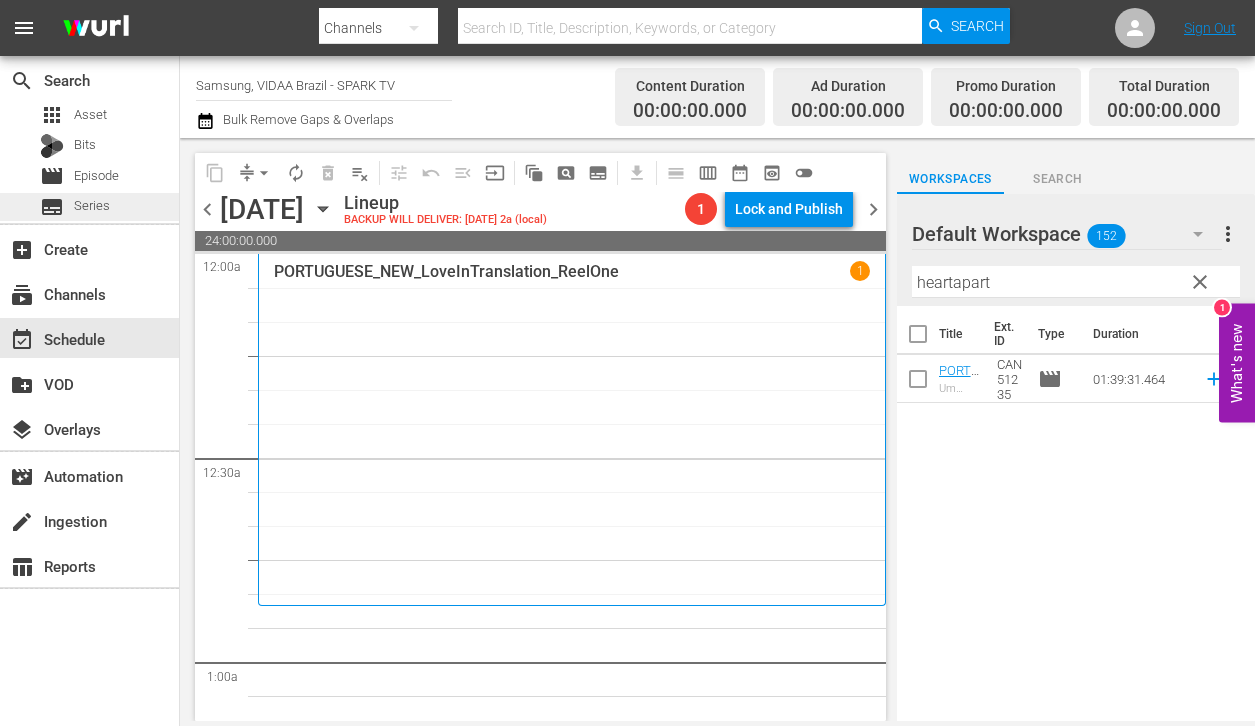 scroll, scrollTop: 0, scrollLeft: 0, axis: both 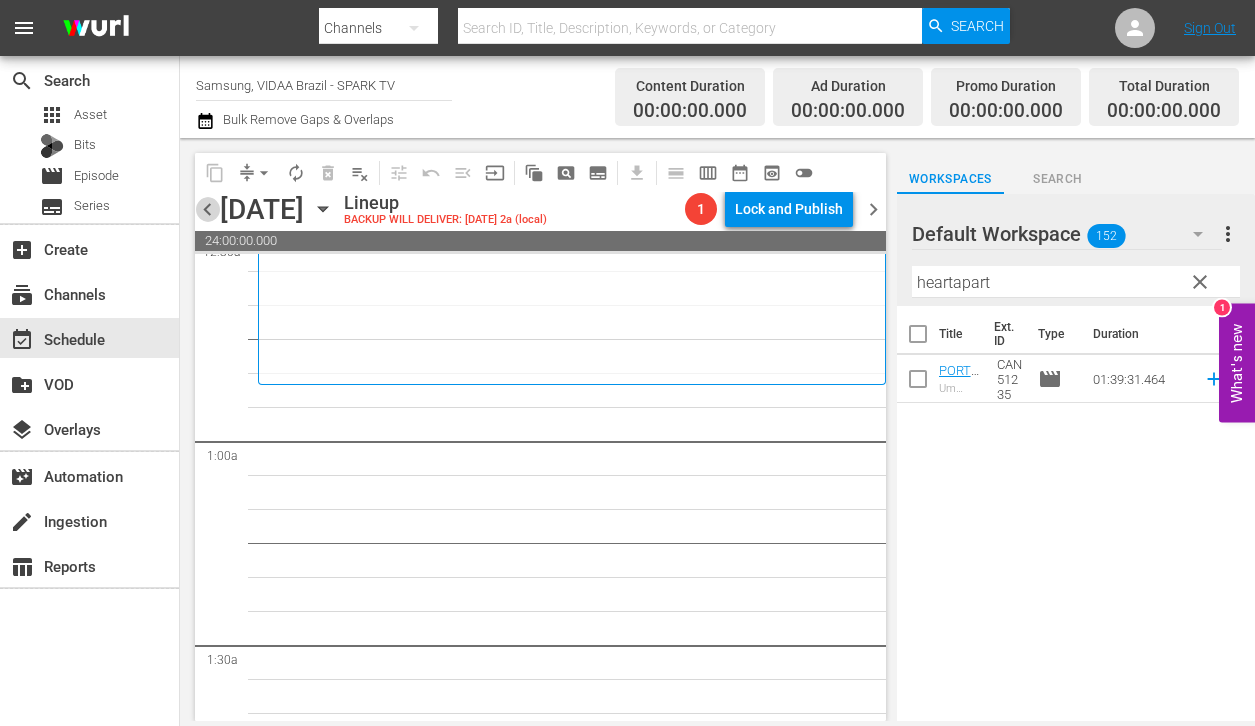 click on "chevron_left" at bounding box center (207, 209) 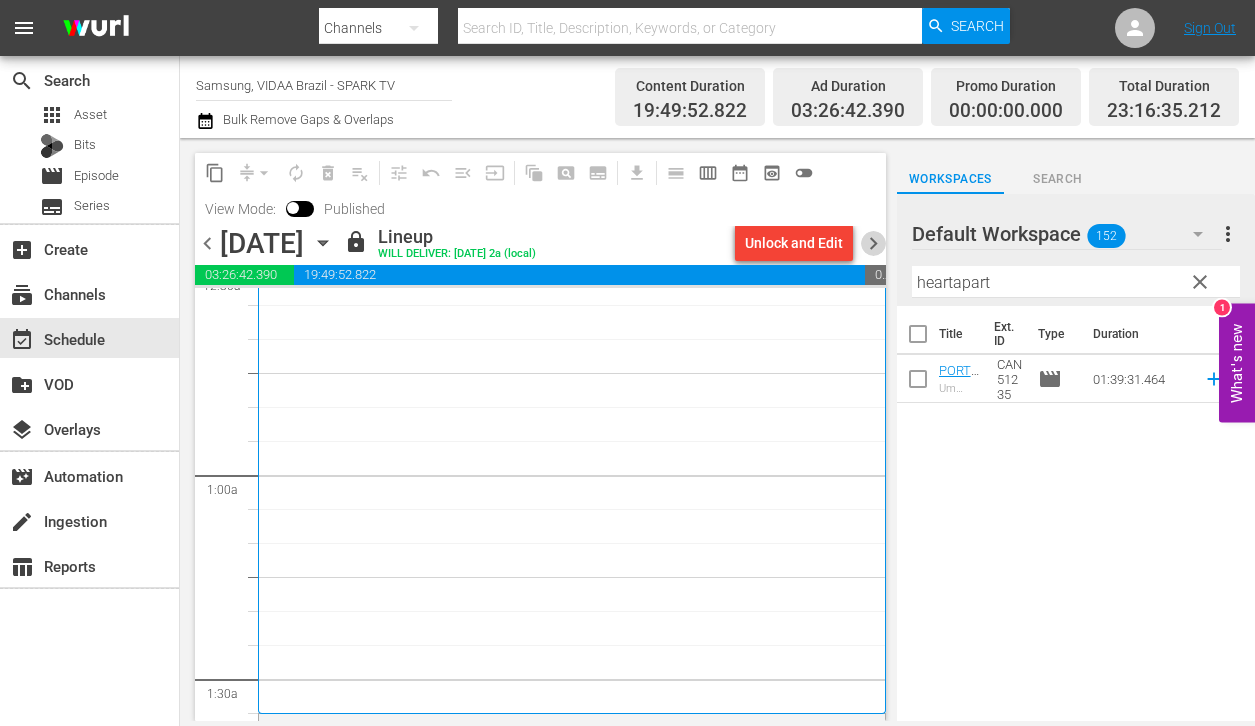 click on "chevron_right" at bounding box center (873, 243) 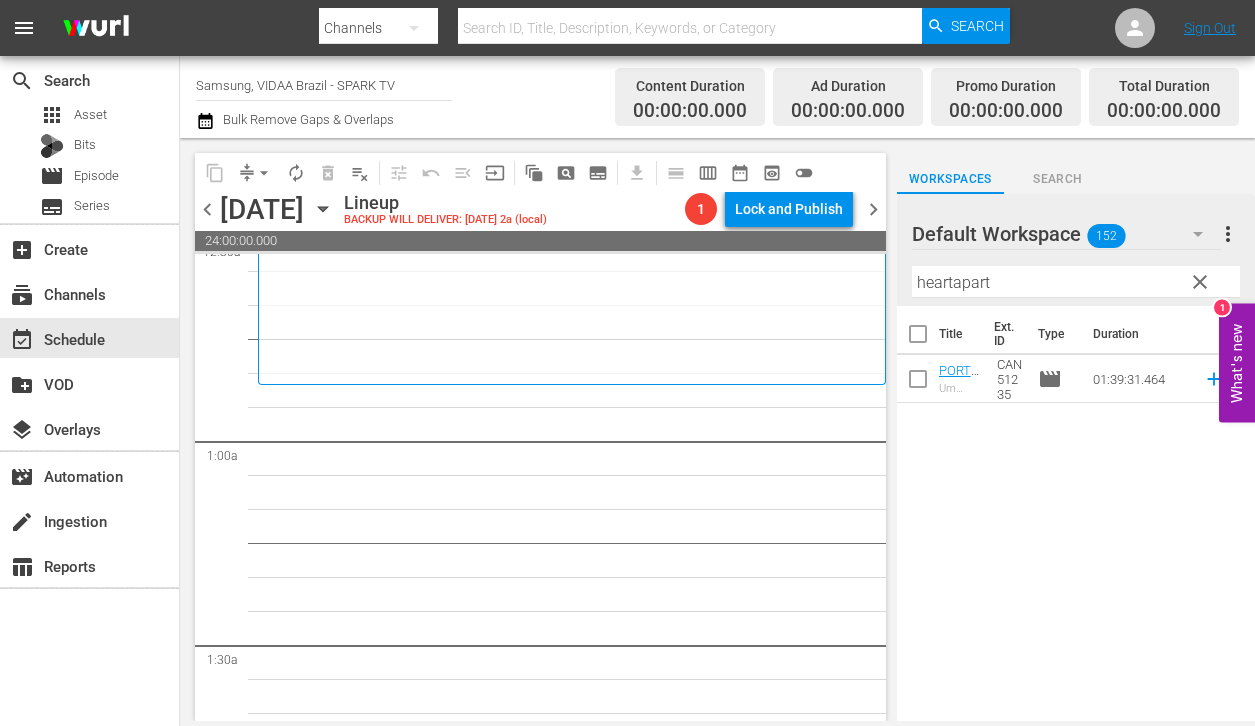 click on "heartapart" at bounding box center (1076, 282) 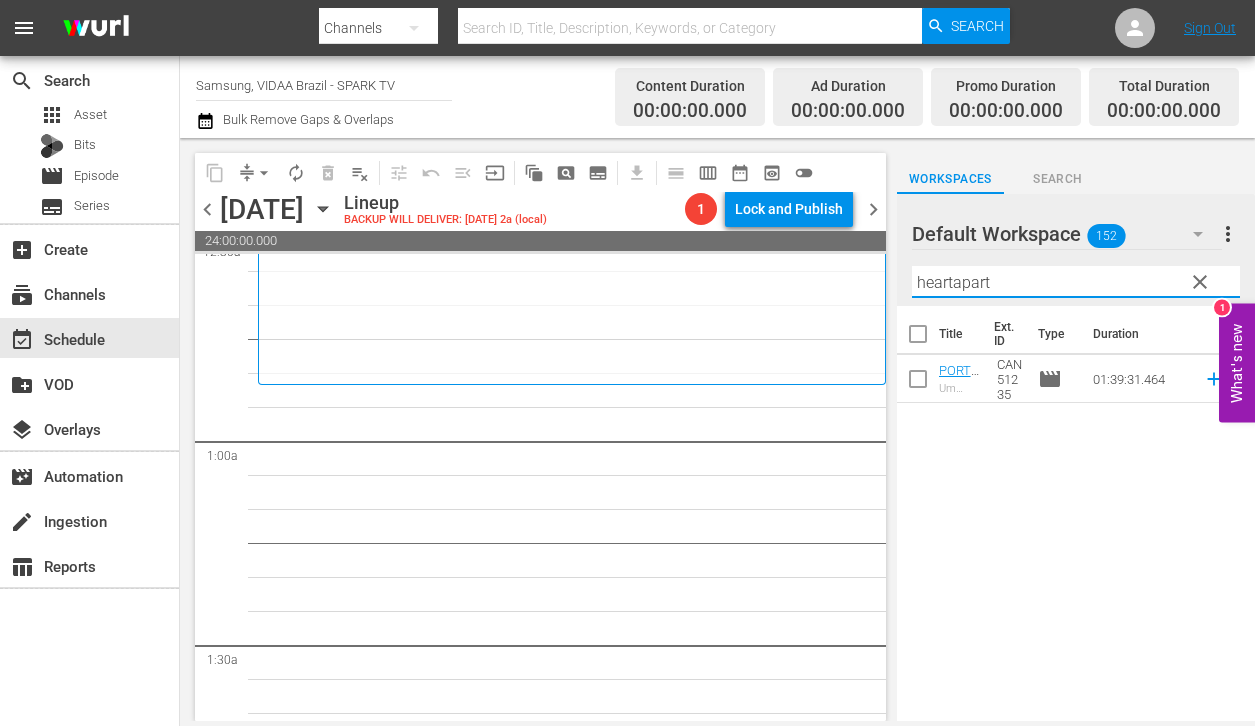 click on "heartapart" at bounding box center (1076, 282) 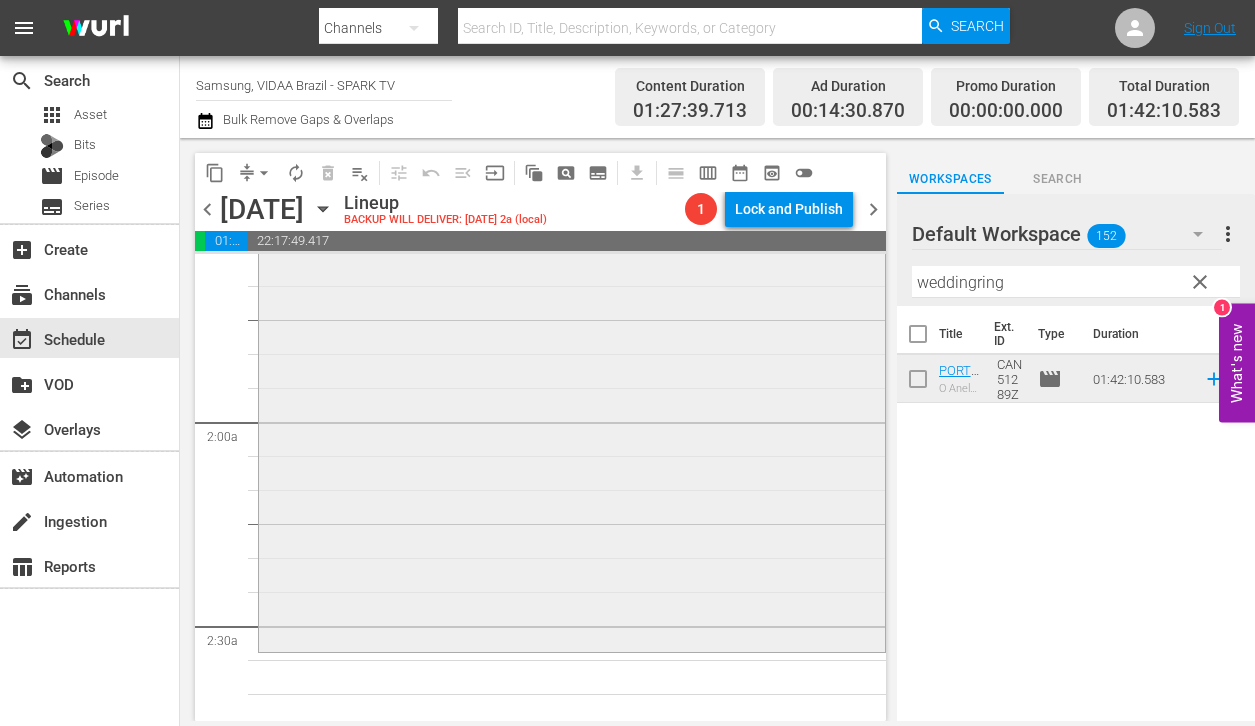 scroll, scrollTop: 652, scrollLeft: 0, axis: vertical 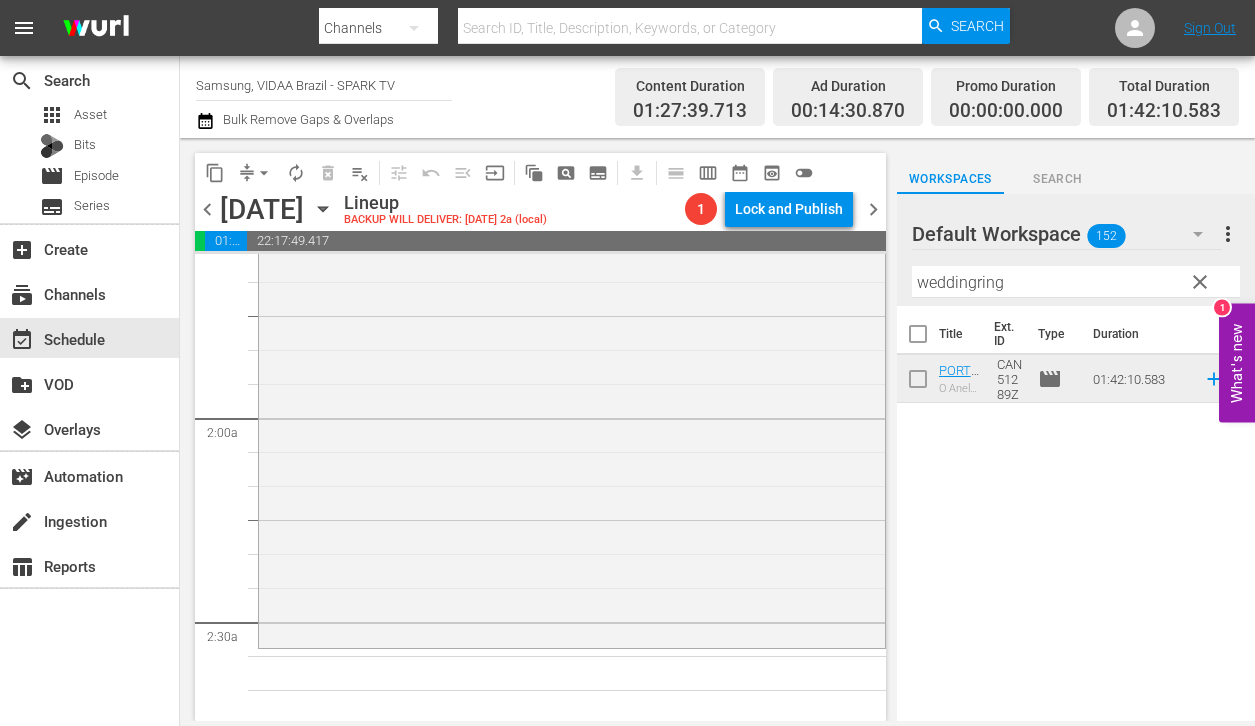 drag, startPoint x: 985, startPoint y: 380, endPoint x: 592, endPoint y: 0, distance: 546.67084 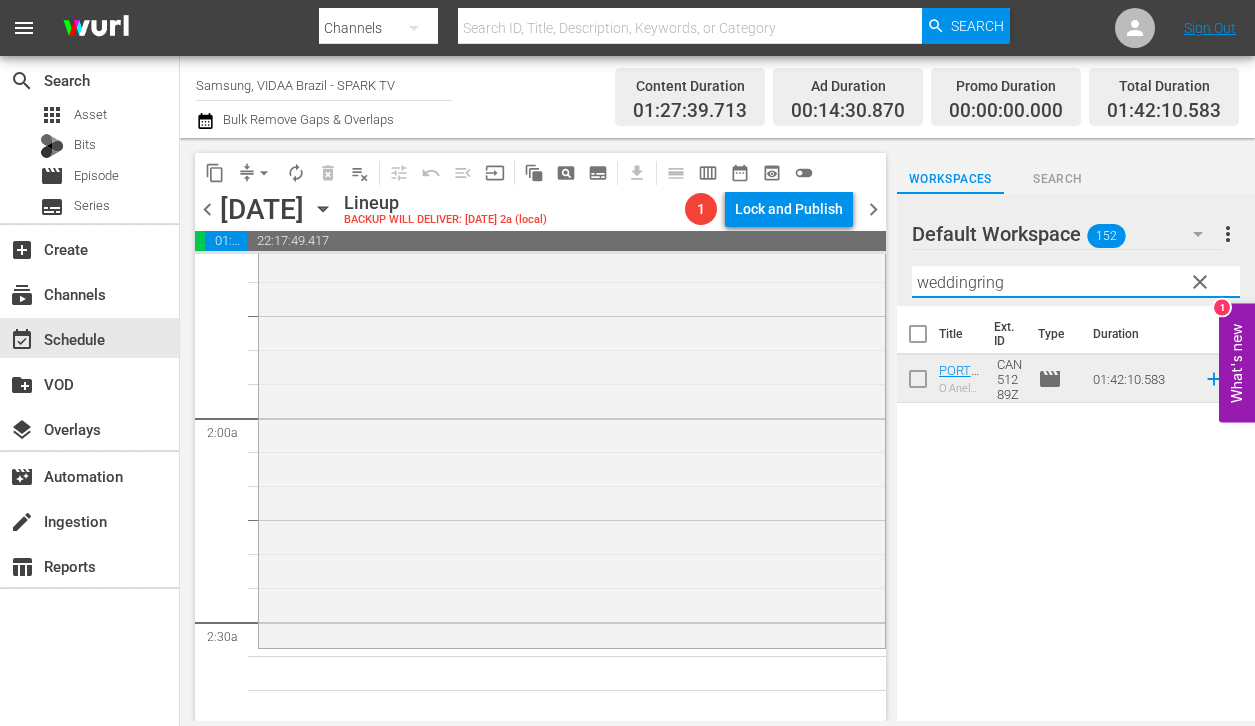 click on "weddingring" at bounding box center (1076, 282) 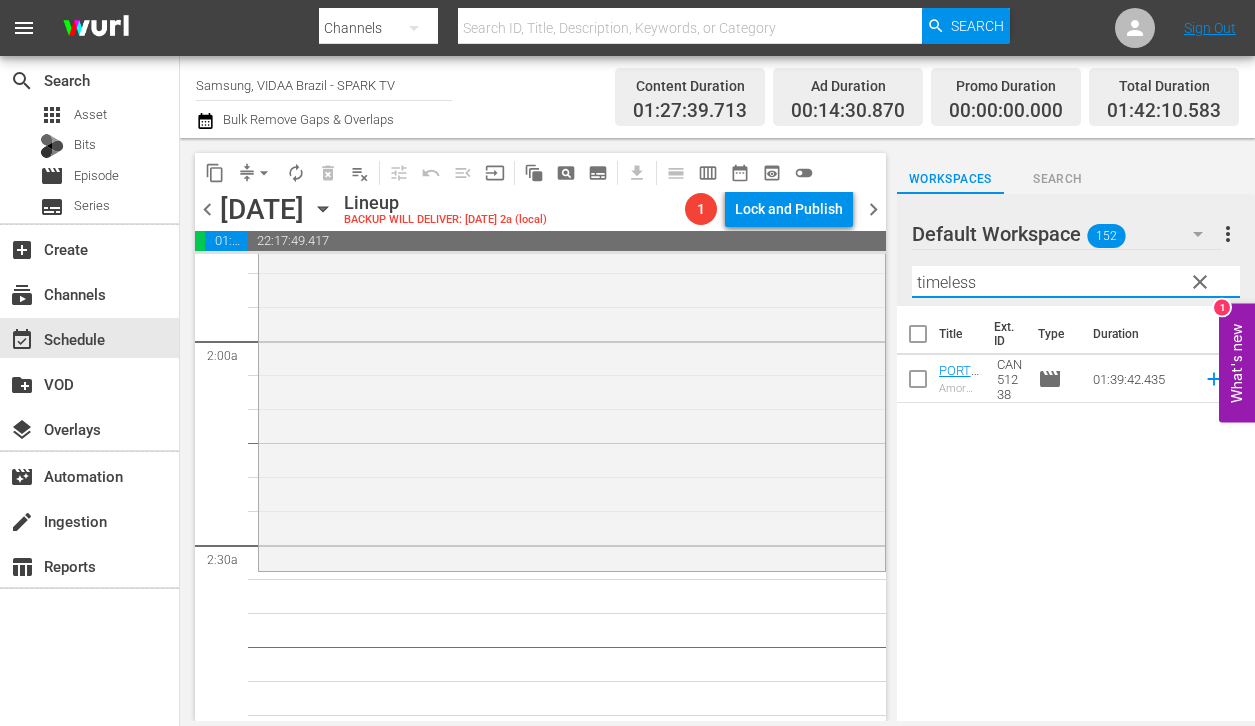 scroll, scrollTop: 963, scrollLeft: 0, axis: vertical 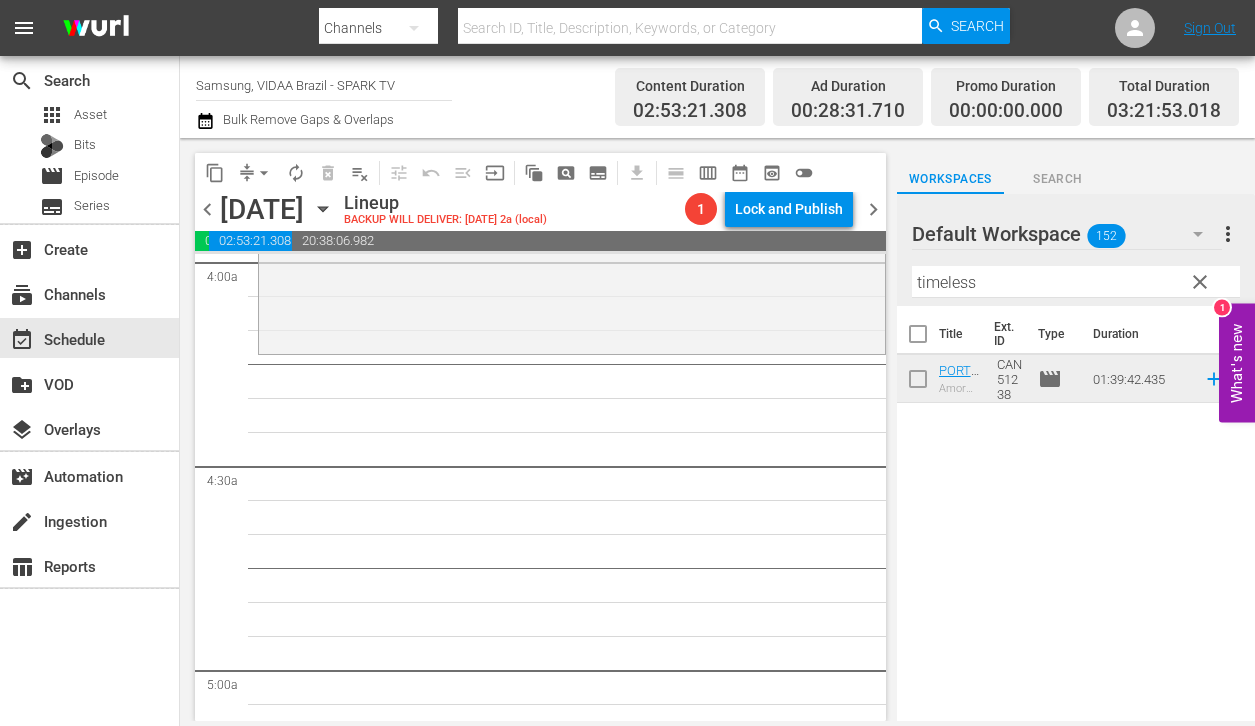 drag, startPoint x: 1002, startPoint y: 374, endPoint x: 682, endPoint y: 23, distance: 474.97473 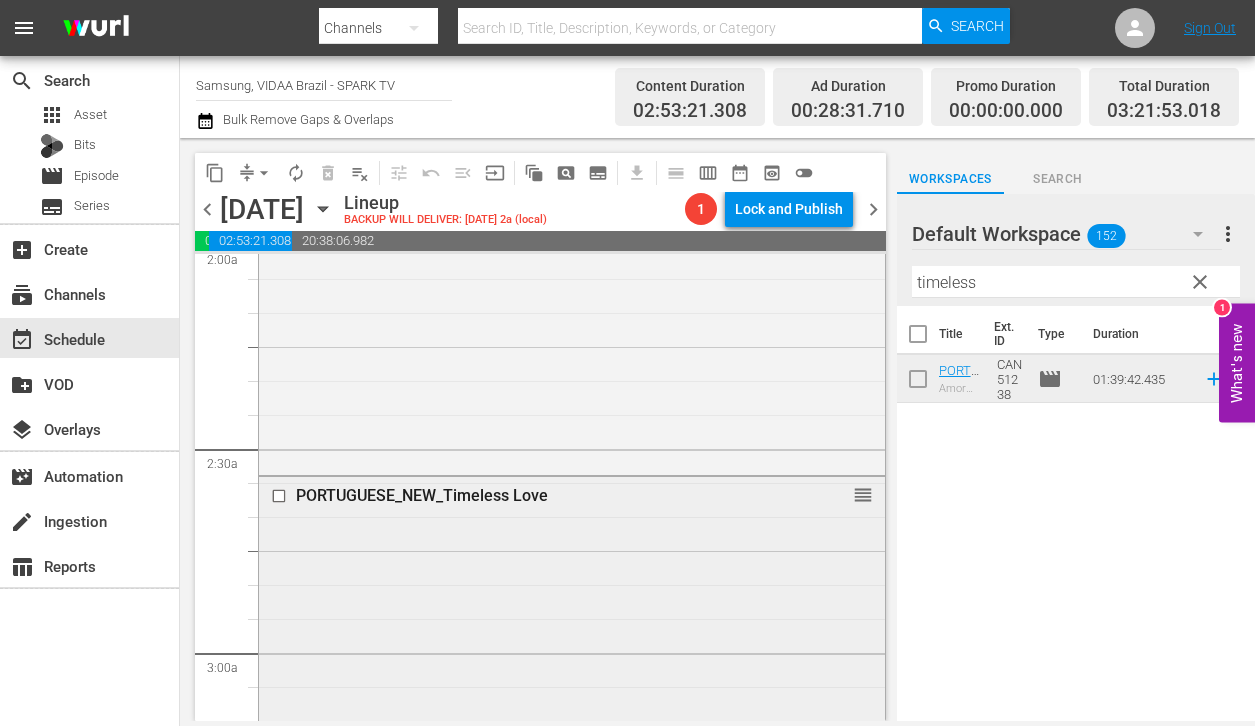 scroll, scrollTop: 1437, scrollLeft: 0, axis: vertical 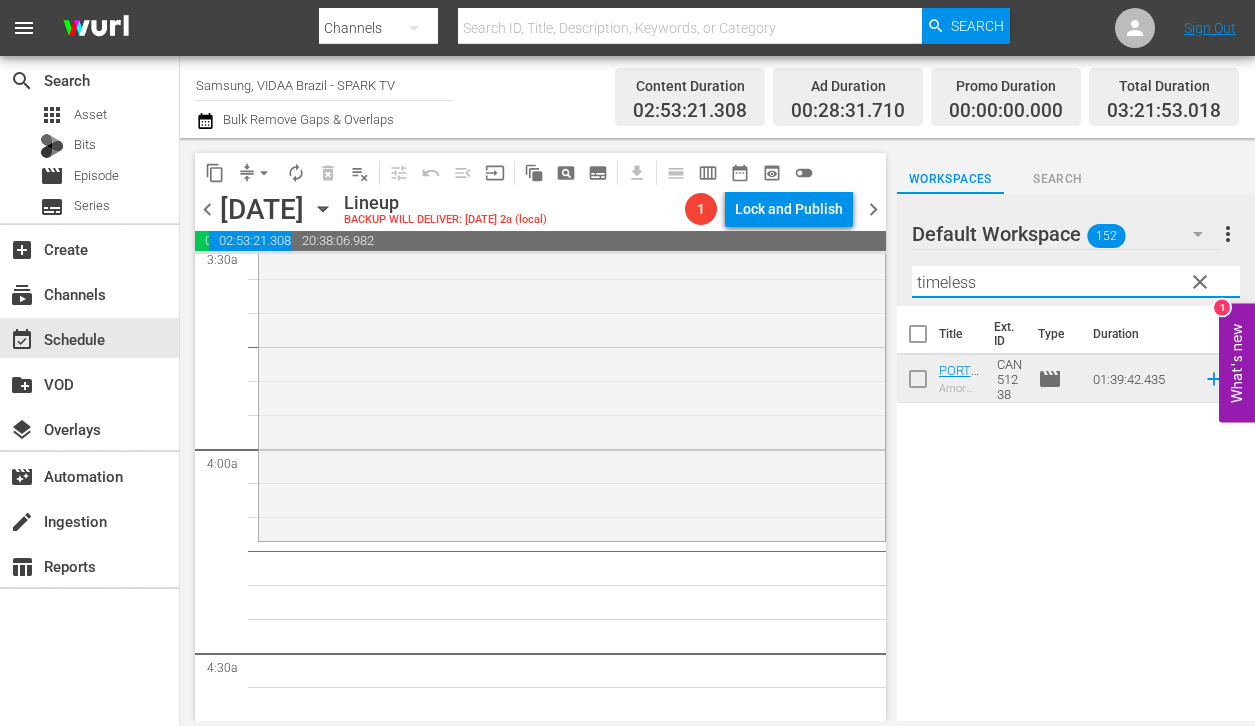 click on "timeless" at bounding box center [1076, 282] 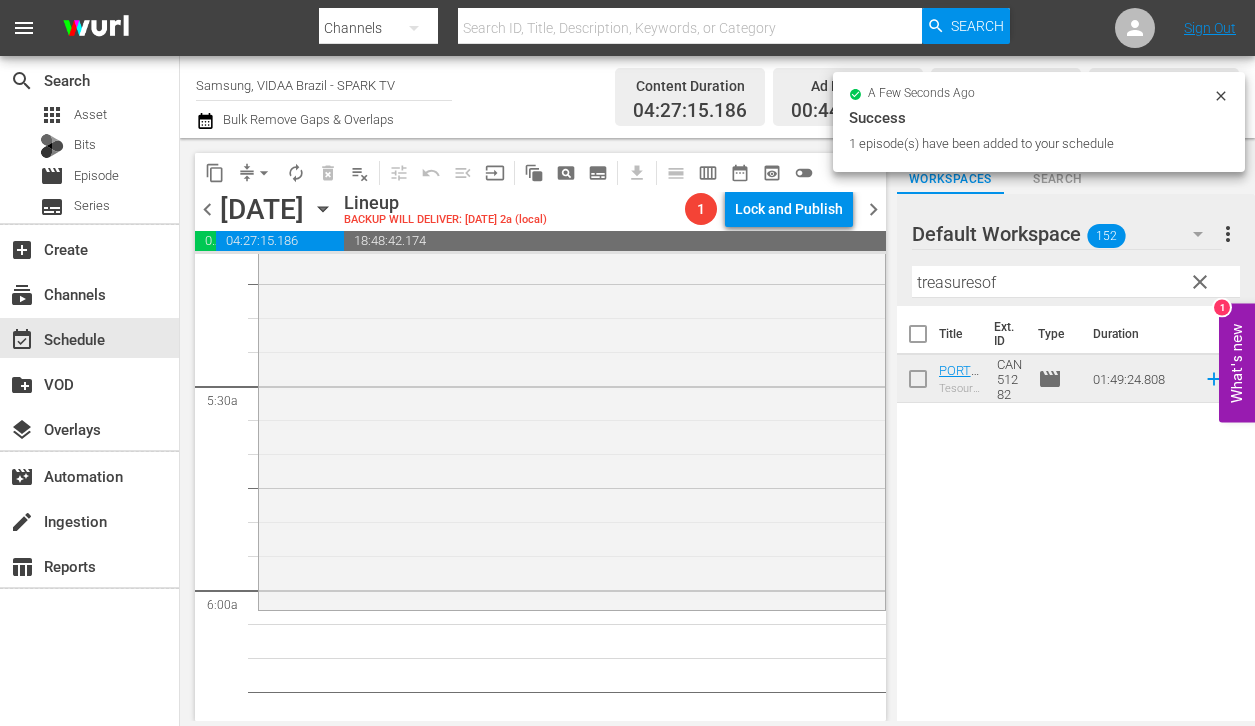 scroll, scrollTop: 2113, scrollLeft: 0, axis: vertical 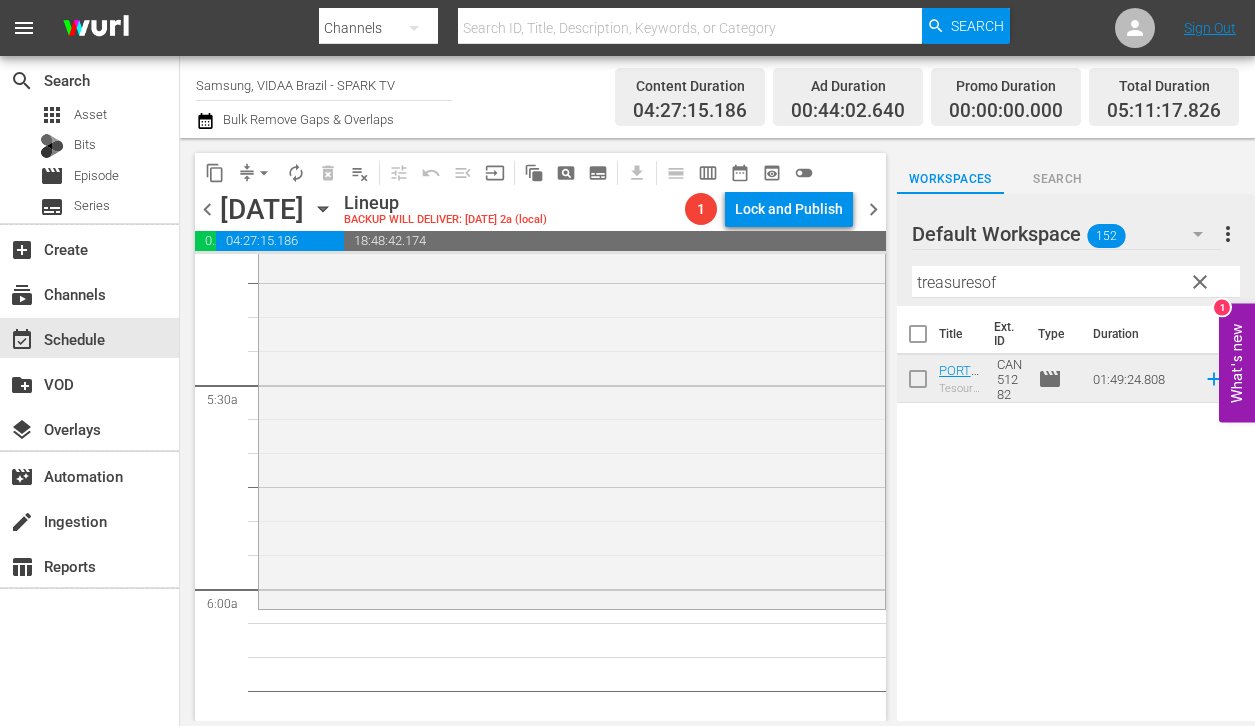 drag, startPoint x: 981, startPoint y: 386, endPoint x: 579, endPoint y: 24, distance: 540.9695 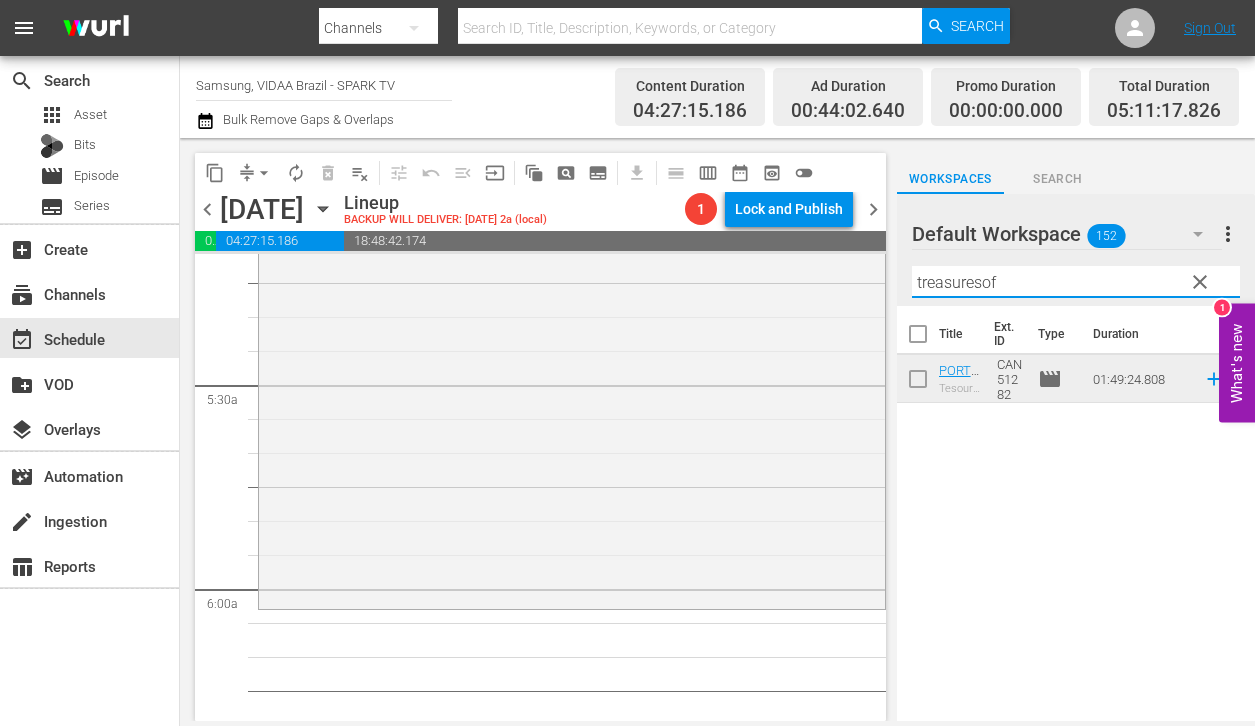 click on "treasuresof" at bounding box center (1076, 282) 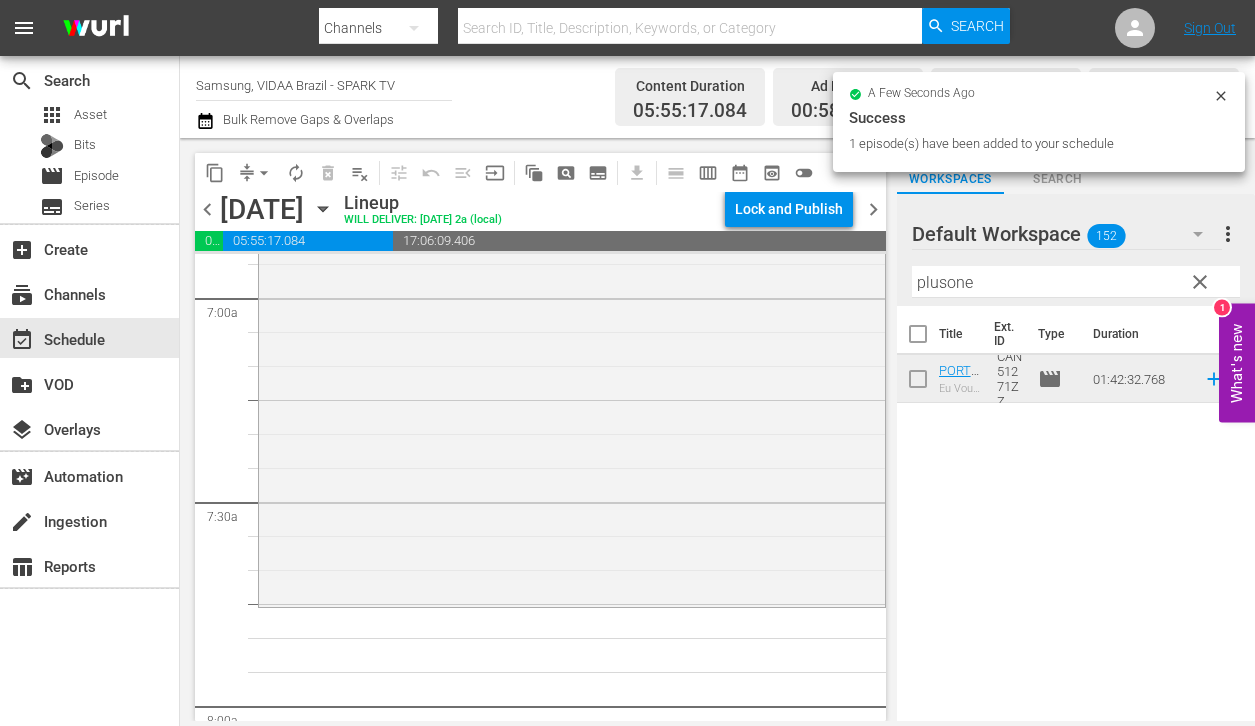 scroll, scrollTop: 2819, scrollLeft: 0, axis: vertical 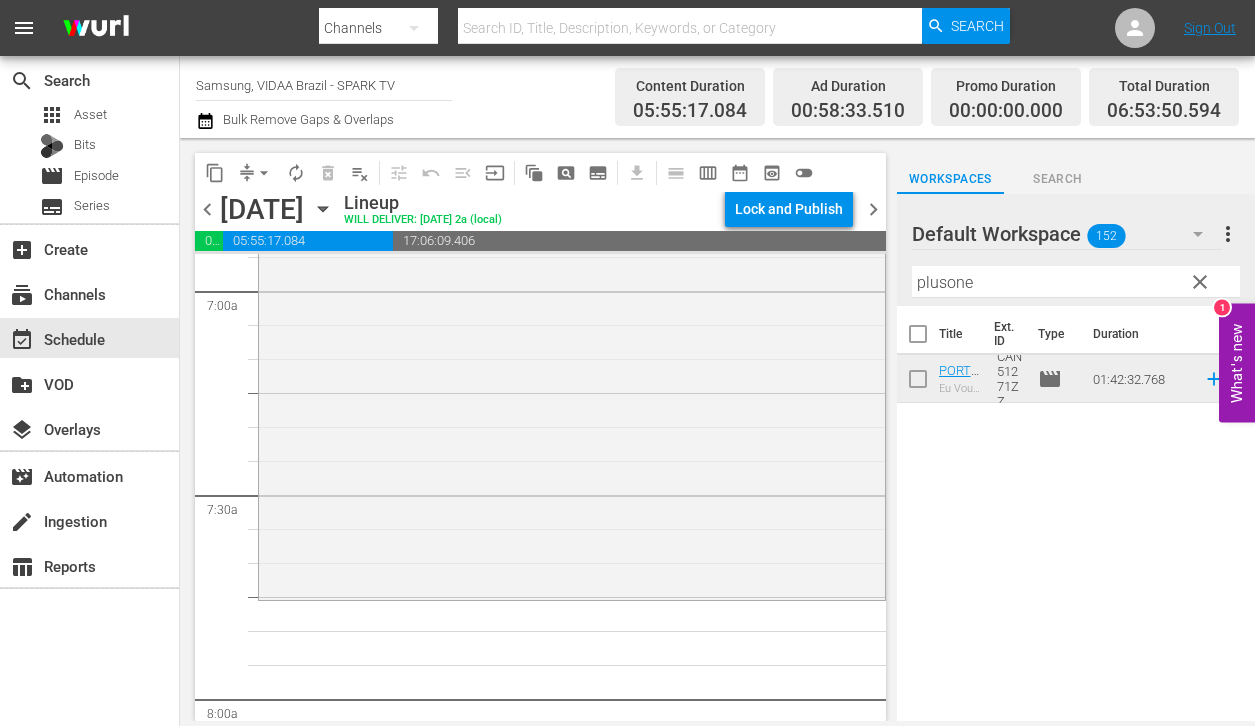 drag, startPoint x: 997, startPoint y: 376, endPoint x: 619, endPoint y: 6, distance: 528.9461 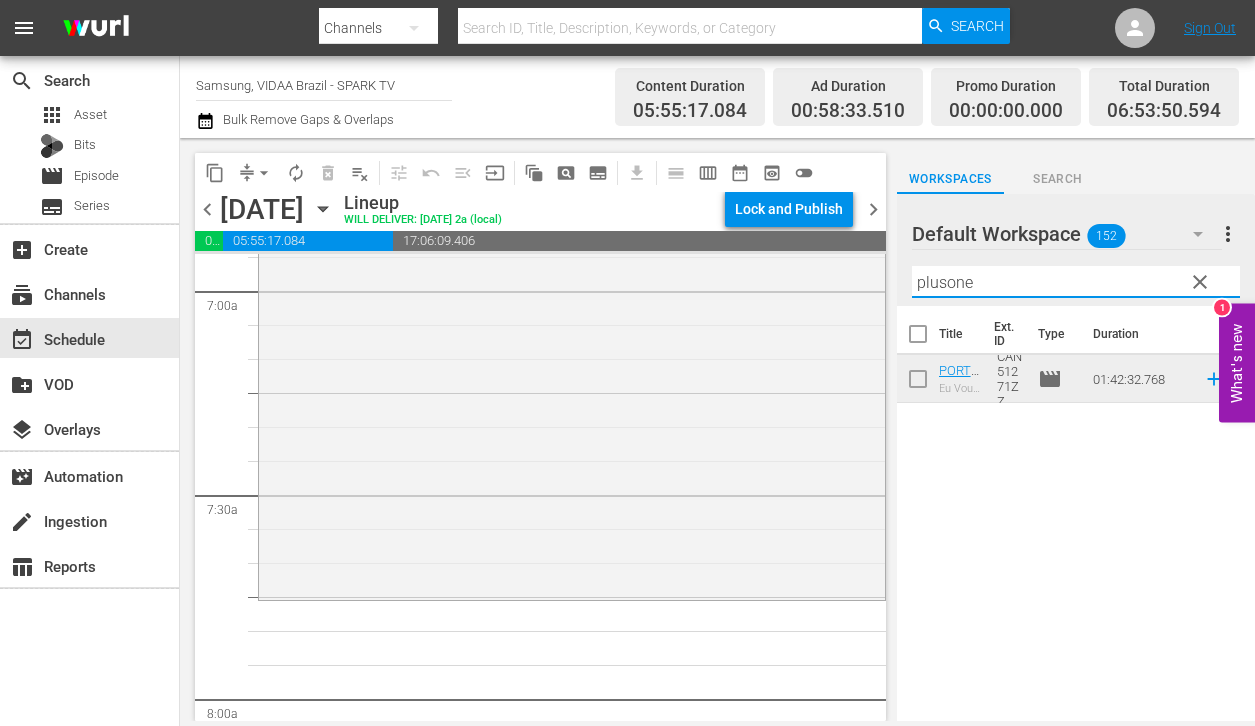 click on "plusone" at bounding box center [1076, 282] 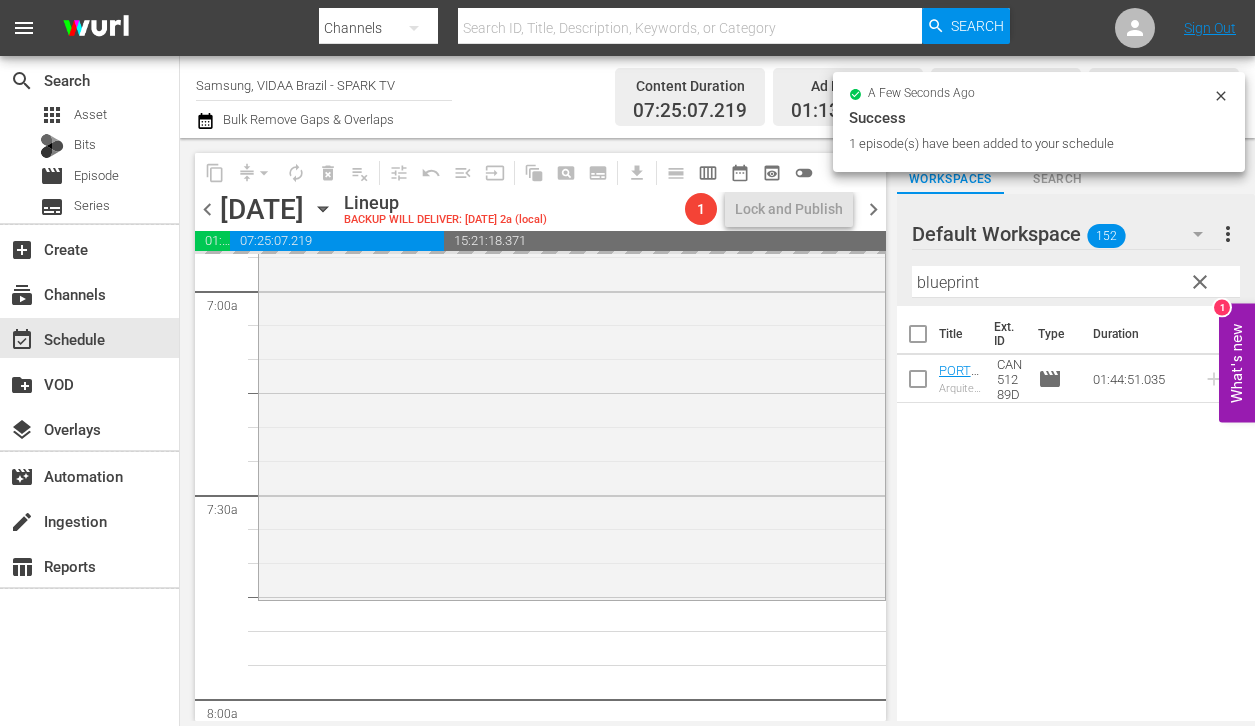drag, startPoint x: 993, startPoint y: 378, endPoint x: 652, endPoint y: 0, distance: 509.08252 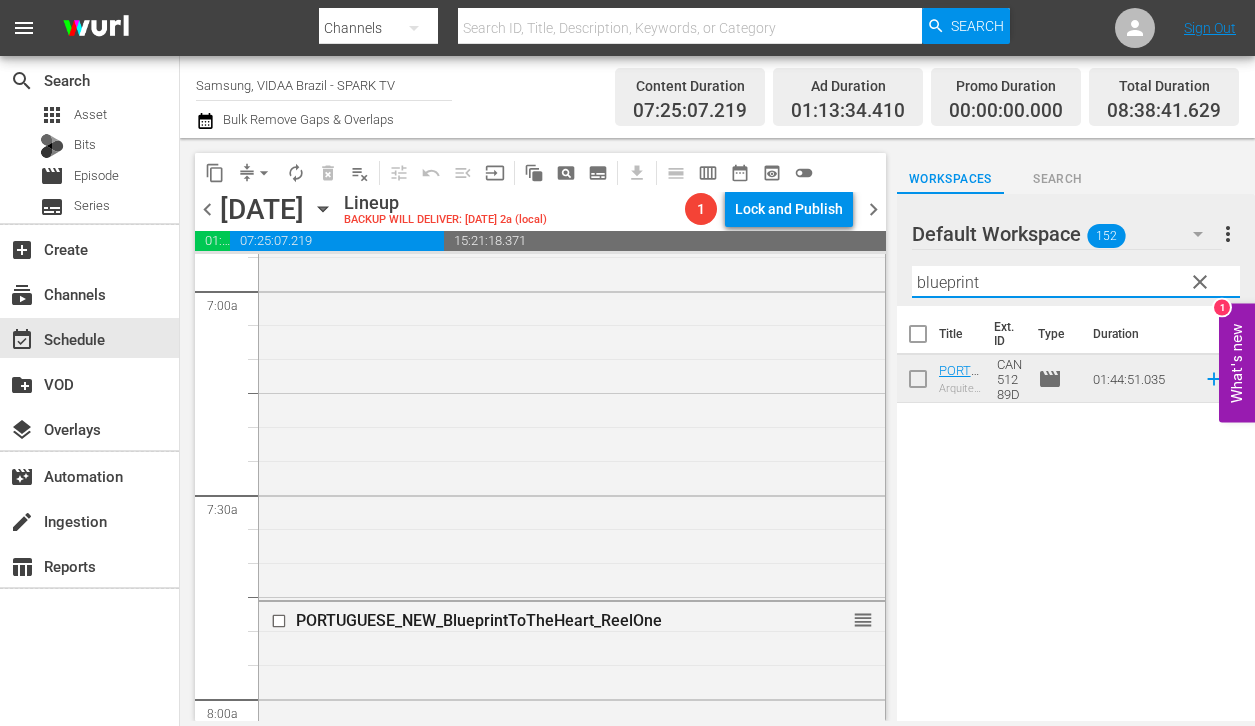 click on "blueprint" at bounding box center [1076, 282] 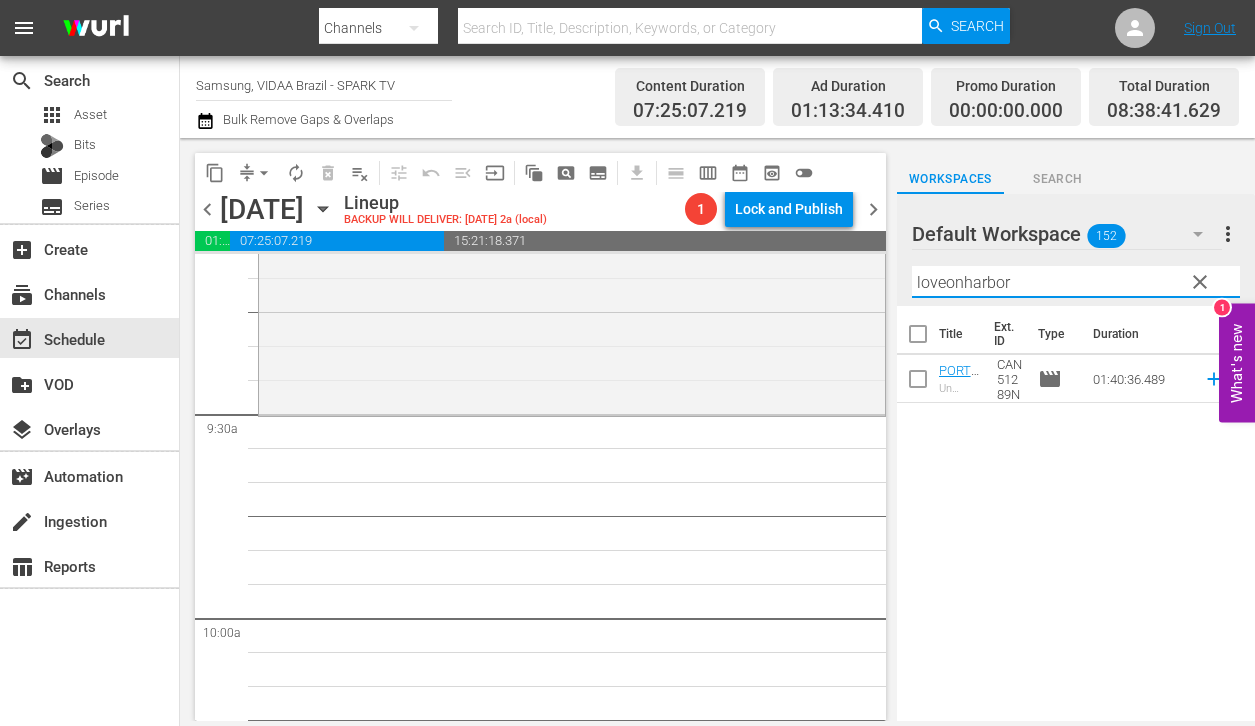 scroll, scrollTop: 3733, scrollLeft: 0, axis: vertical 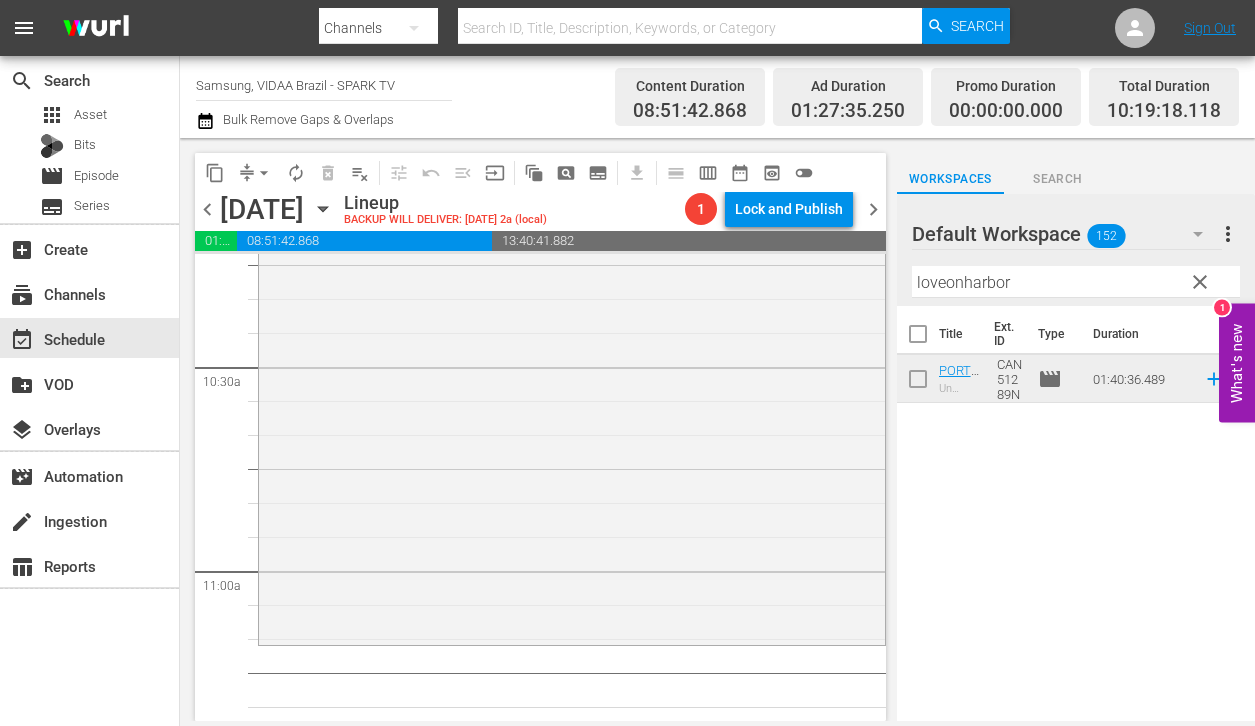 drag, startPoint x: 976, startPoint y: 370, endPoint x: 621, endPoint y: 49, distance: 478.6084 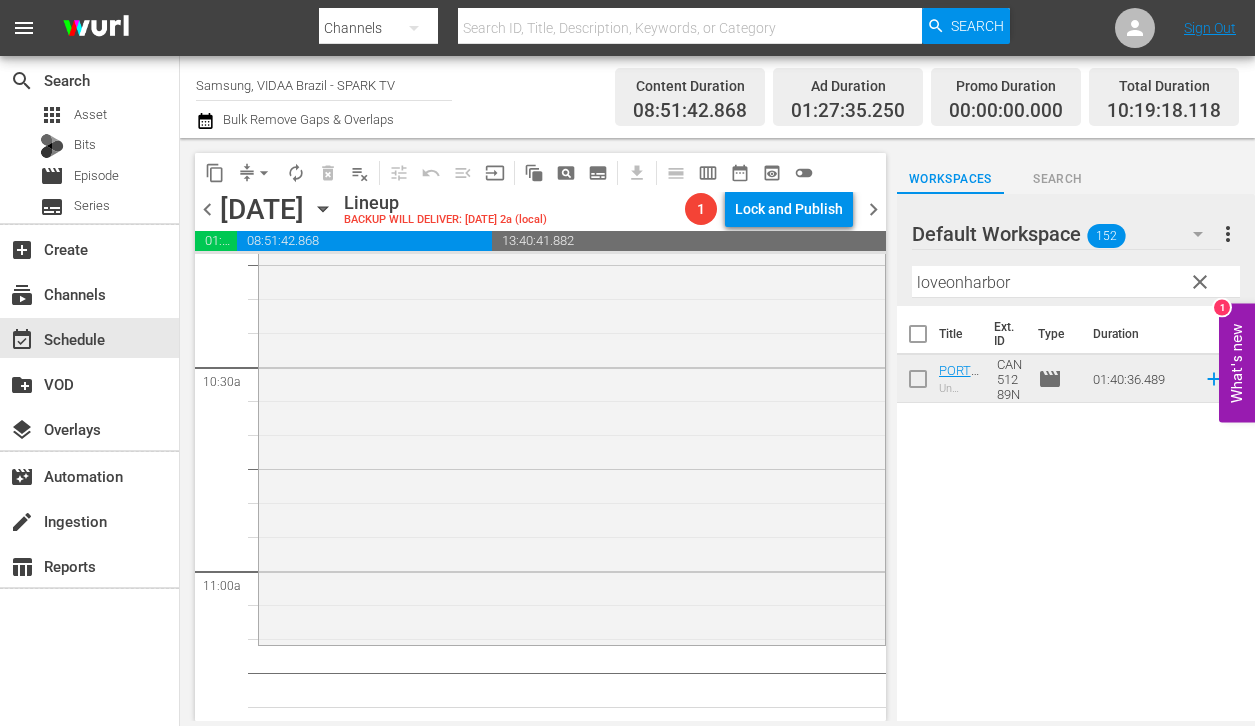 click on "Filter by Title loveonharbor" at bounding box center (1076, 282) 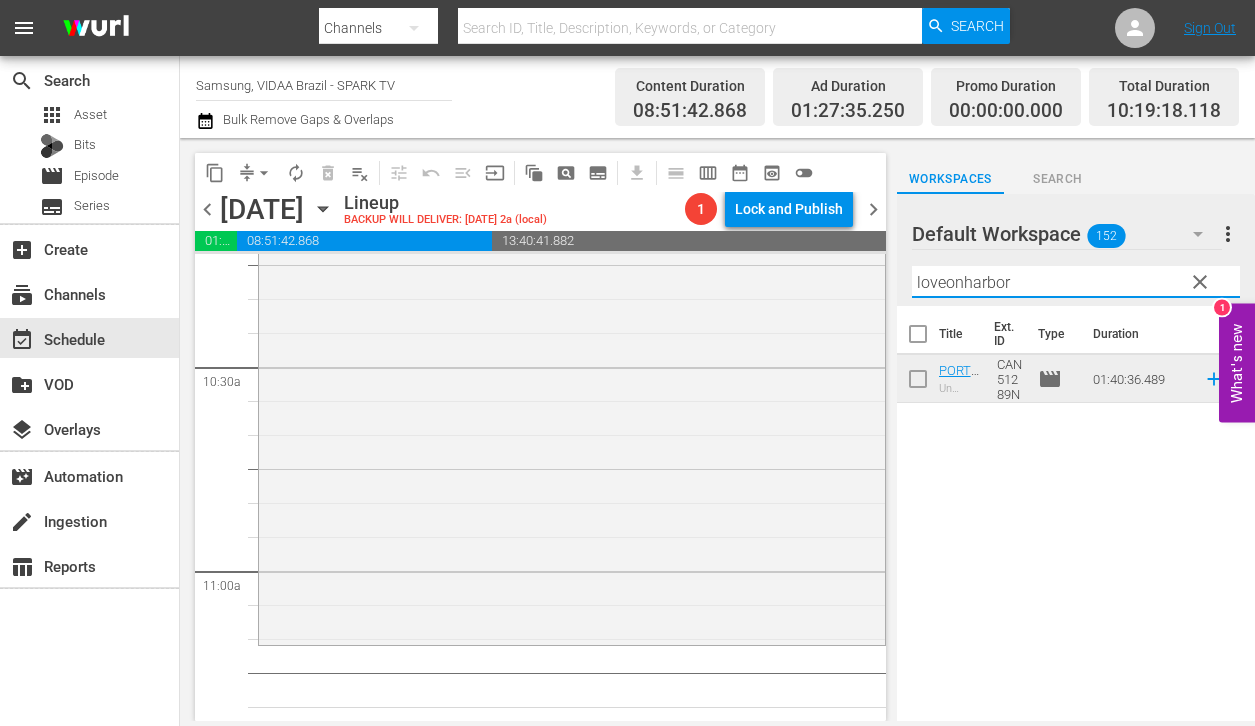 click on "Filter by Title loveonharbor" at bounding box center [1076, 282] 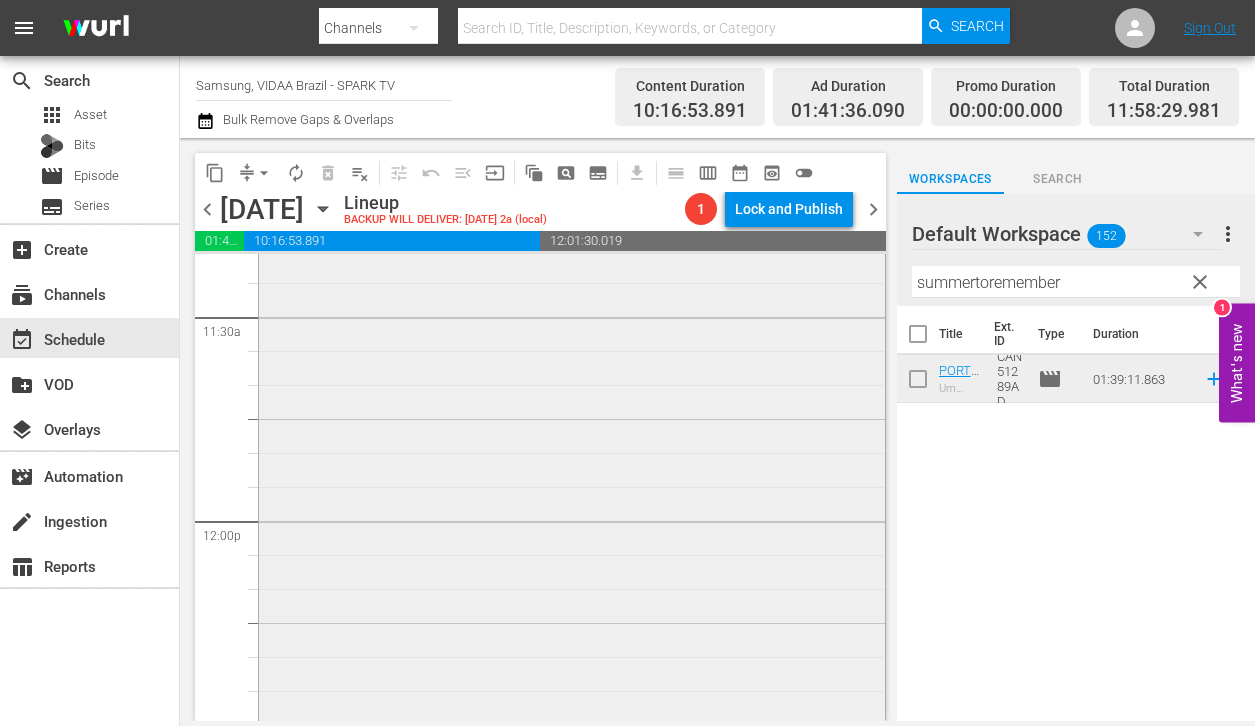 scroll, scrollTop: 5063, scrollLeft: 0, axis: vertical 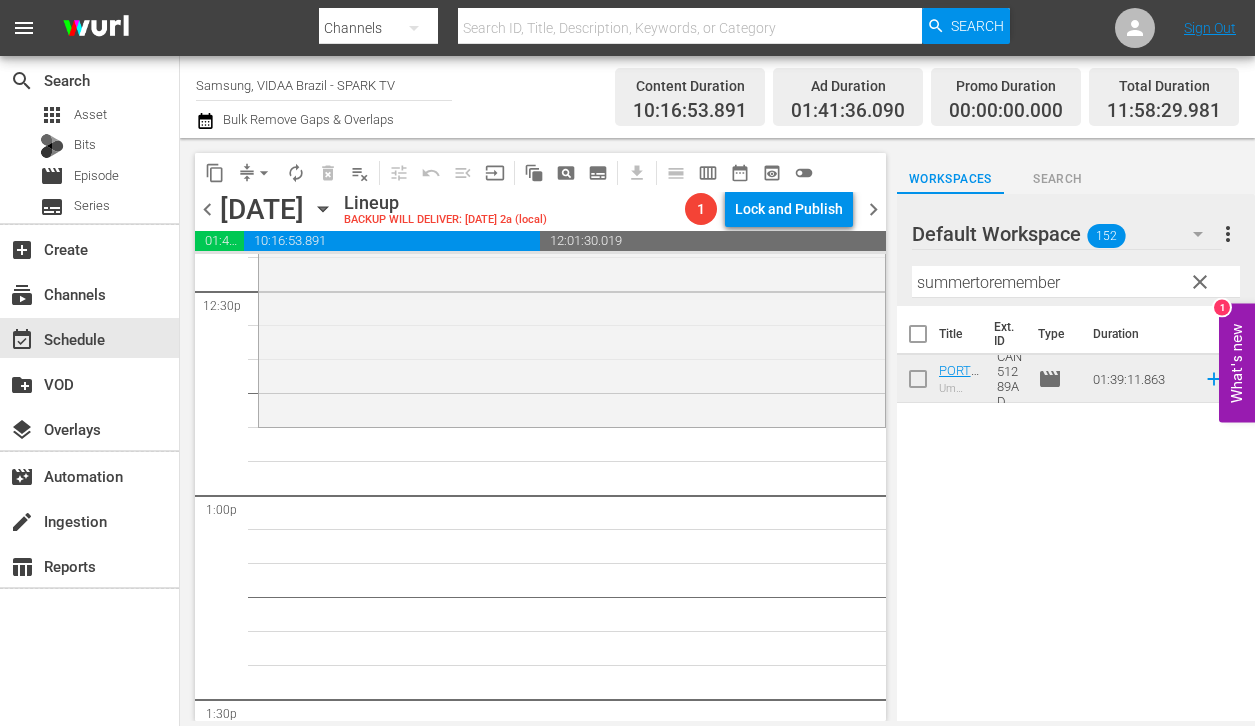 drag, startPoint x: 983, startPoint y: 379, endPoint x: 676, endPoint y: 9, distance: 480.77957 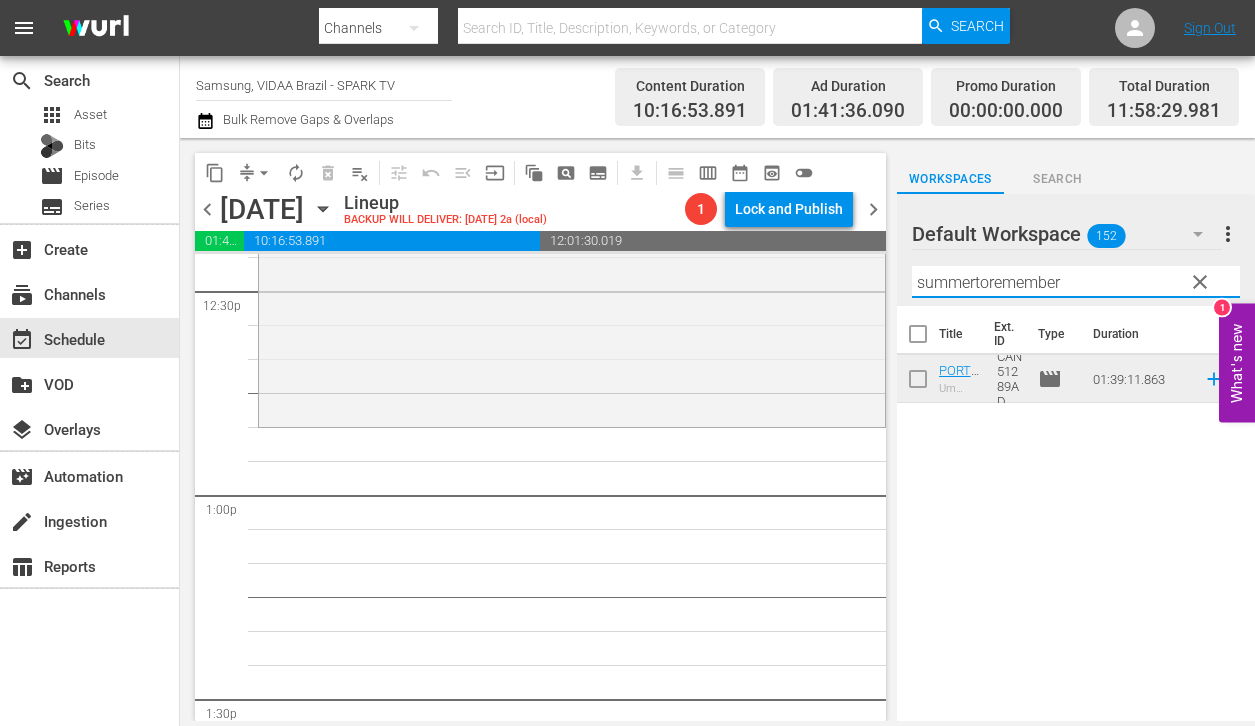 click on "summertoremember" at bounding box center (1076, 282) 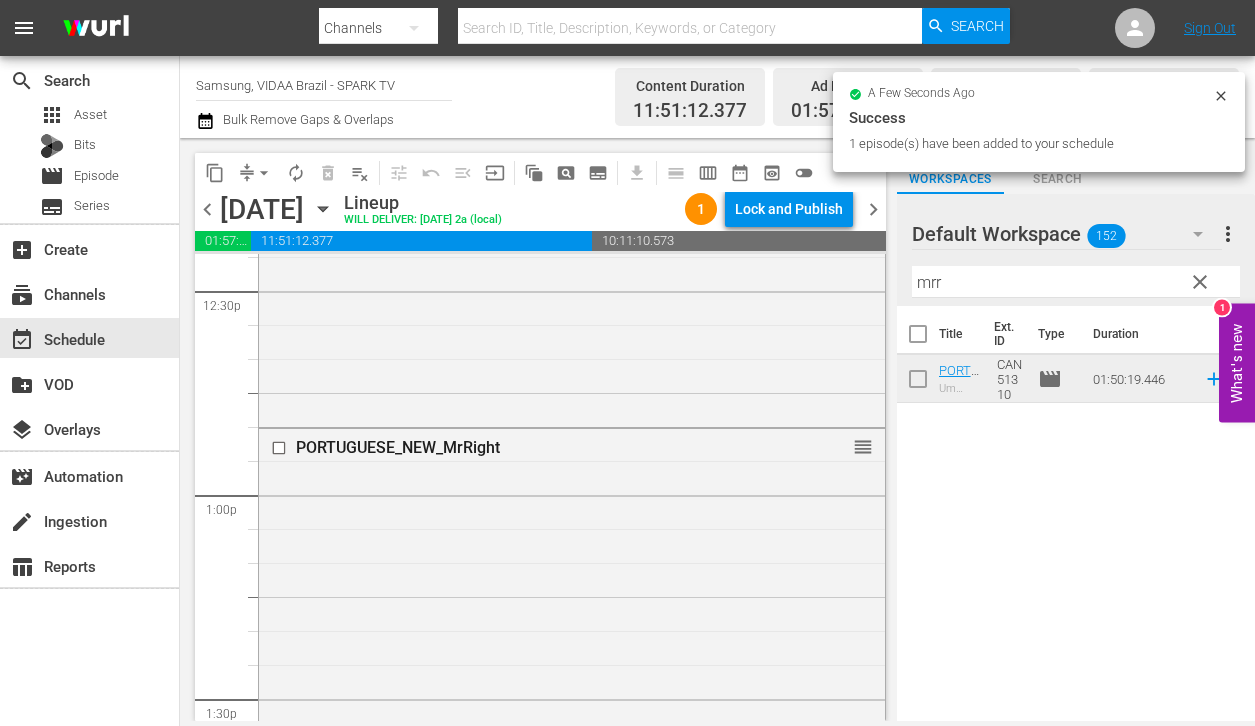 drag, startPoint x: 976, startPoint y: 383, endPoint x: 675, endPoint y: 21, distance: 470.7919 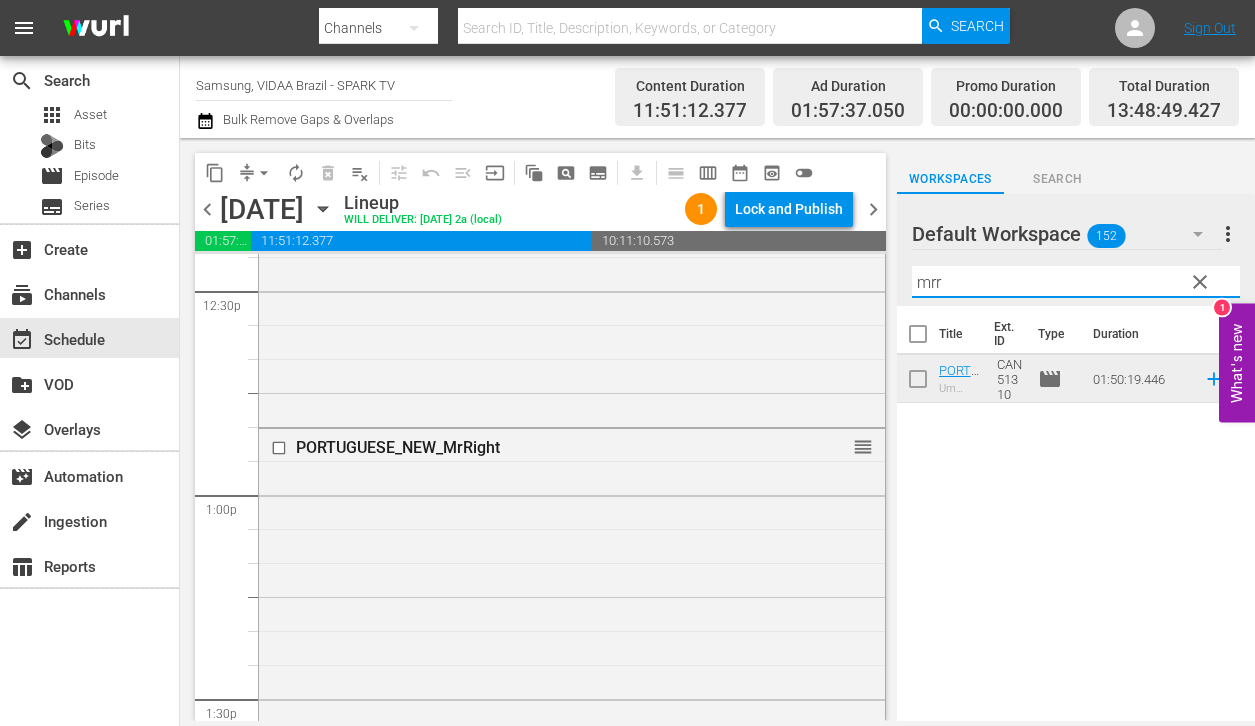 click on "mrr" at bounding box center (1076, 282) 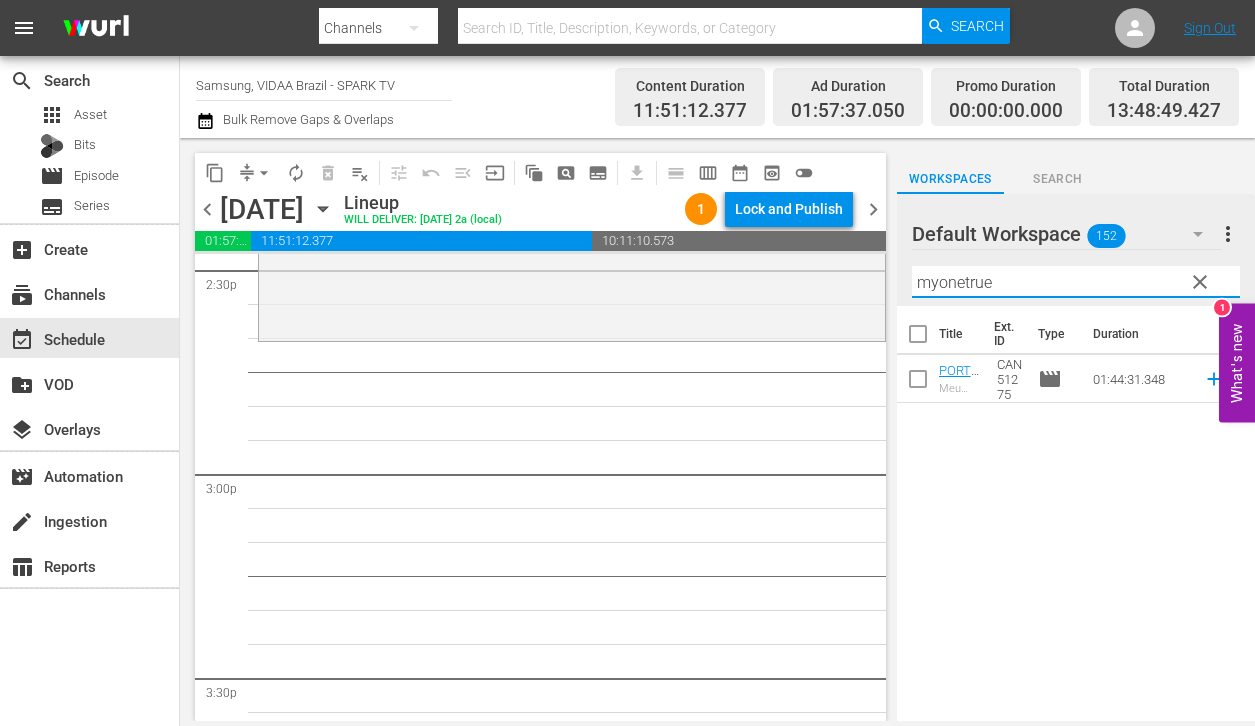 scroll, scrollTop: 5776, scrollLeft: 0, axis: vertical 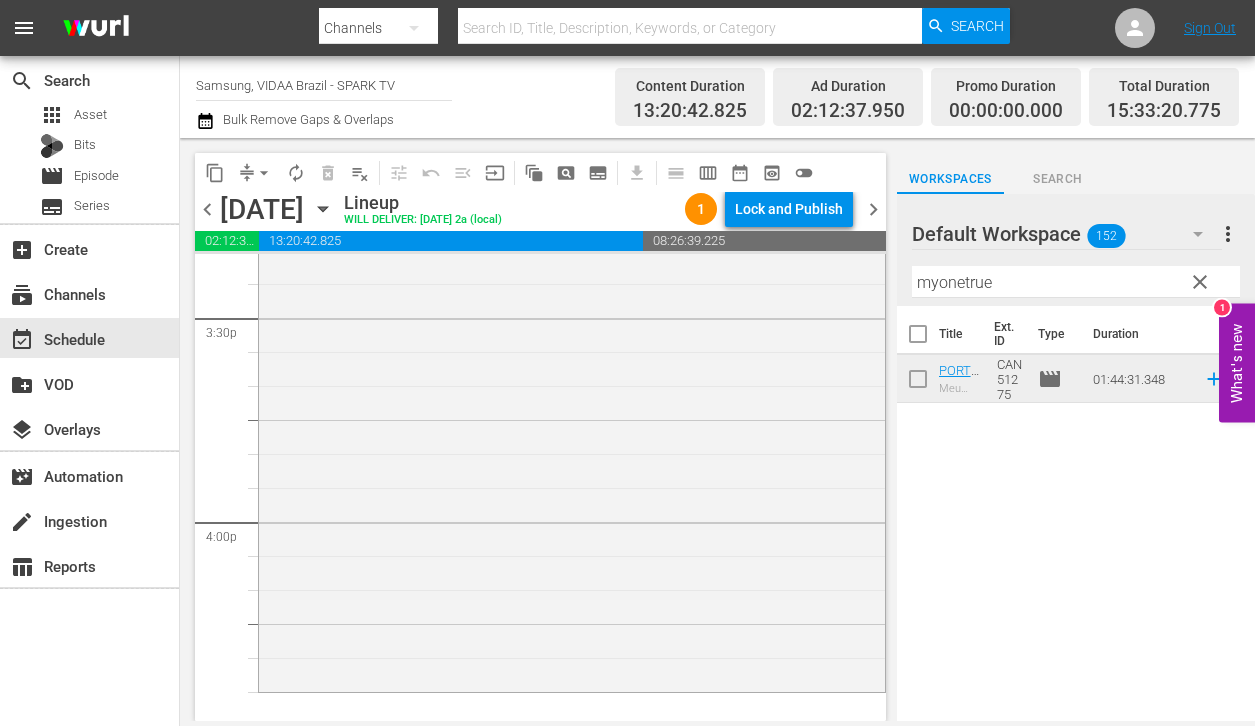 drag, startPoint x: 1003, startPoint y: 370, endPoint x: 637, endPoint y: 1, distance: 519.7278 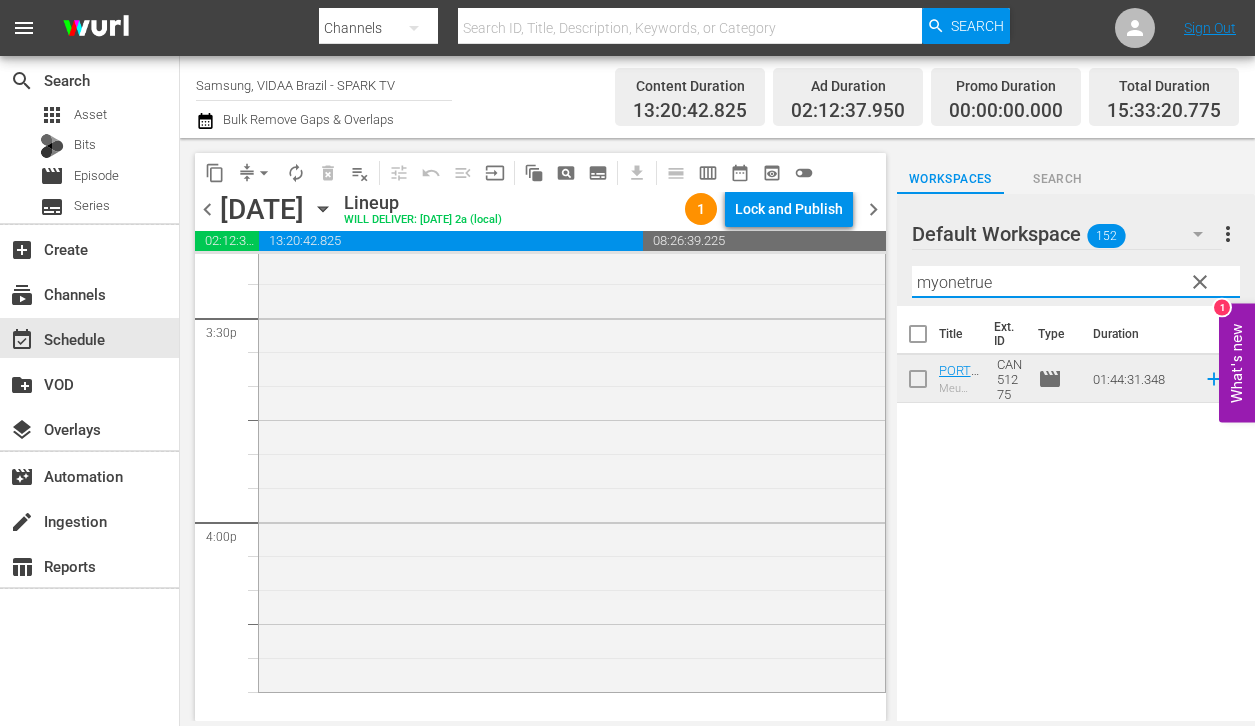 click on "myonetrue" at bounding box center [1076, 282] 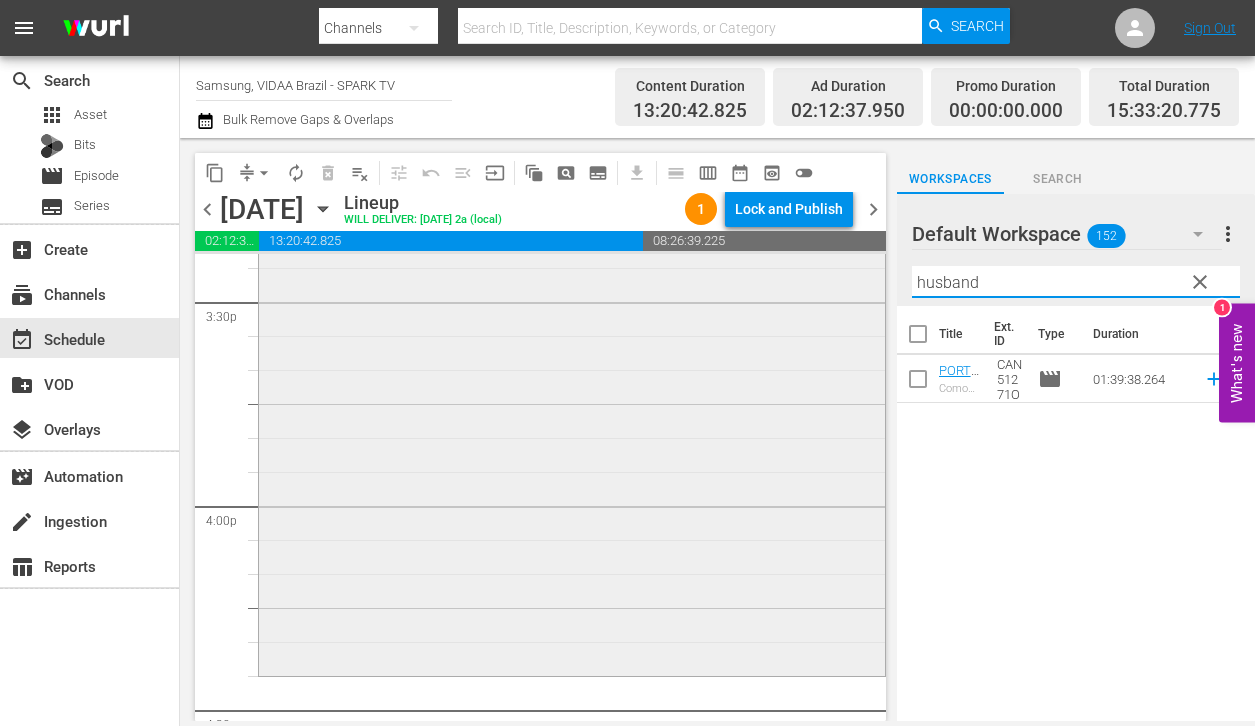 scroll, scrollTop: 6659, scrollLeft: 0, axis: vertical 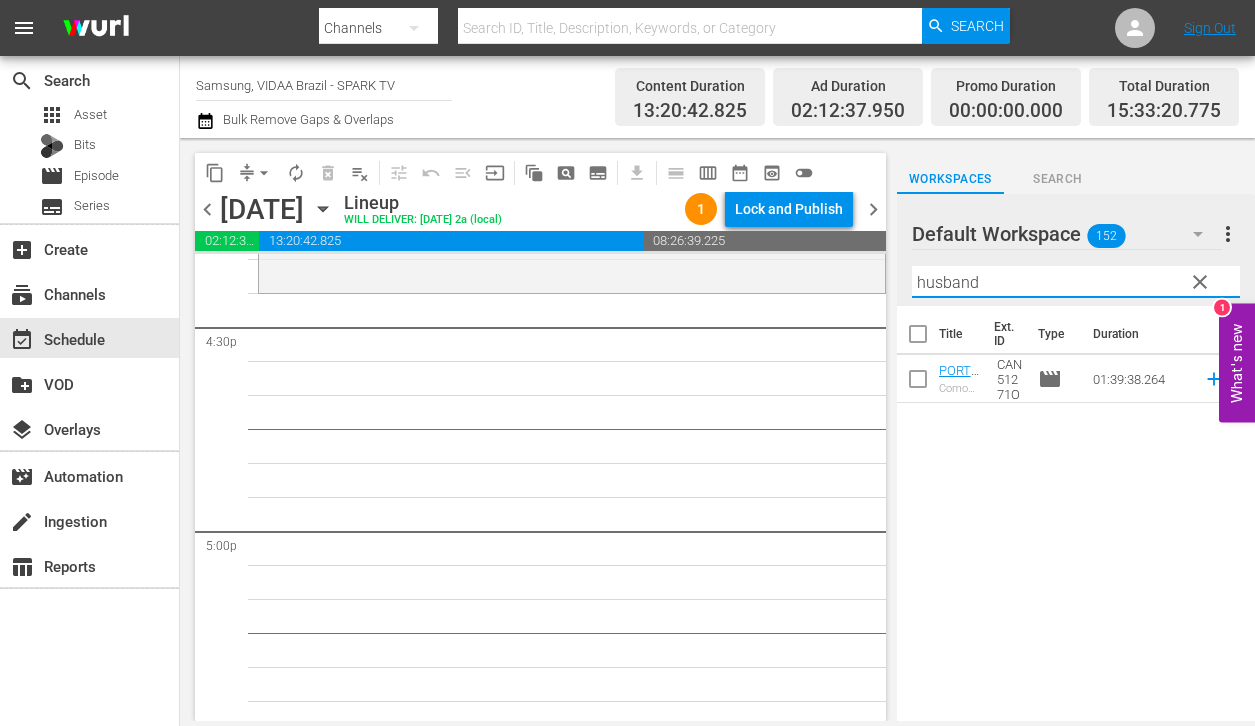 type on "husband" 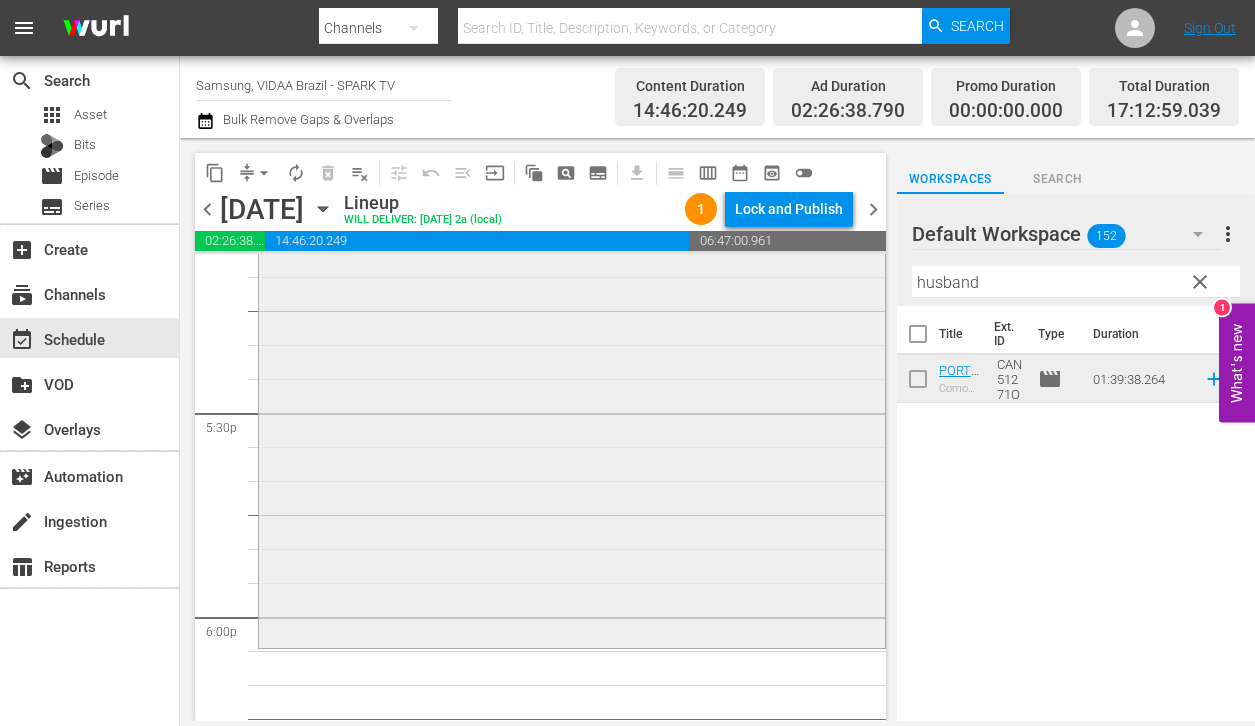 scroll, scrollTop: 7339, scrollLeft: 0, axis: vertical 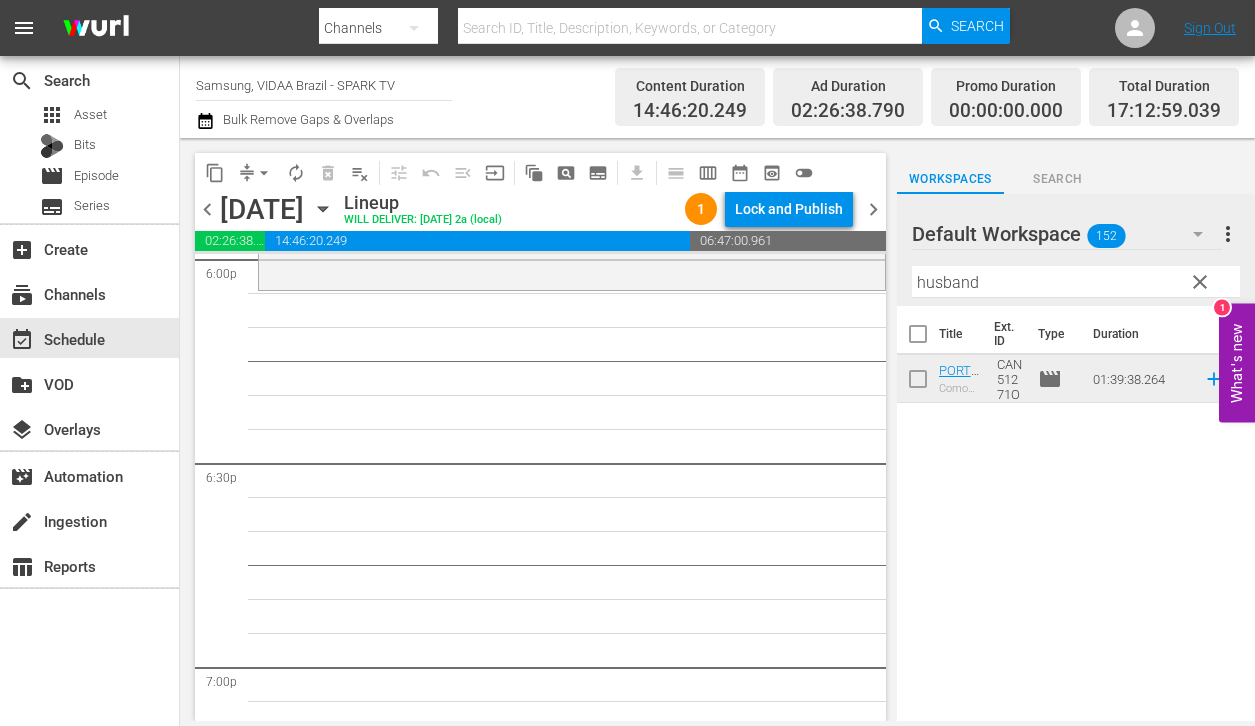 click on "clear" at bounding box center [1200, 282] 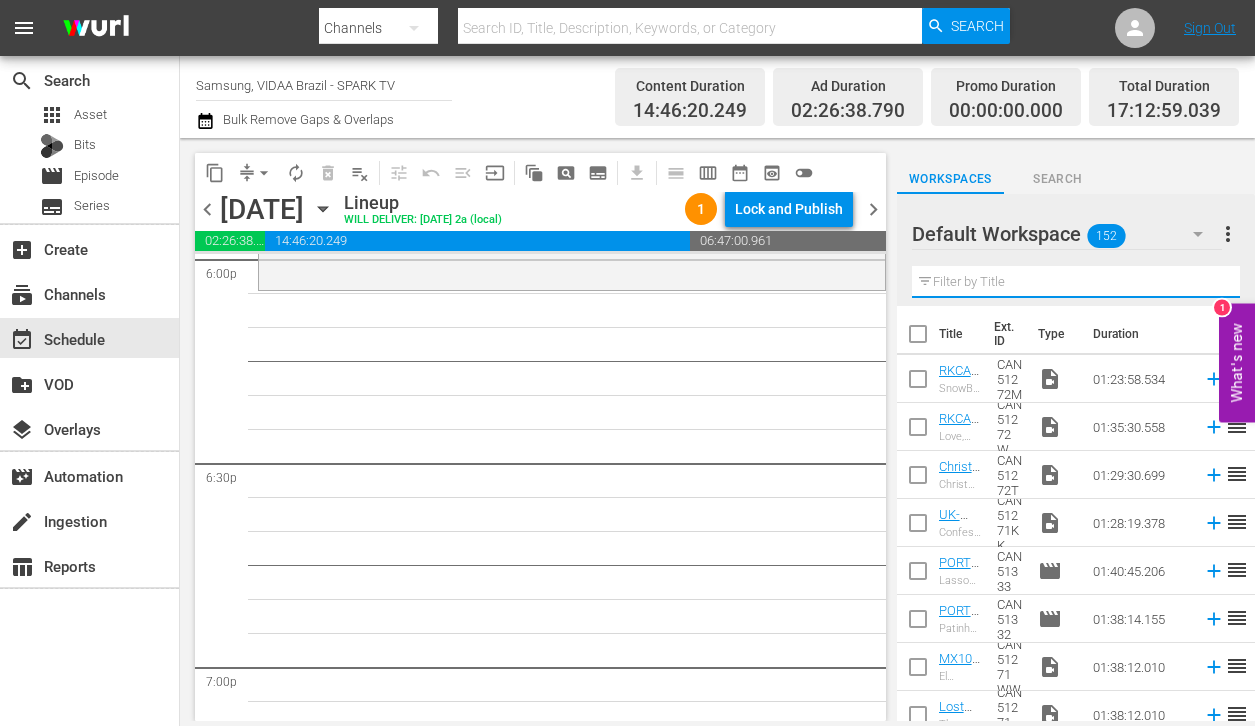 click at bounding box center (1076, 282) 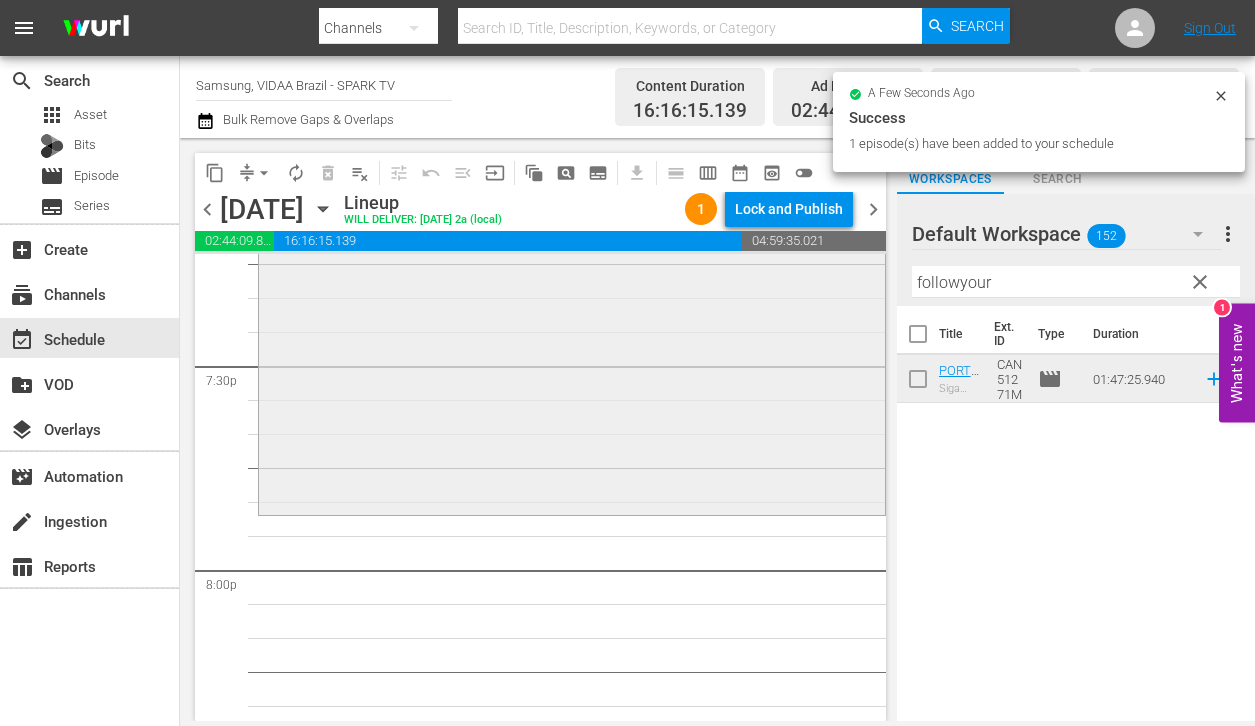 scroll, scrollTop: 7943, scrollLeft: 0, axis: vertical 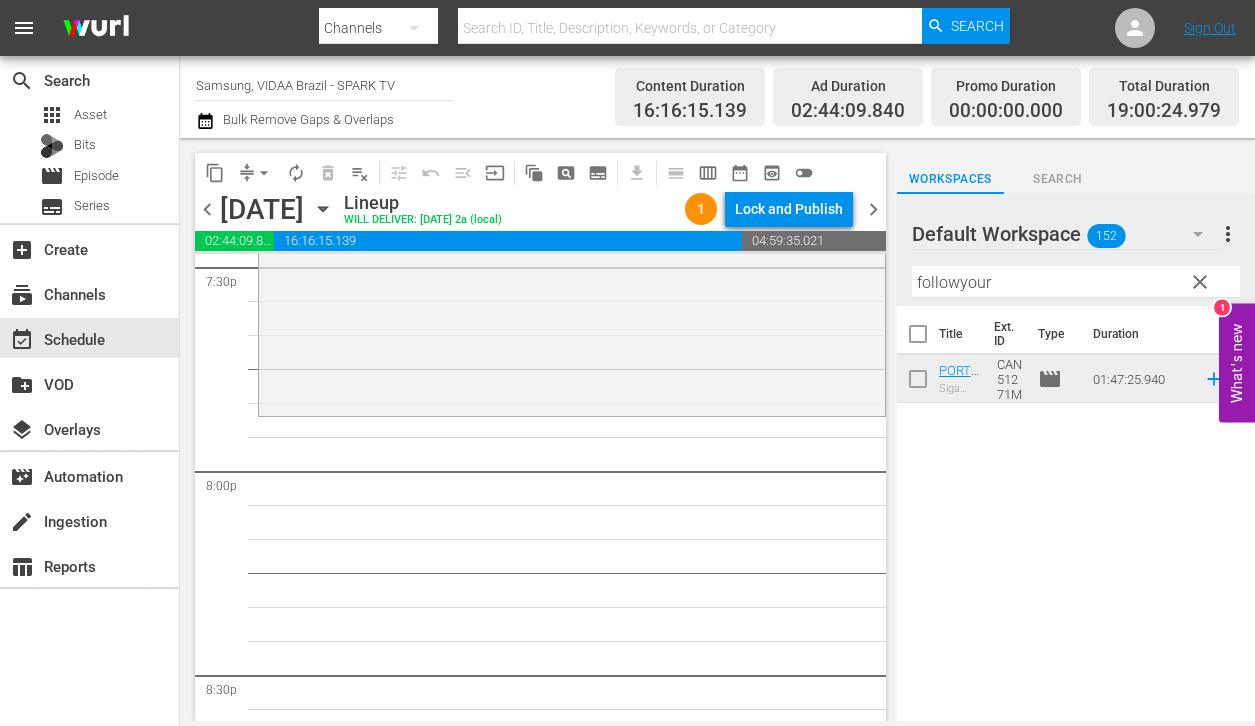 drag, startPoint x: 996, startPoint y: 384, endPoint x: 668, endPoint y: 12, distance: 495.9516 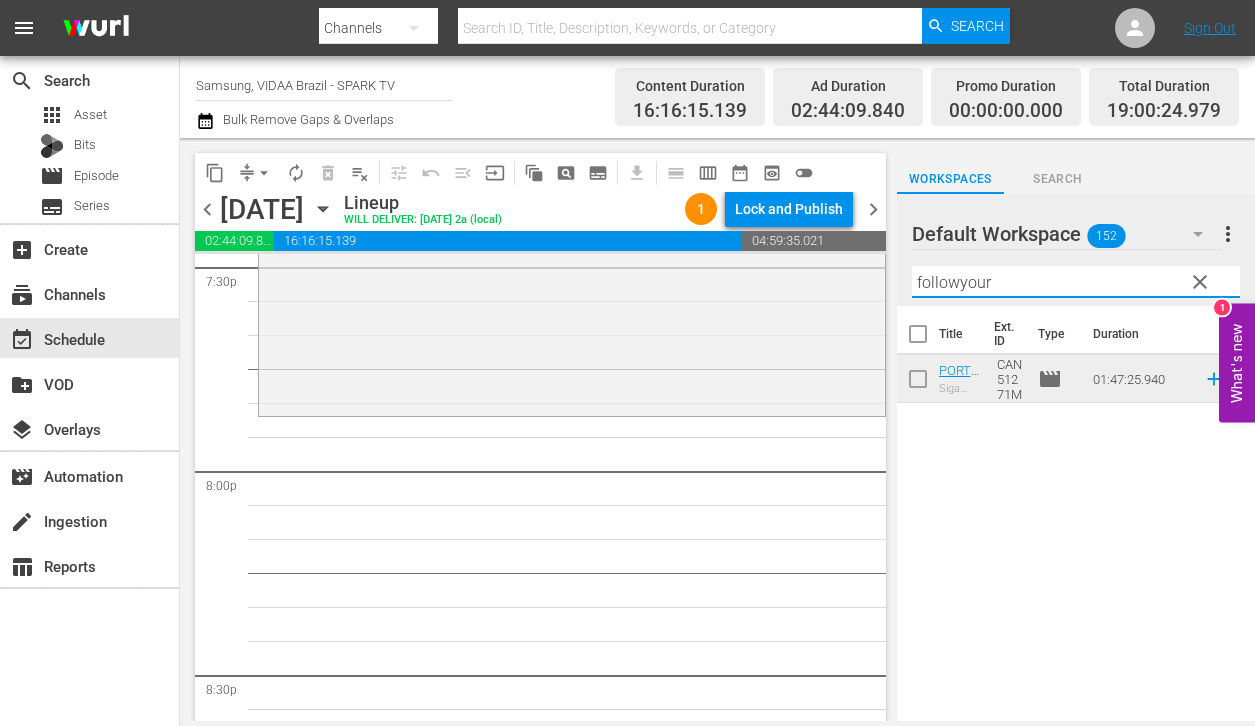 click on "followyour" at bounding box center [1076, 282] 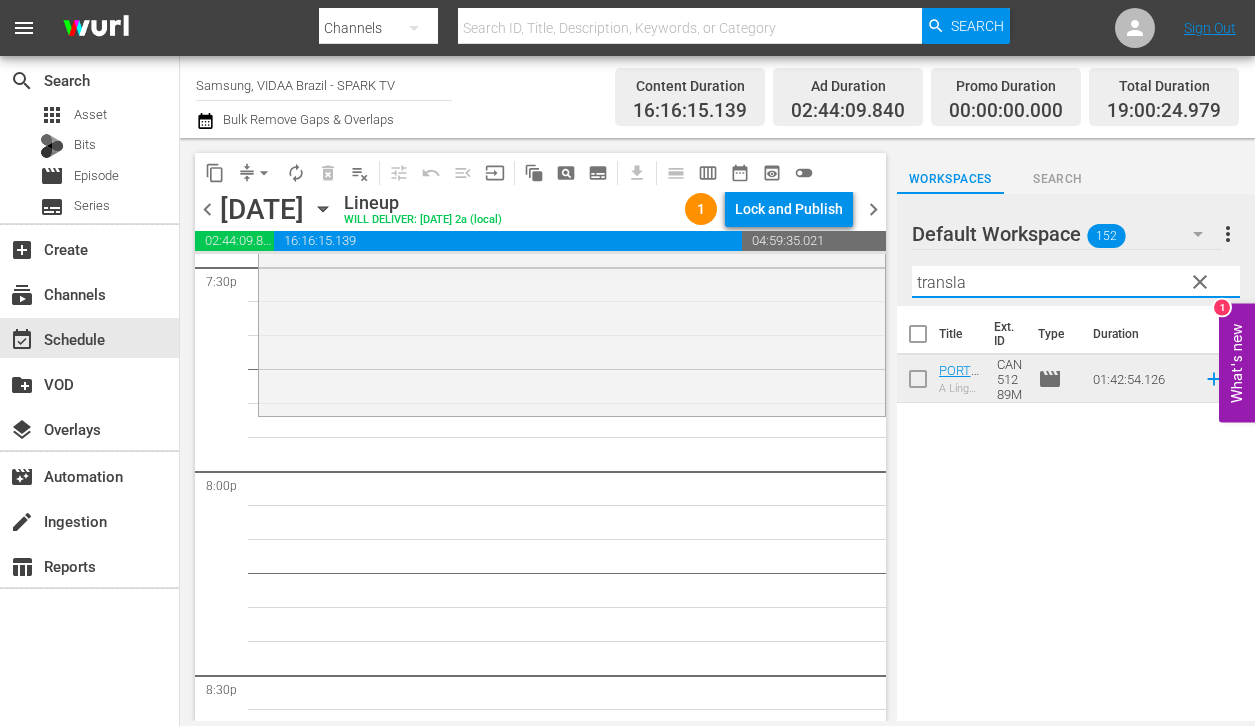 click on "transla" at bounding box center [1076, 282] 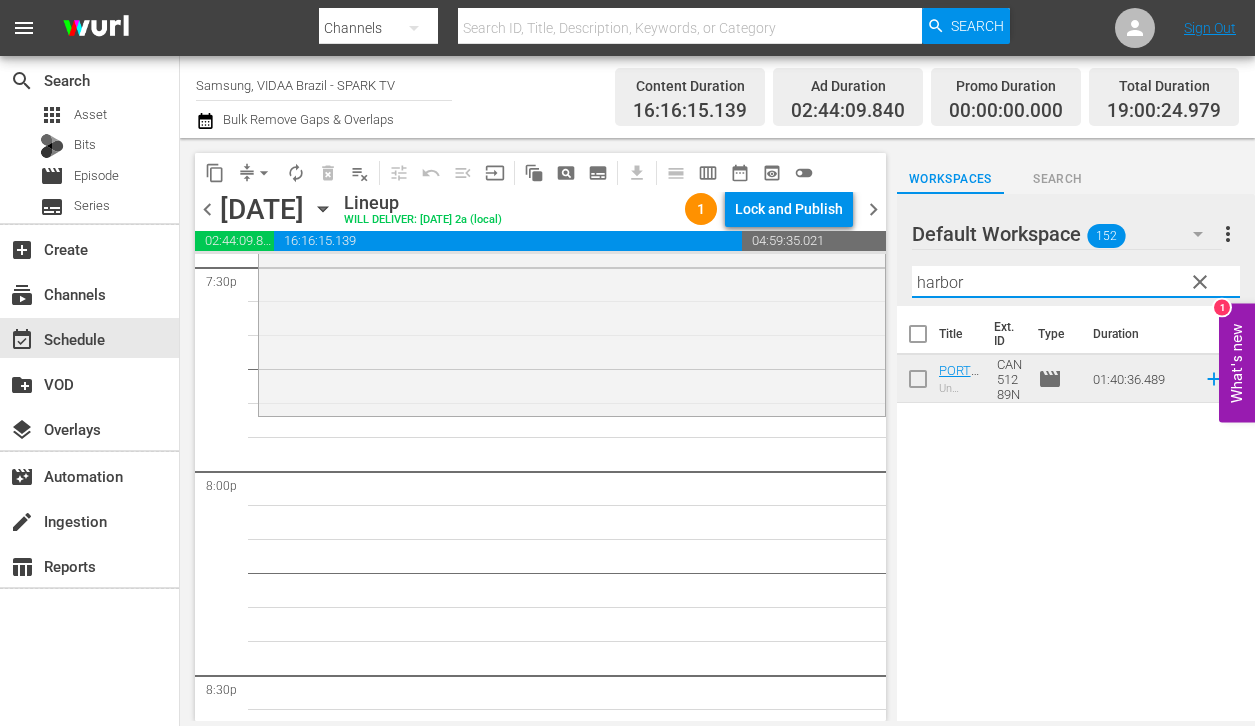 click on "harbor" at bounding box center (1076, 282) 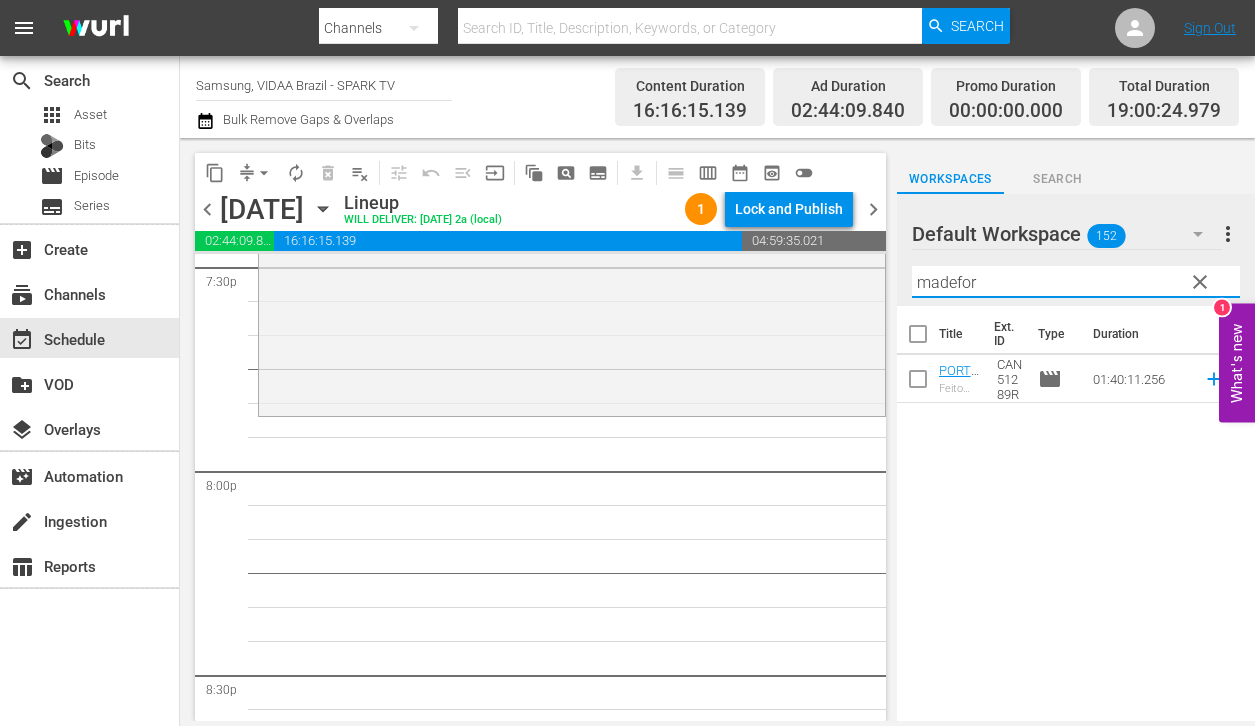 type on "madefor" 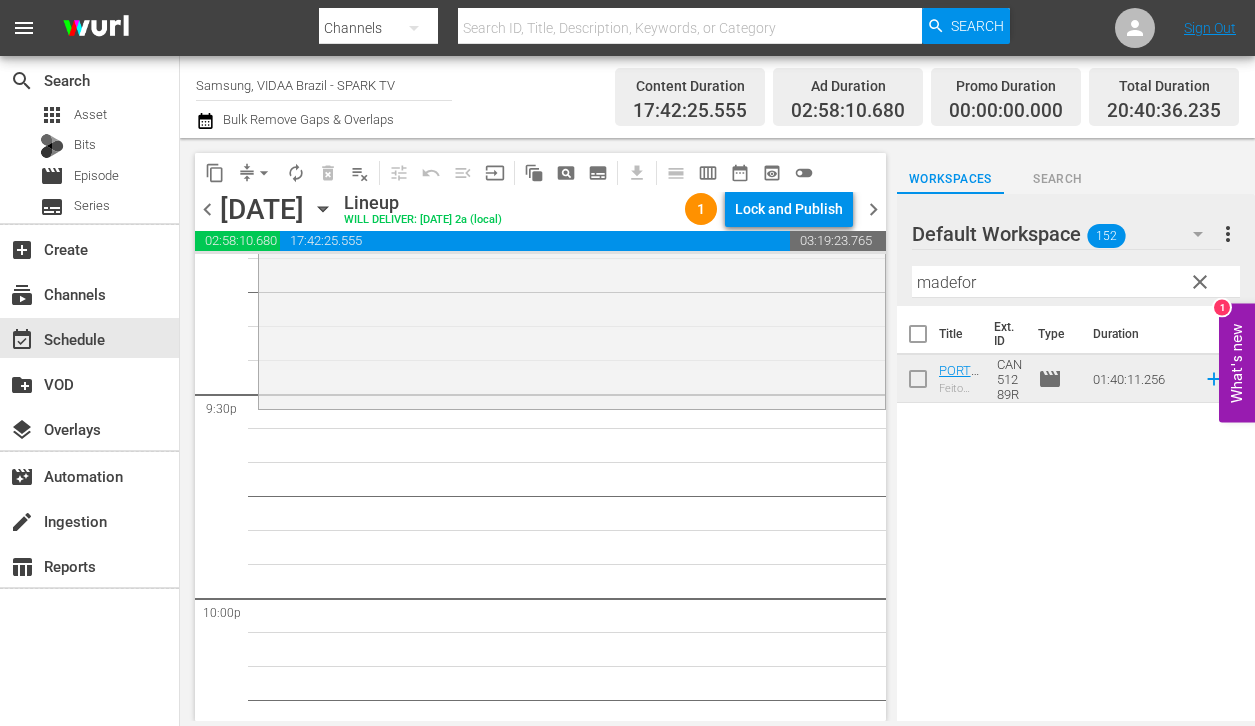 scroll, scrollTop: 8709, scrollLeft: 0, axis: vertical 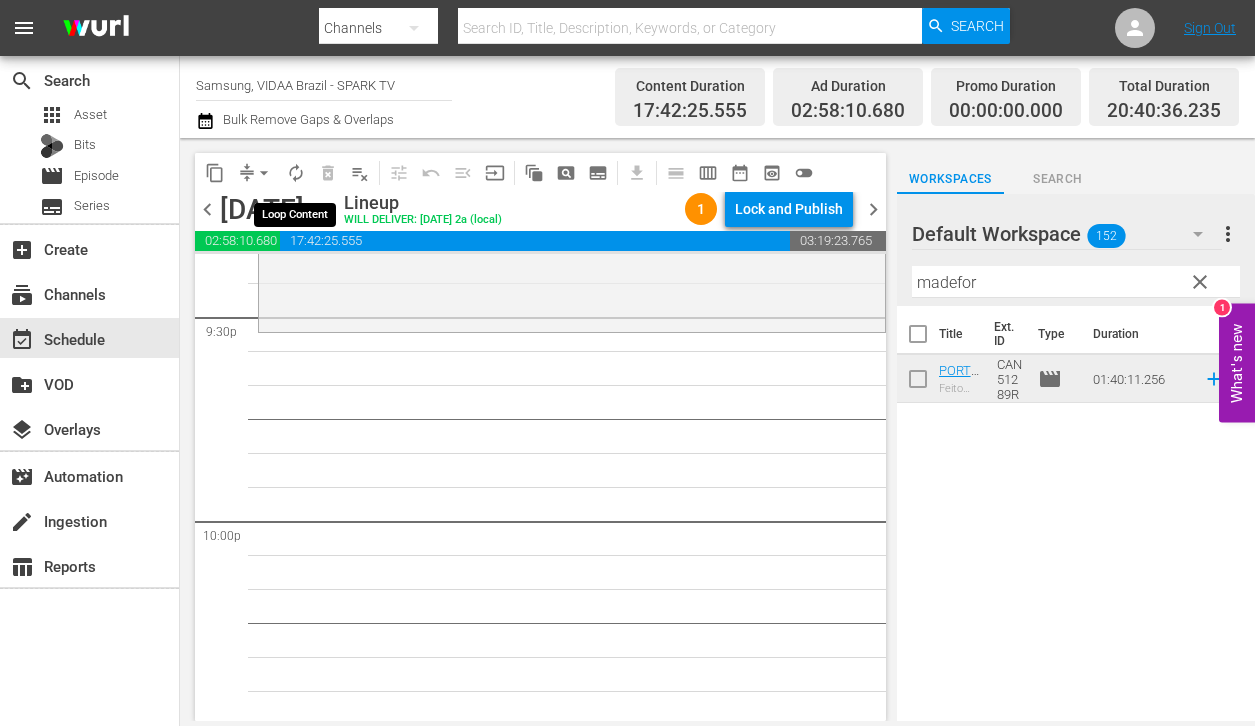 click on "autorenew_outlined" at bounding box center [296, 173] 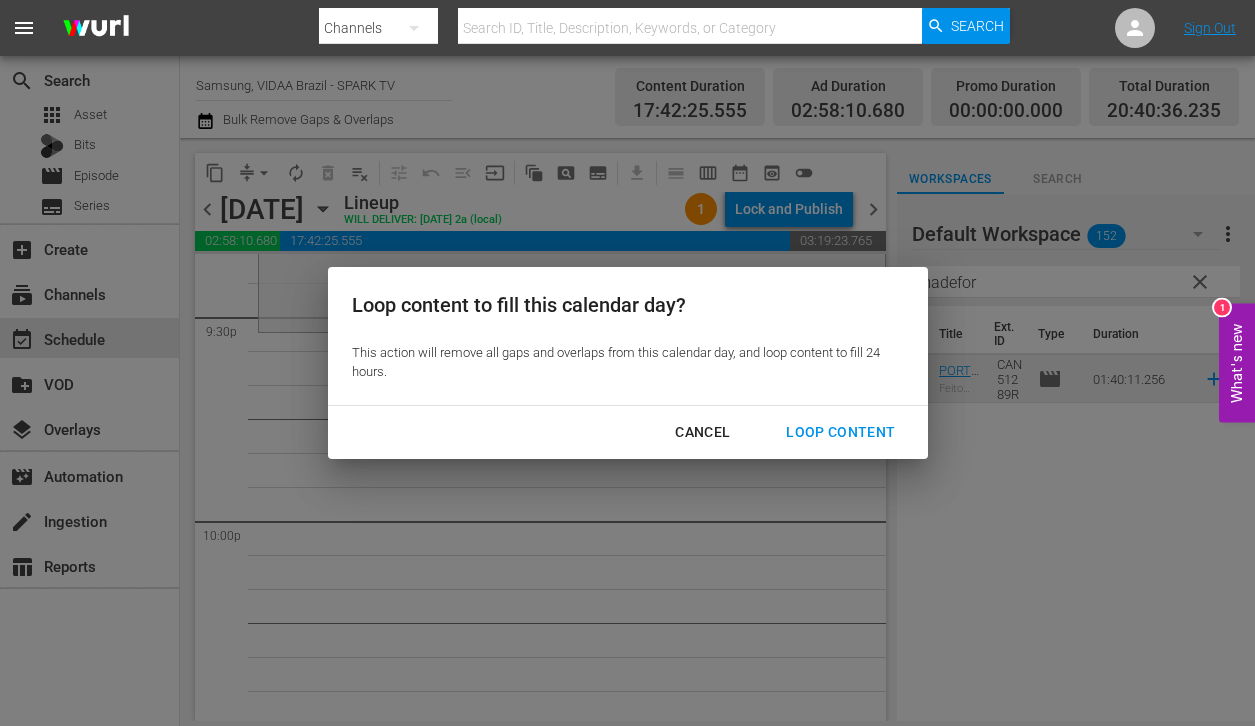 click on "Loop Content" at bounding box center [840, 432] 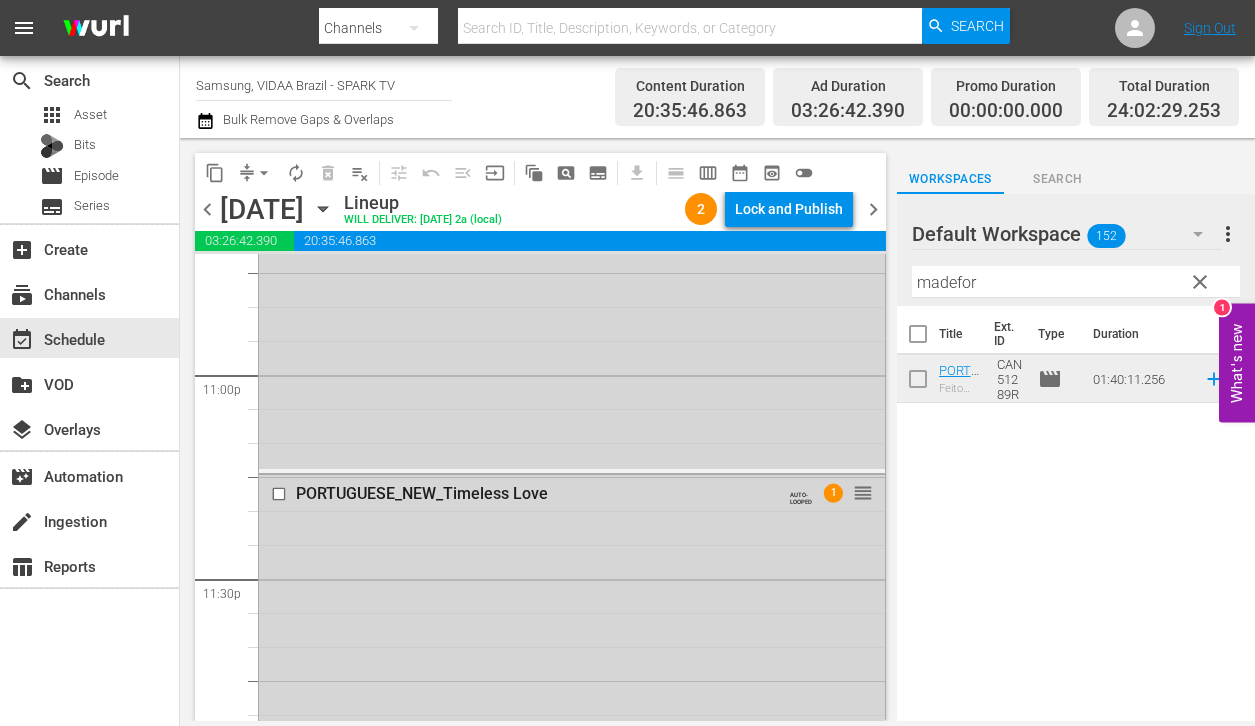 scroll, scrollTop: 9531, scrollLeft: 0, axis: vertical 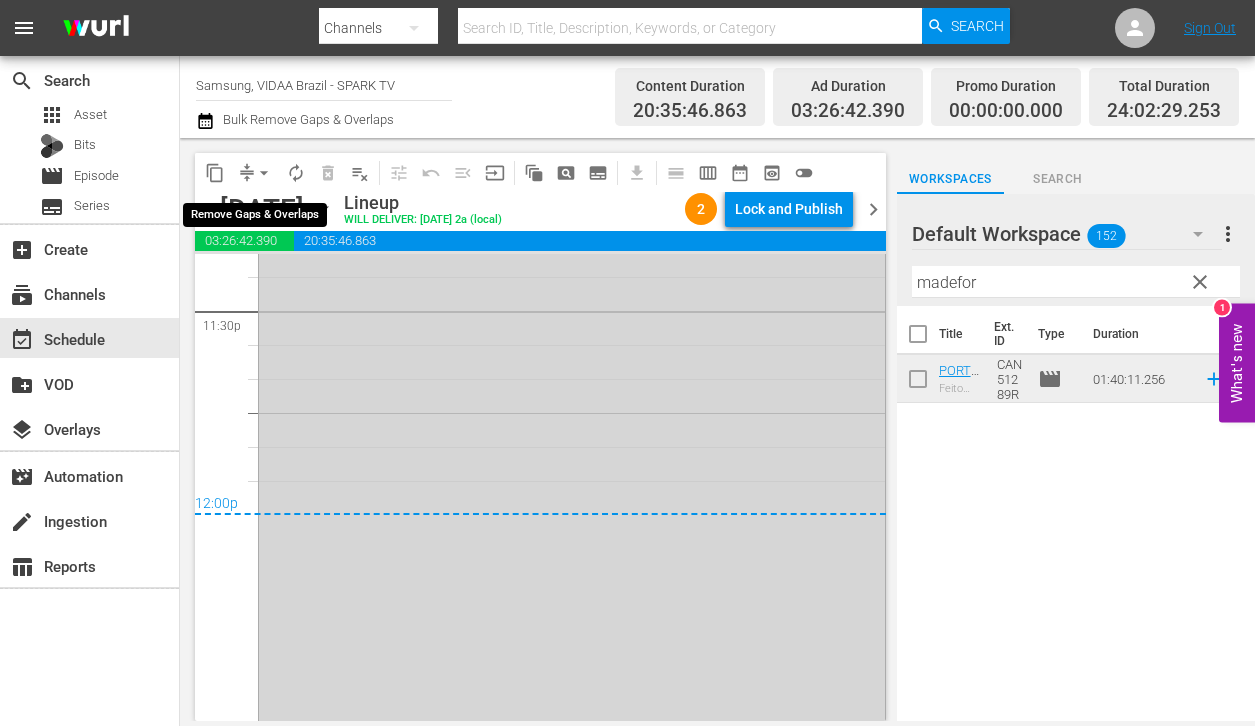 click on "arrow_drop_down" at bounding box center [264, 173] 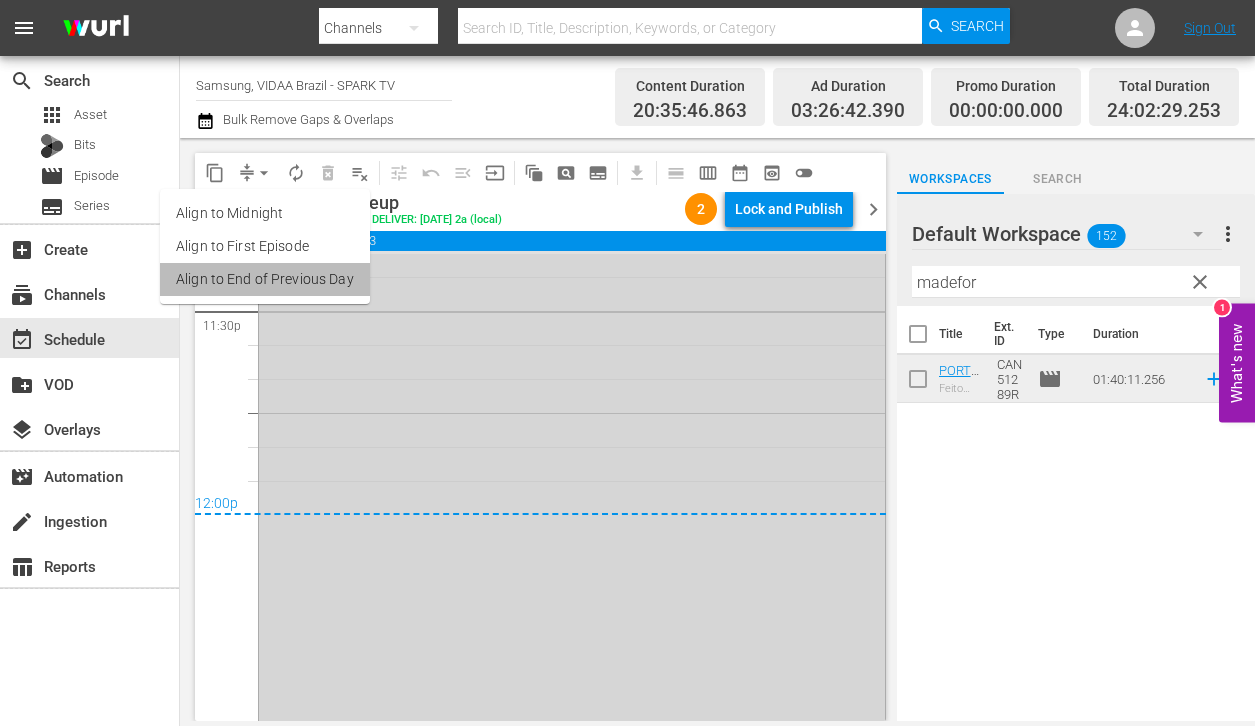click on "Align to End of Previous Day" at bounding box center [265, 279] 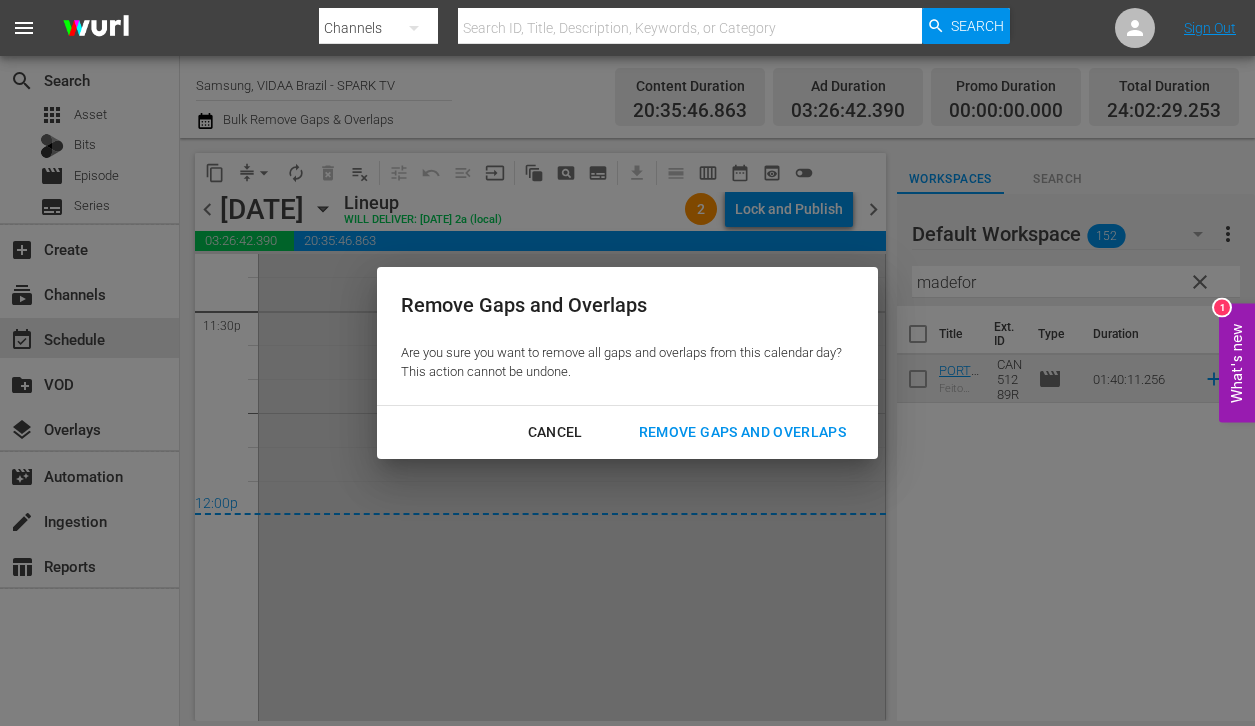 click on "Remove Gaps and Overlaps" at bounding box center (742, 432) 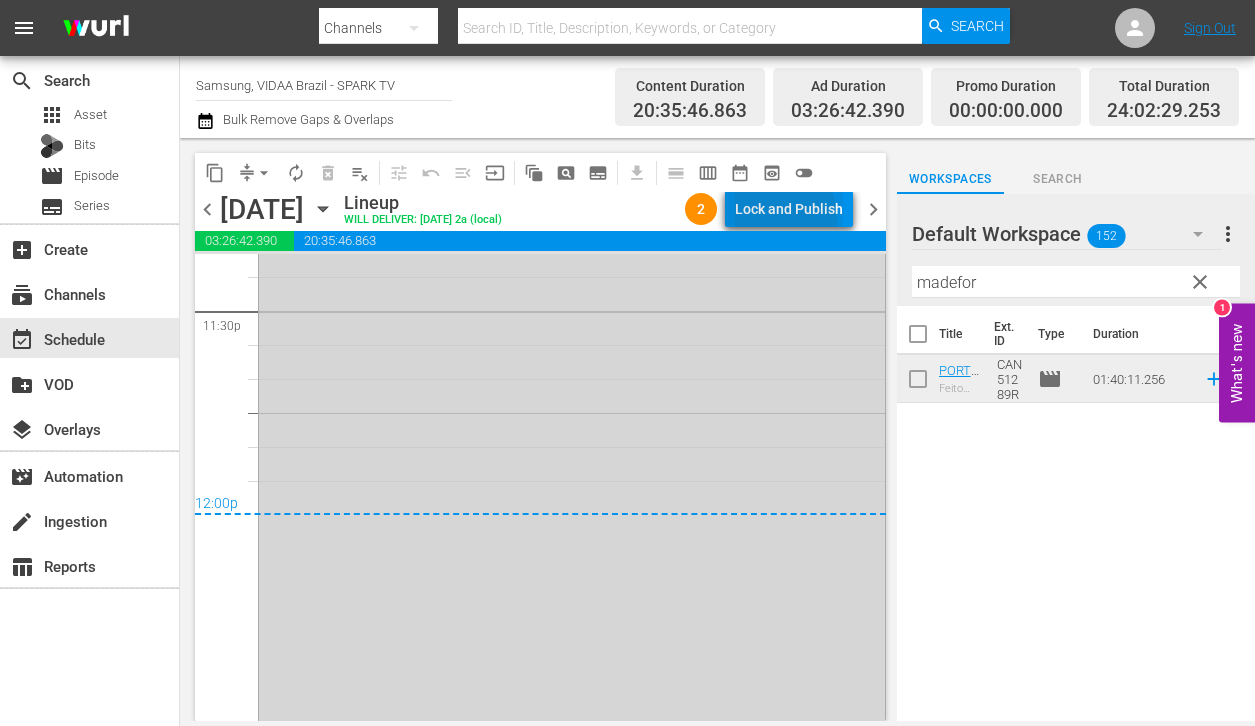 click on "Lock and Publish" at bounding box center [789, 209] 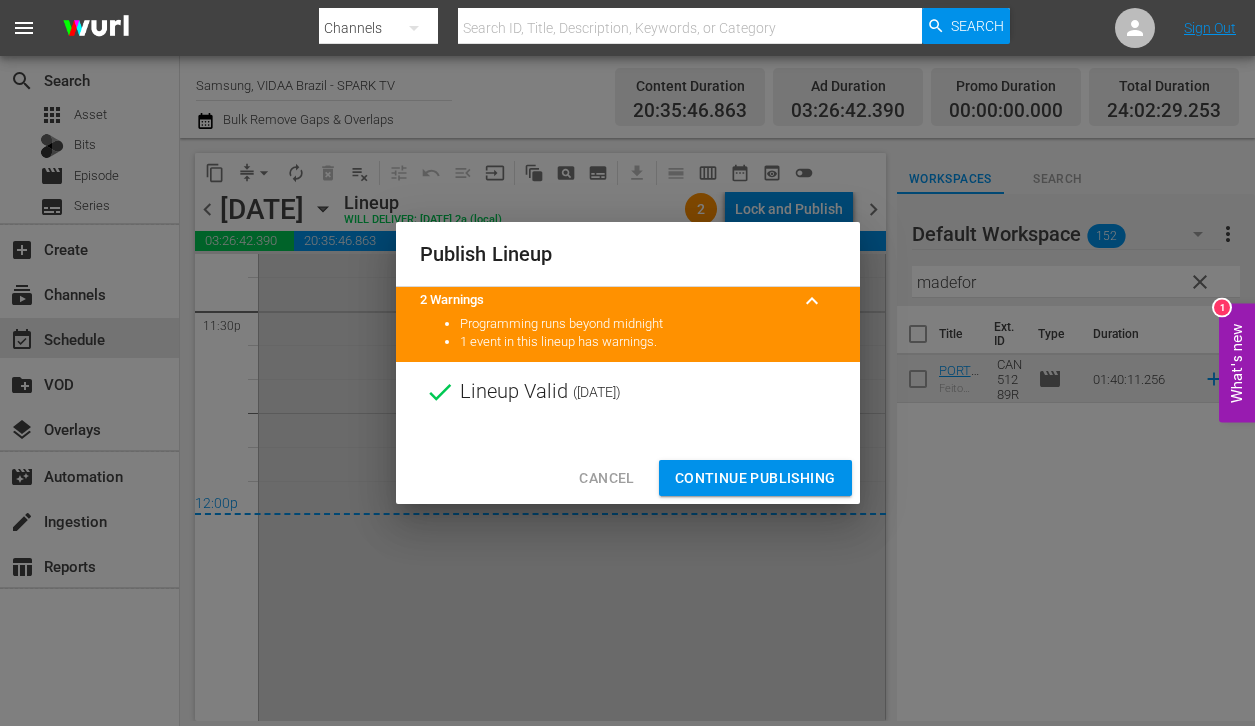 click on "Cancel Continue Publishing" at bounding box center [628, 478] 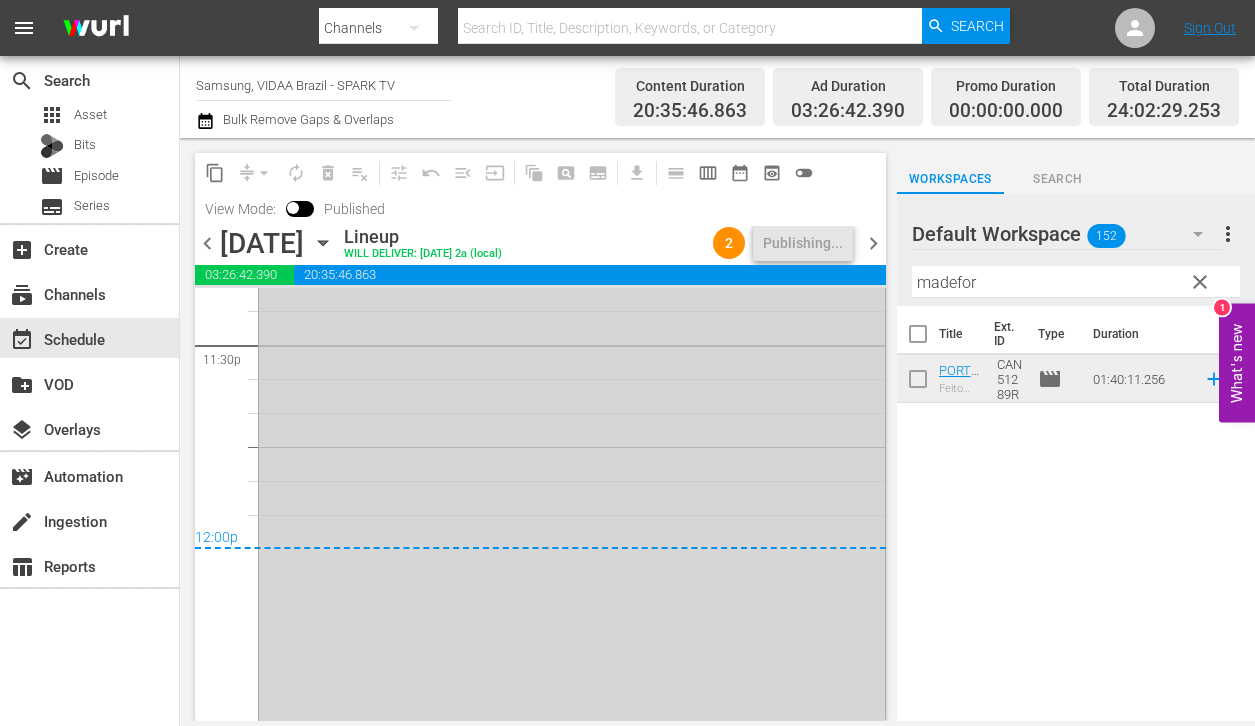 click on "clear" at bounding box center [1200, 282] 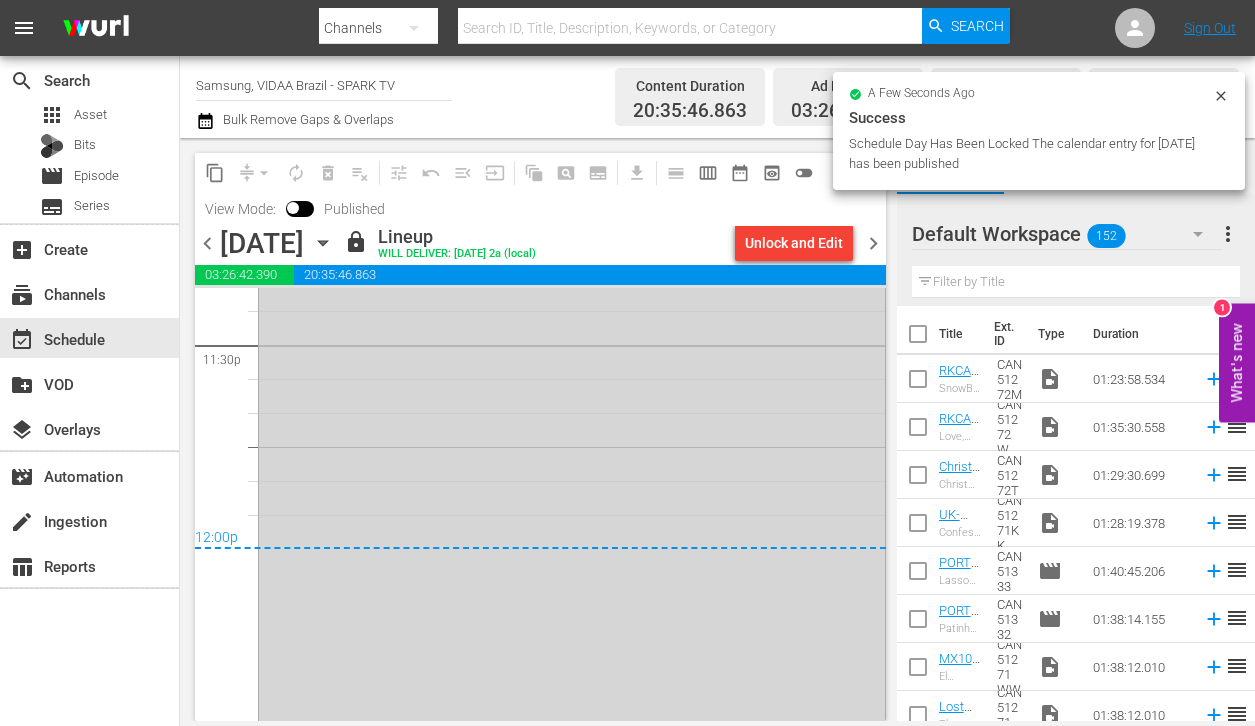 click on "chevron_right" at bounding box center [873, 243] 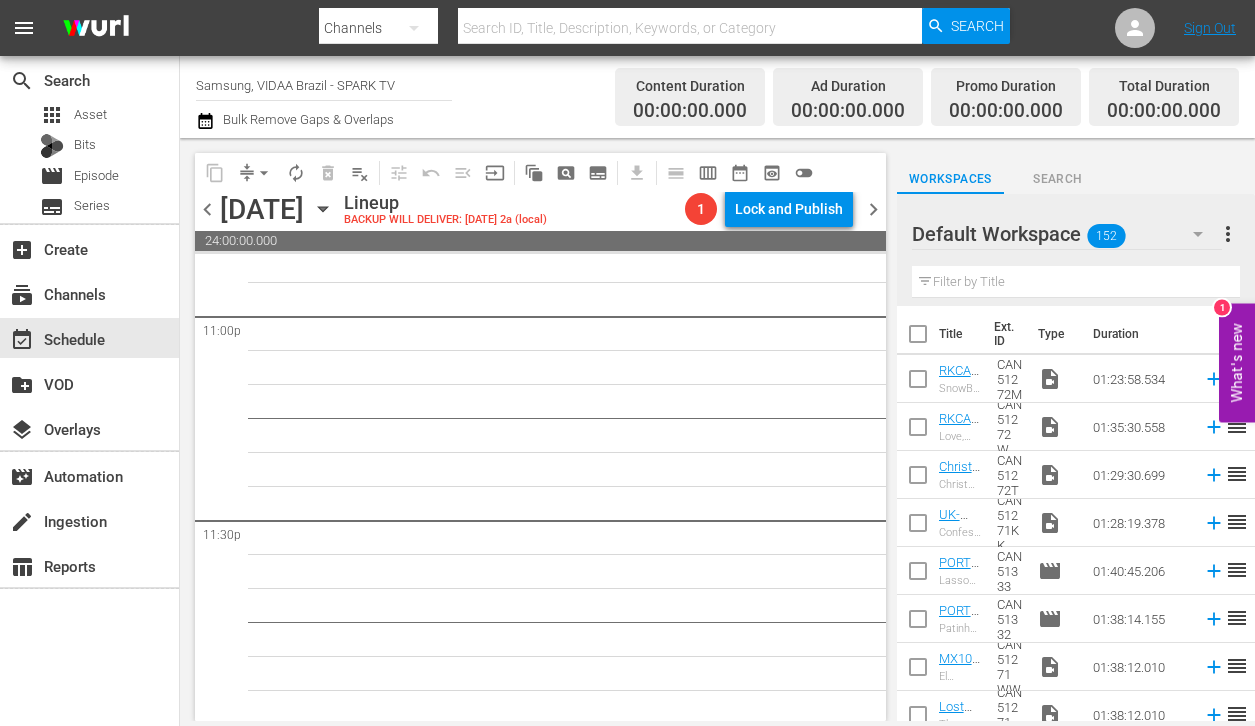 scroll, scrollTop: 9325, scrollLeft: 0, axis: vertical 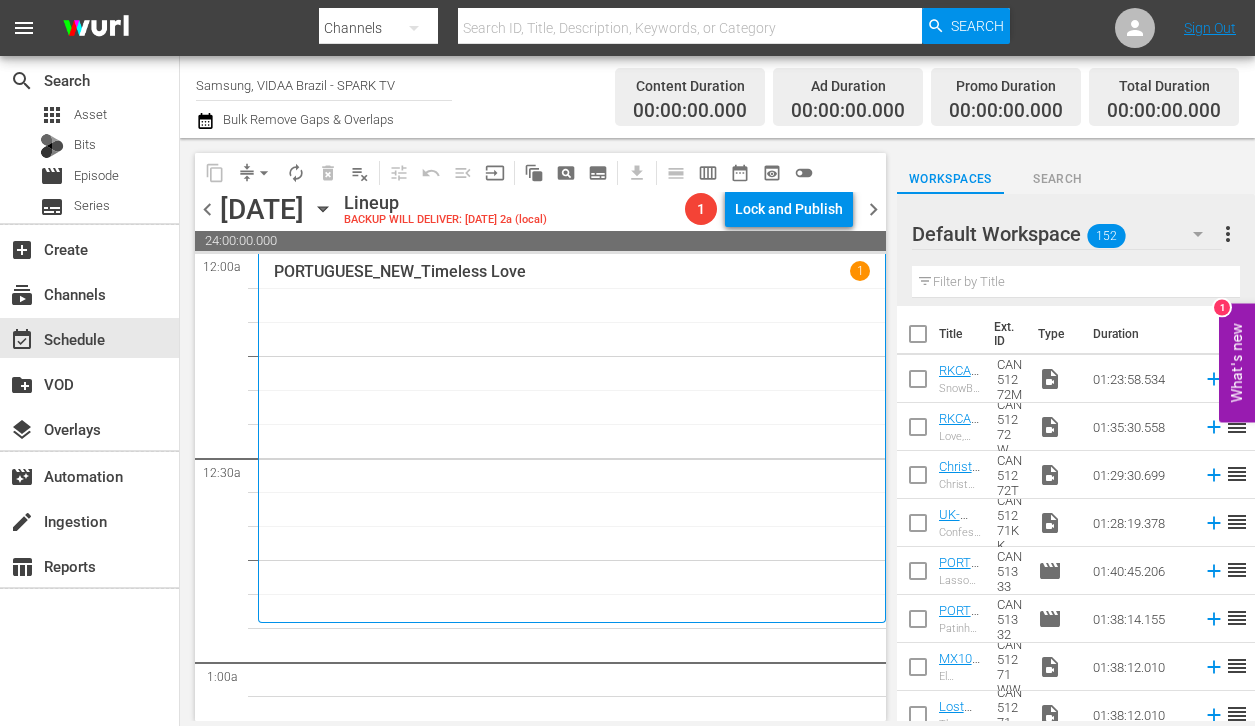 click at bounding box center [1076, 282] 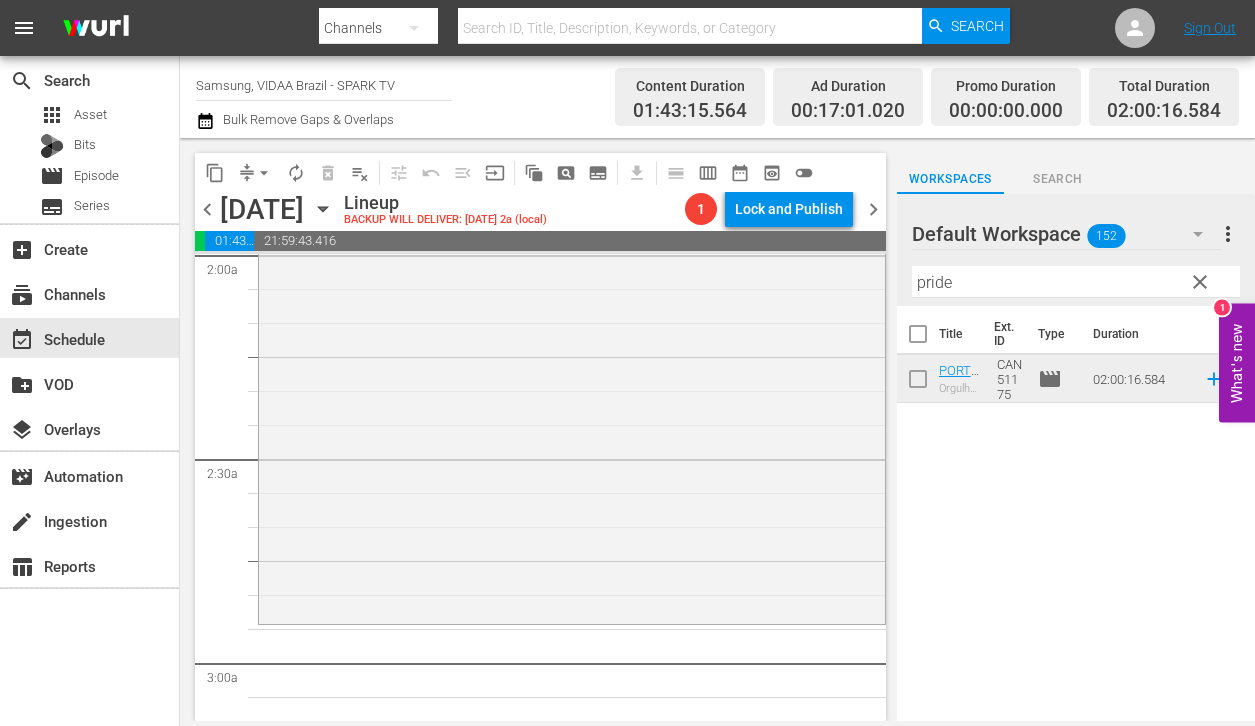 scroll, scrollTop: 1105, scrollLeft: 0, axis: vertical 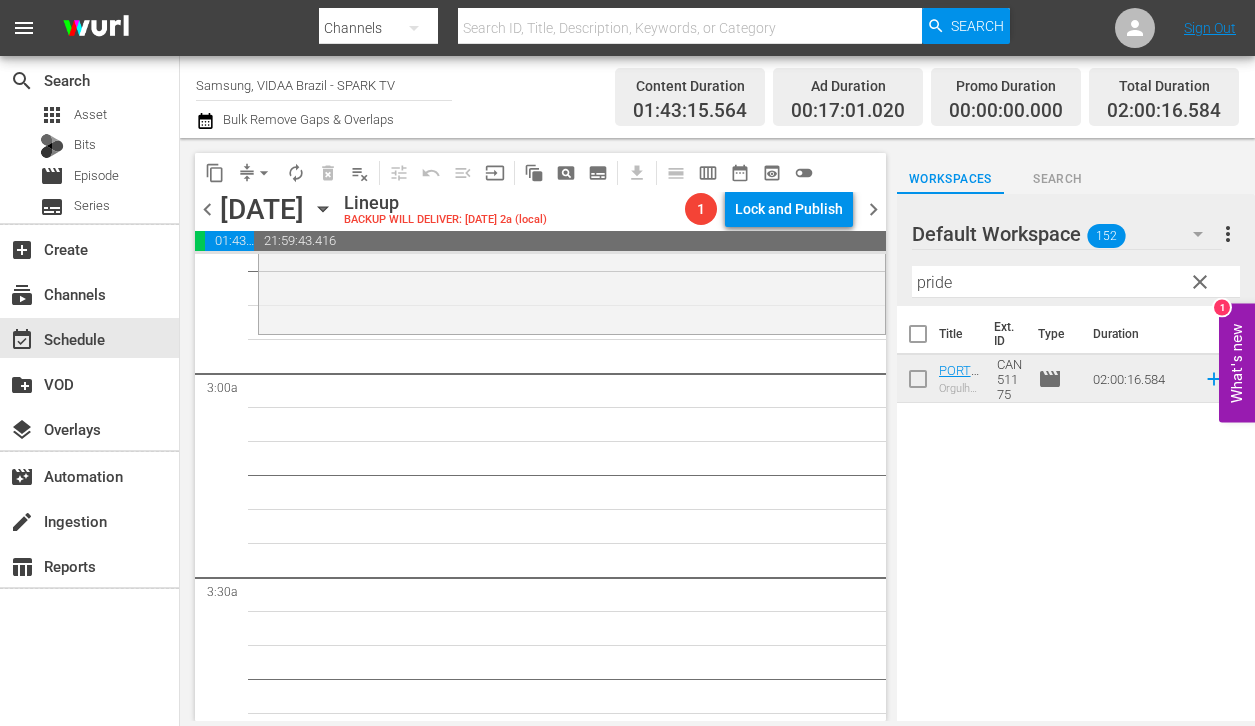 drag, startPoint x: 992, startPoint y: 367, endPoint x: 713, endPoint y: 21, distance: 444.47385 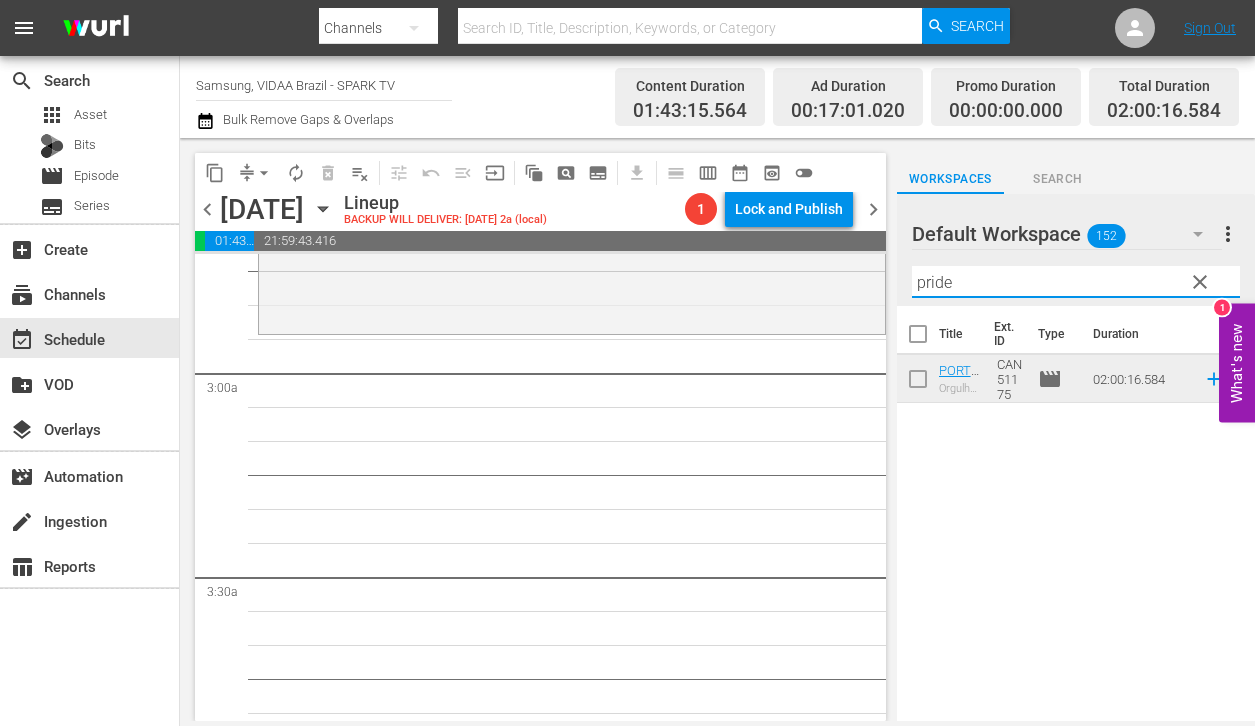 click on "pride" at bounding box center (1076, 282) 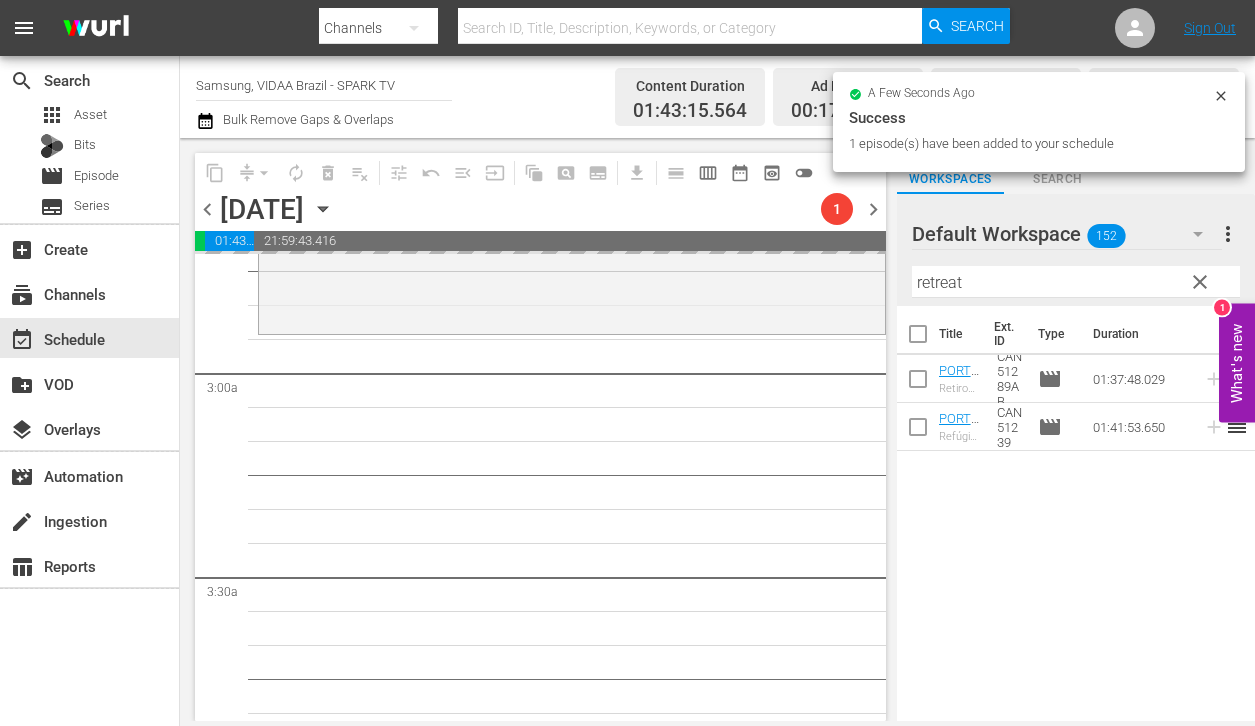 drag, startPoint x: 975, startPoint y: 411, endPoint x: 607, endPoint y: 17, distance: 539.1289 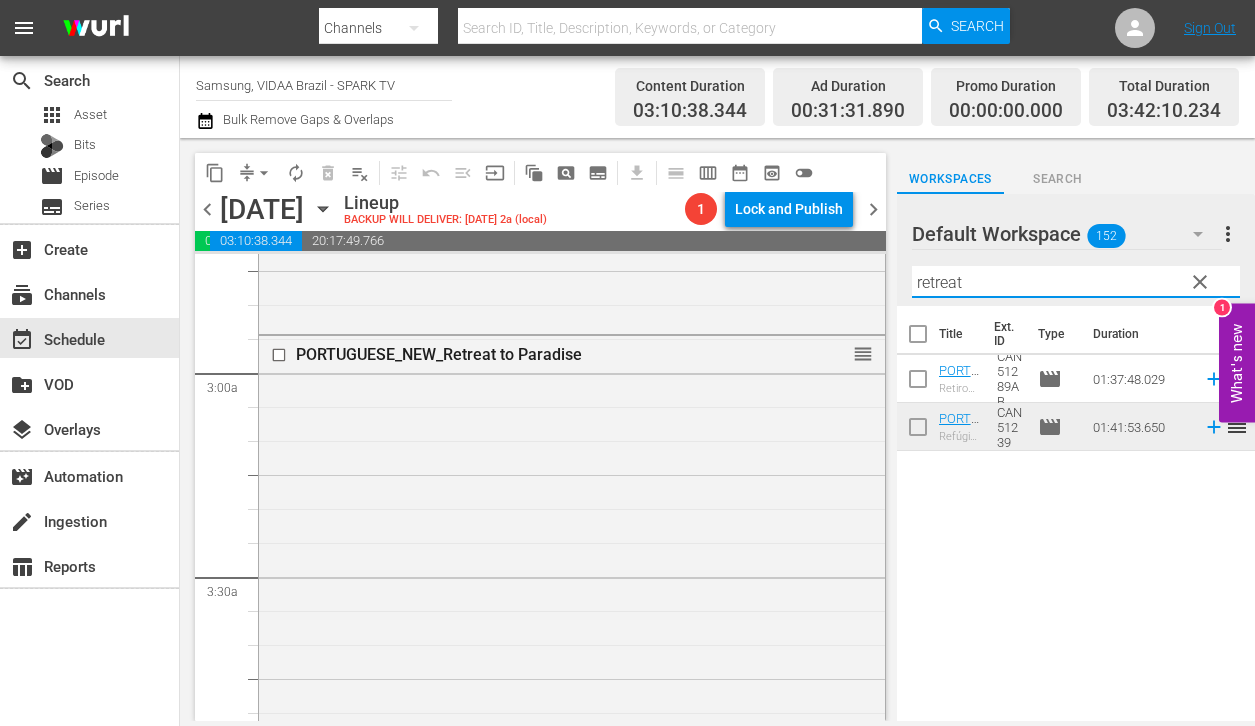 click on "retreat" at bounding box center (1076, 282) 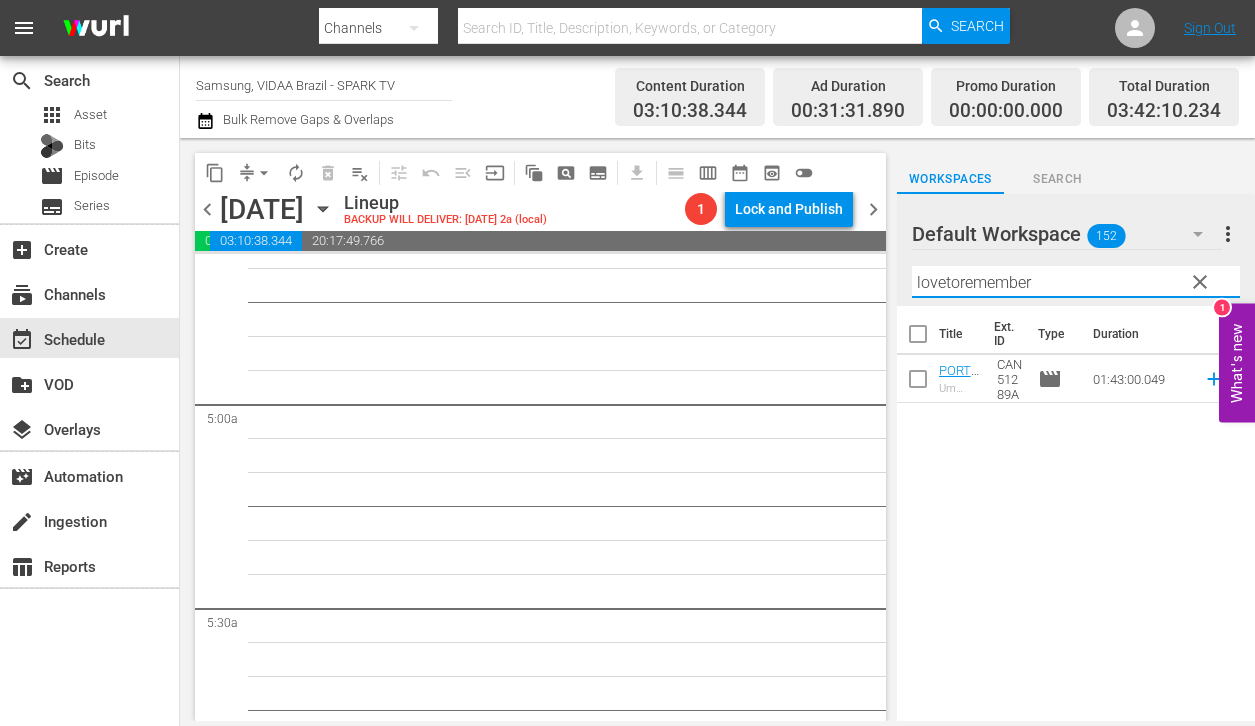scroll, scrollTop: 1775, scrollLeft: 0, axis: vertical 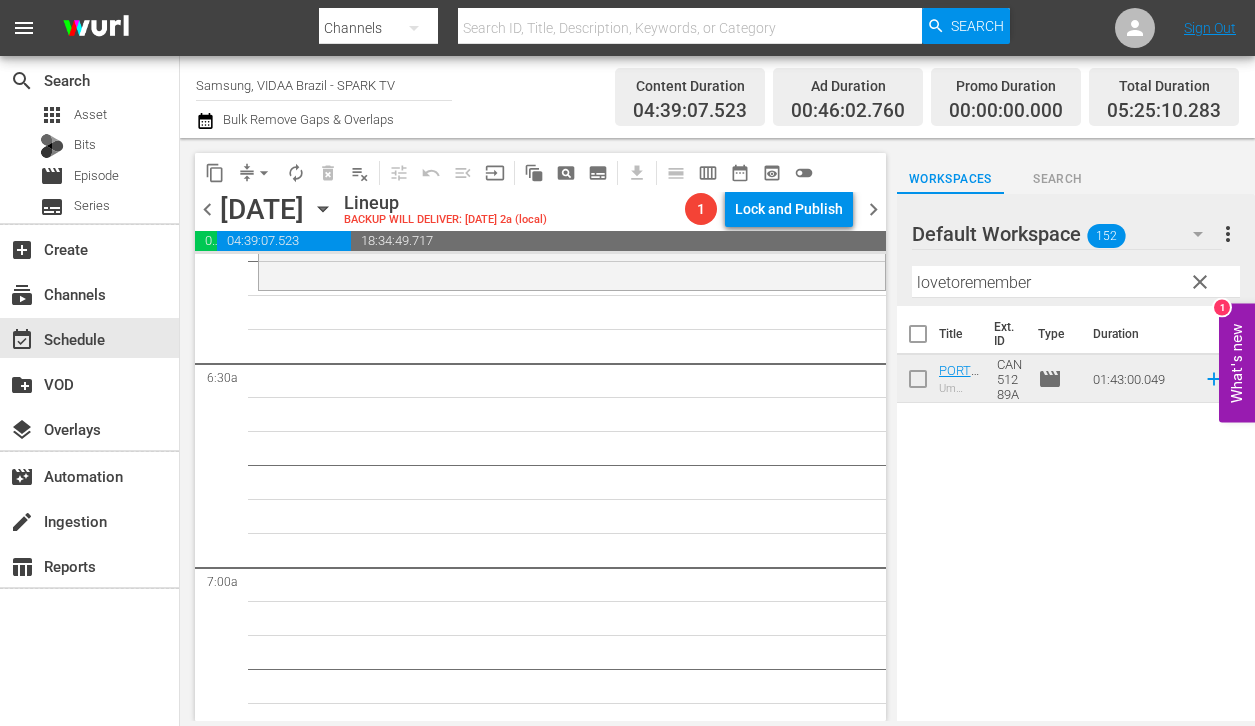 drag, startPoint x: 984, startPoint y: 381, endPoint x: 536, endPoint y: 1, distance: 587.4555 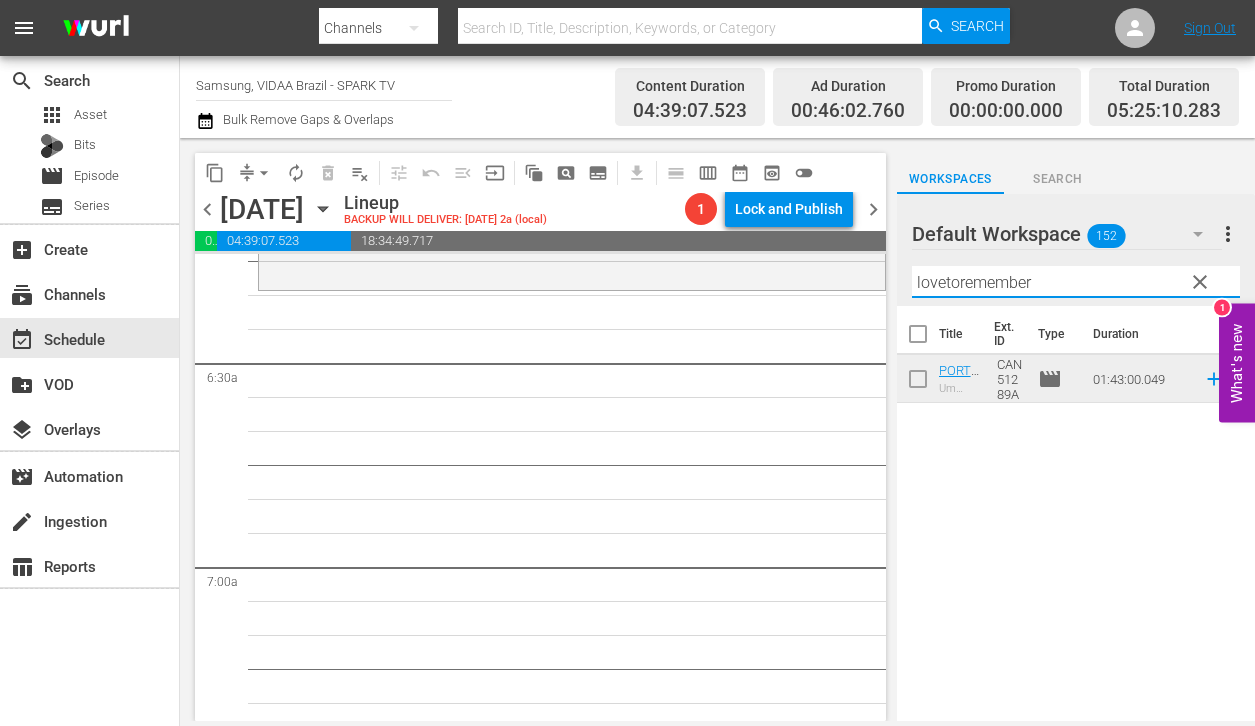 click on "lovetoremember" at bounding box center [1076, 282] 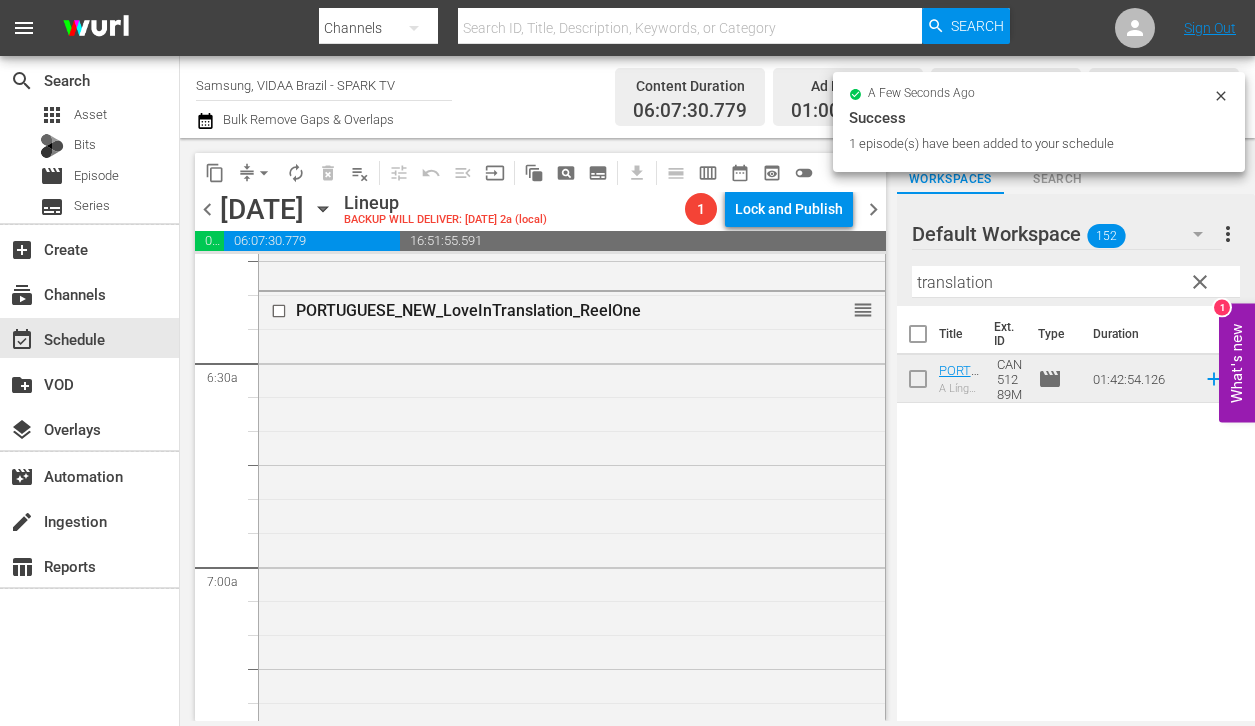drag, startPoint x: 996, startPoint y: 386, endPoint x: 655, endPoint y: 6, distance: 510.56927 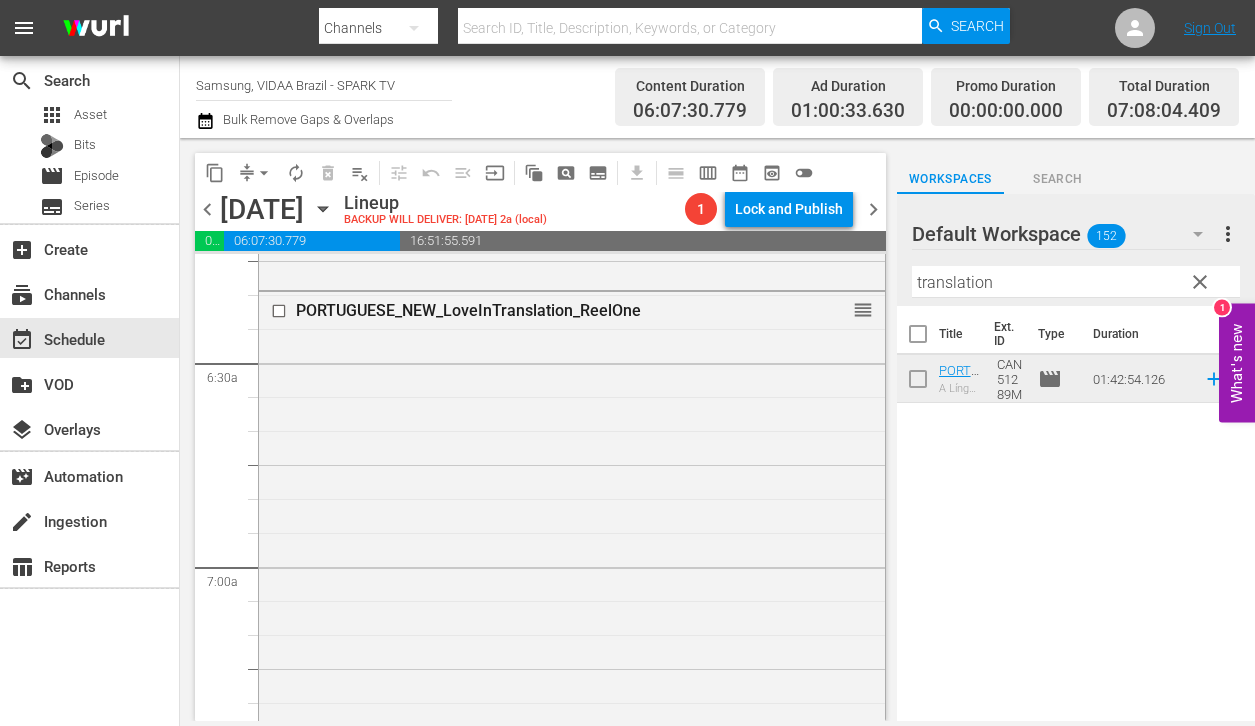 click on "translation" at bounding box center (1076, 282) 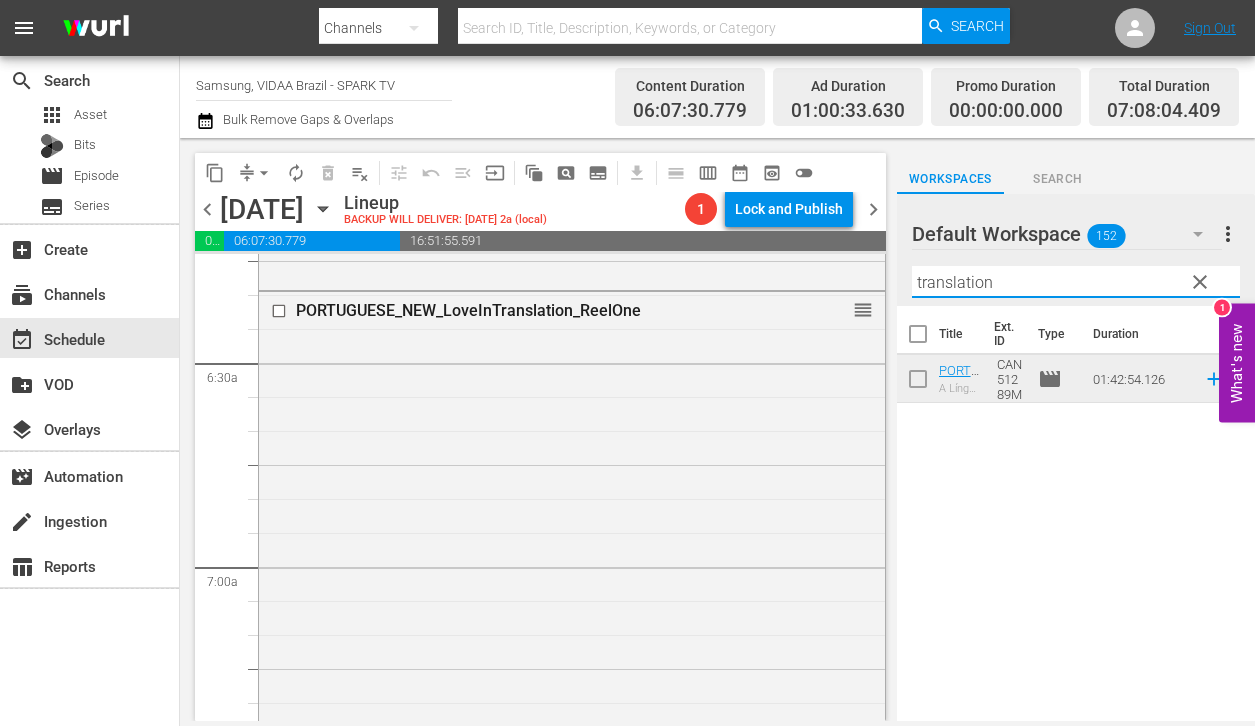 click on "translation" at bounding box center (1076, 282) 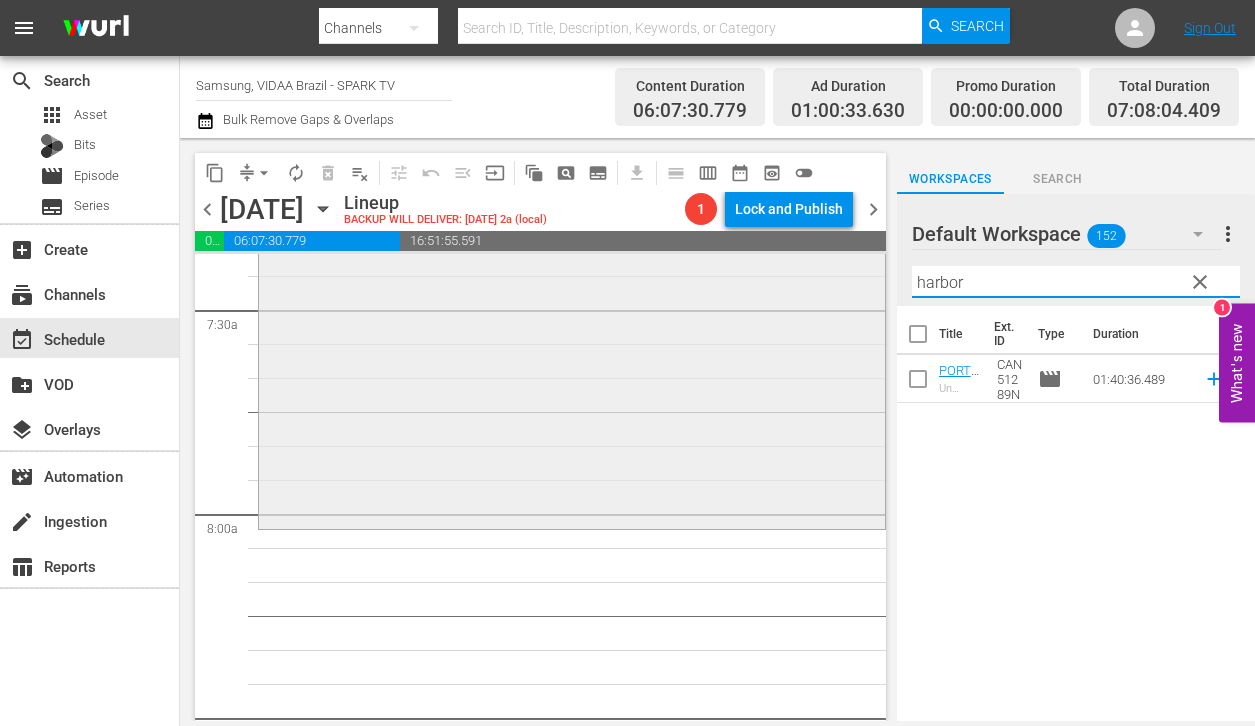 scroll, scrollTop: 3132, scrollLeft: 0, axis: vertical 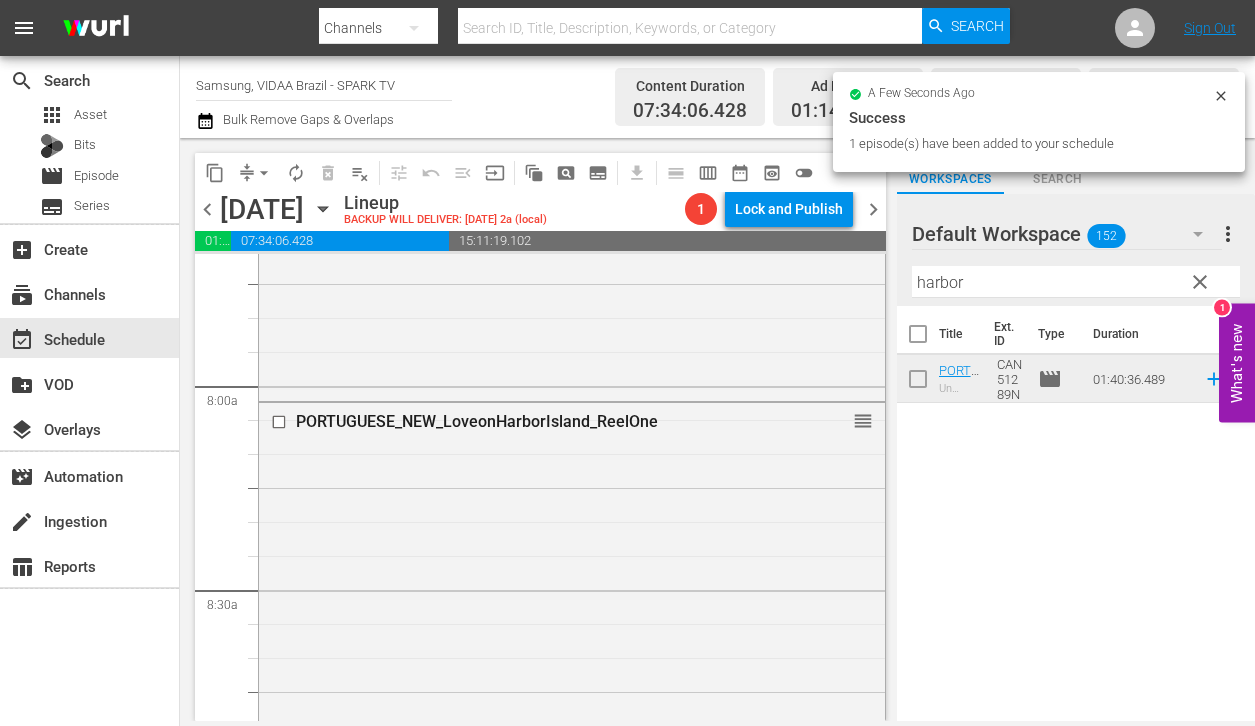 drag, startPoint x: 986, startPoint y: 374, endPoint x: 609, endPoint y: 32, distance: 509.01178 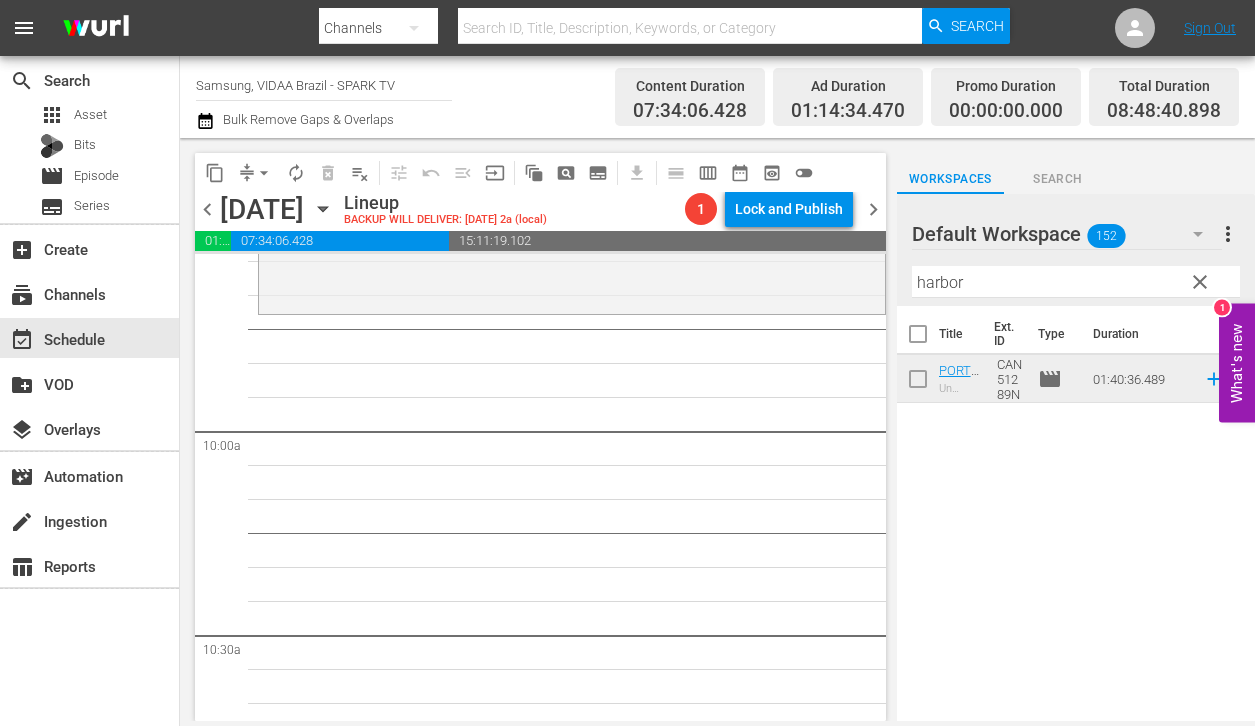 scroll, scrollTop: 4024, scrollLeft: 0, axis: vertical 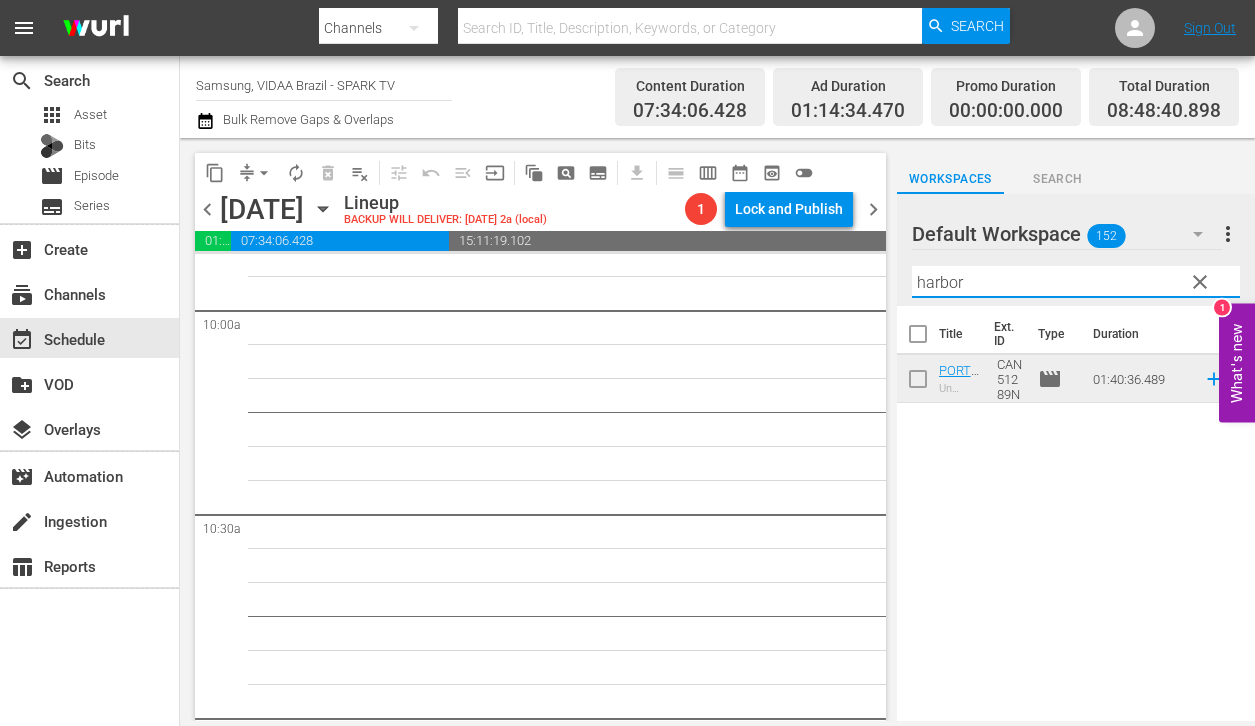 click on "harbor" at bounding box center [1076, 282] 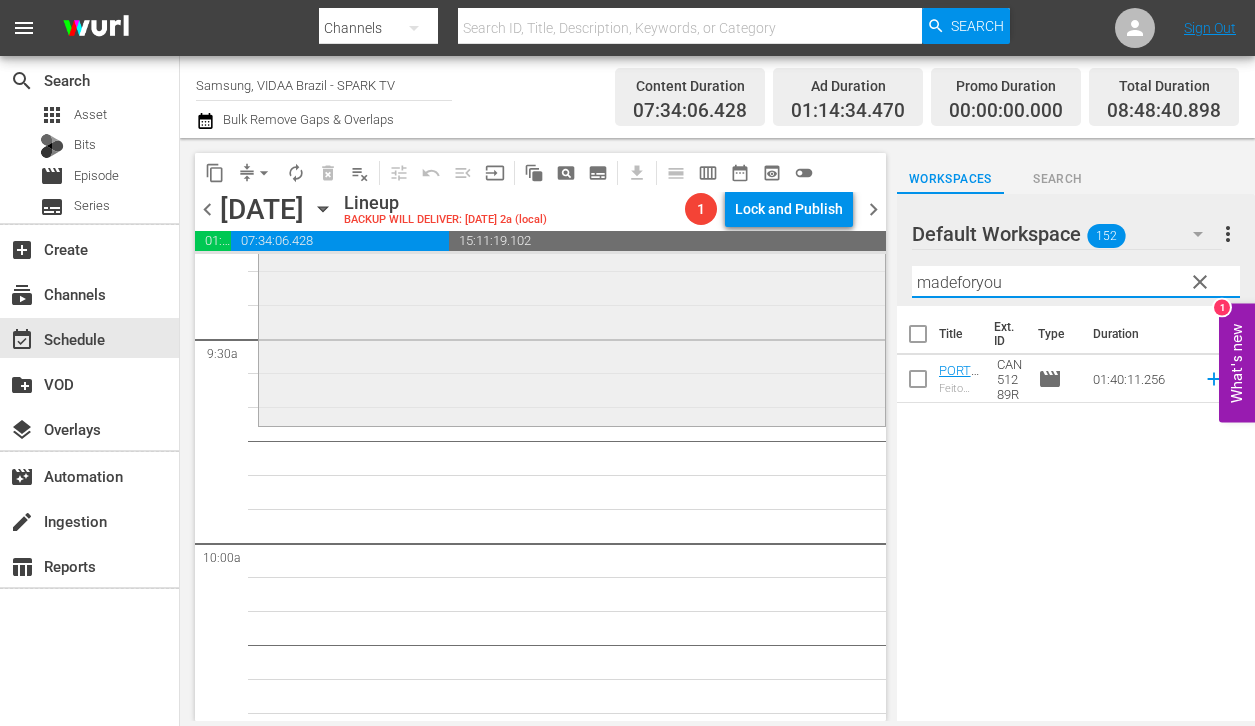 scroll, scrollTop: 3703, scrollLeft: 0, axis: vertical 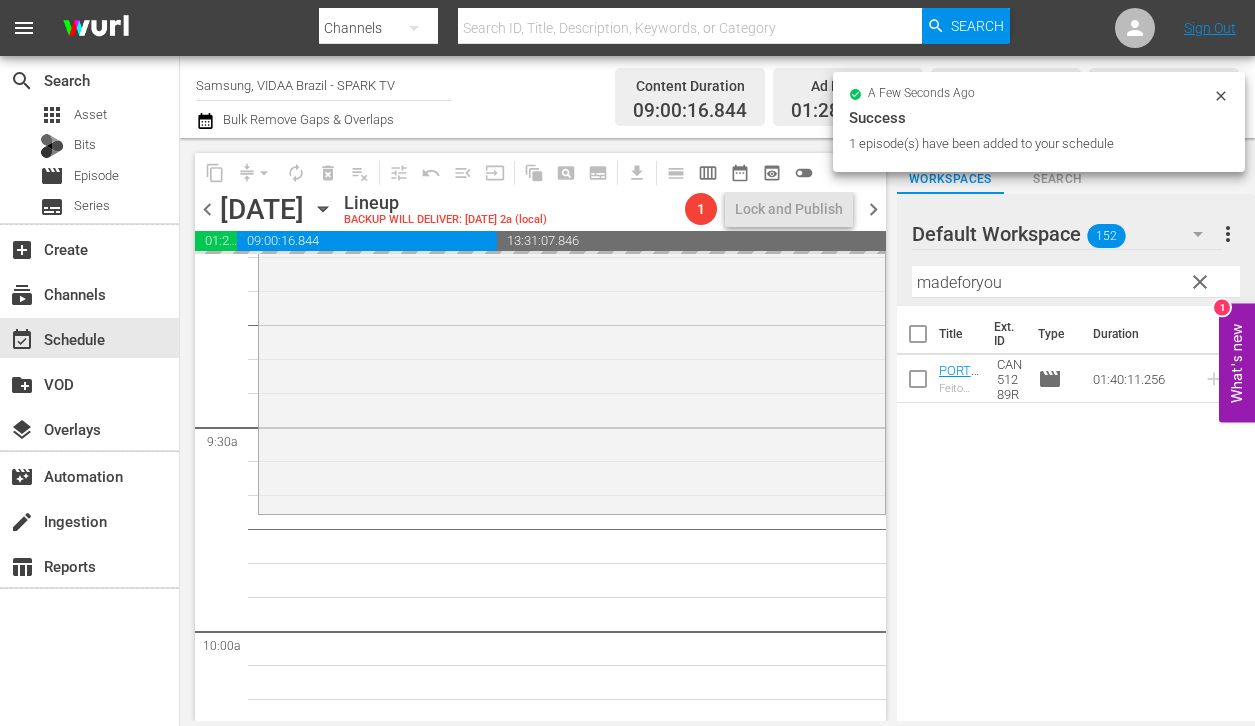 drag, startPoint x: 994, startPoint y: 375, endPoint x: 674, endPoint y: 62, distance: 447.62595 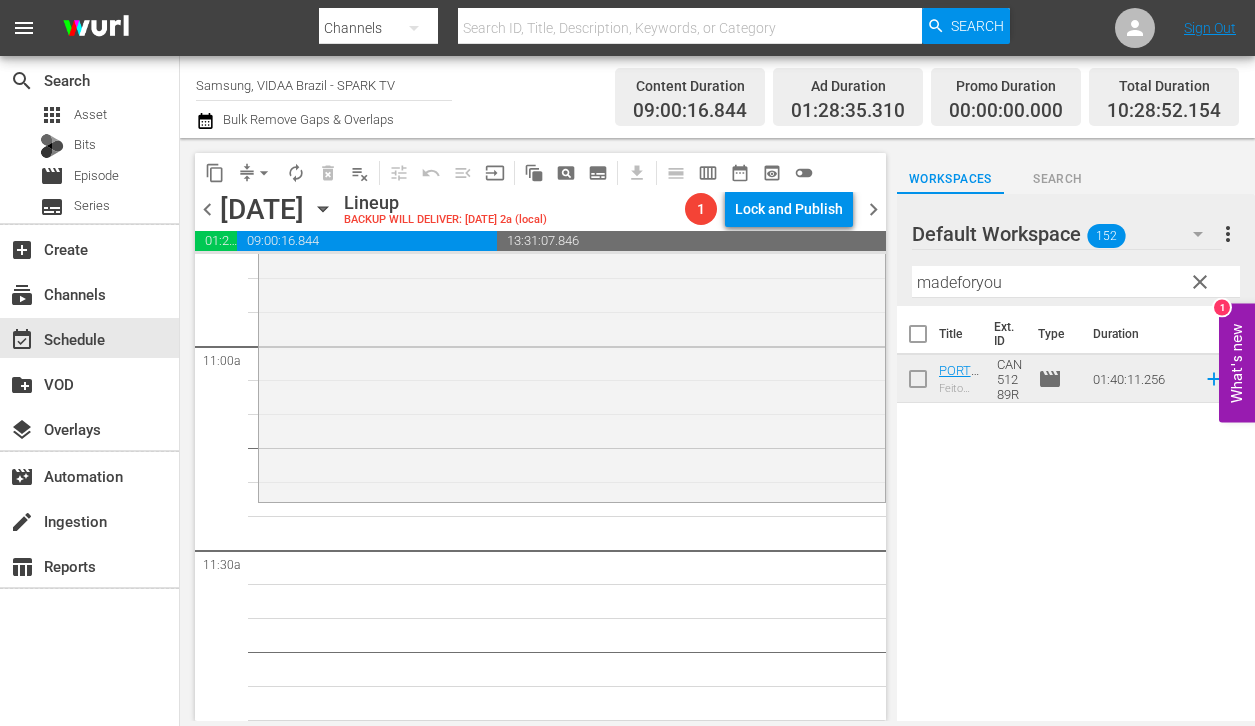 scroll, scrollTop: 4458, scrollLeft: 0, axis: vertical 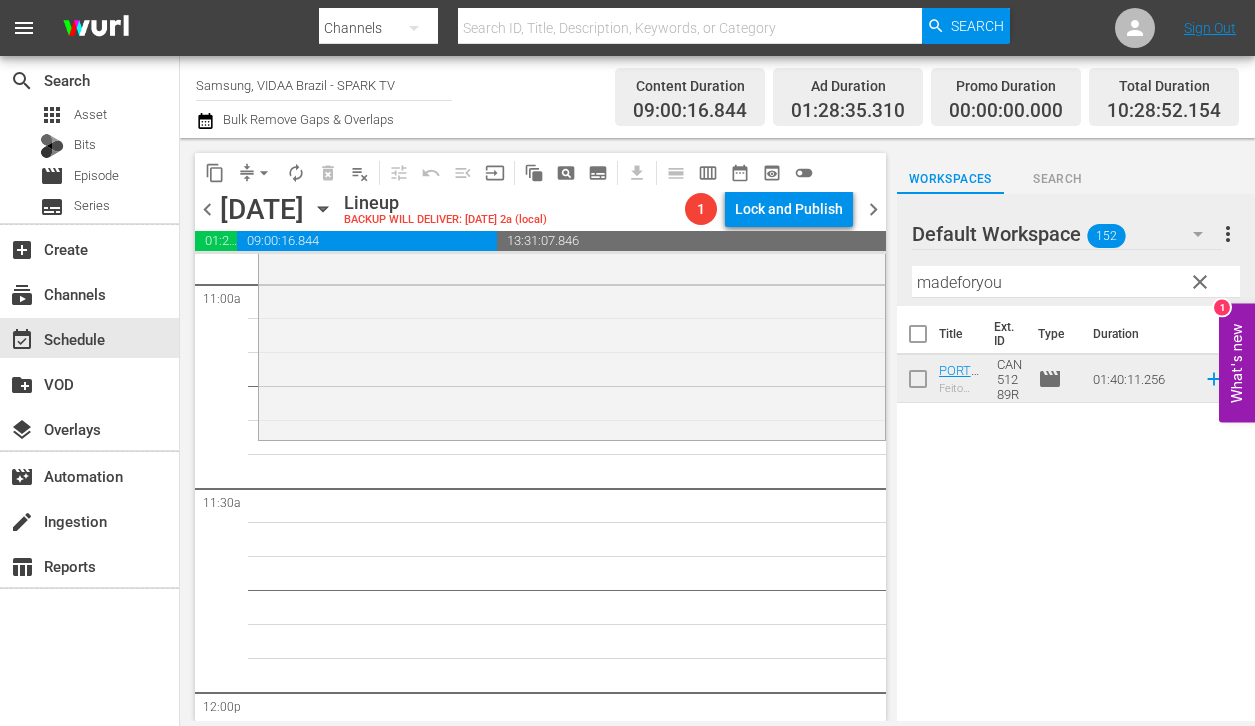click on "madeforyou" at bounding box center [1076, 282] 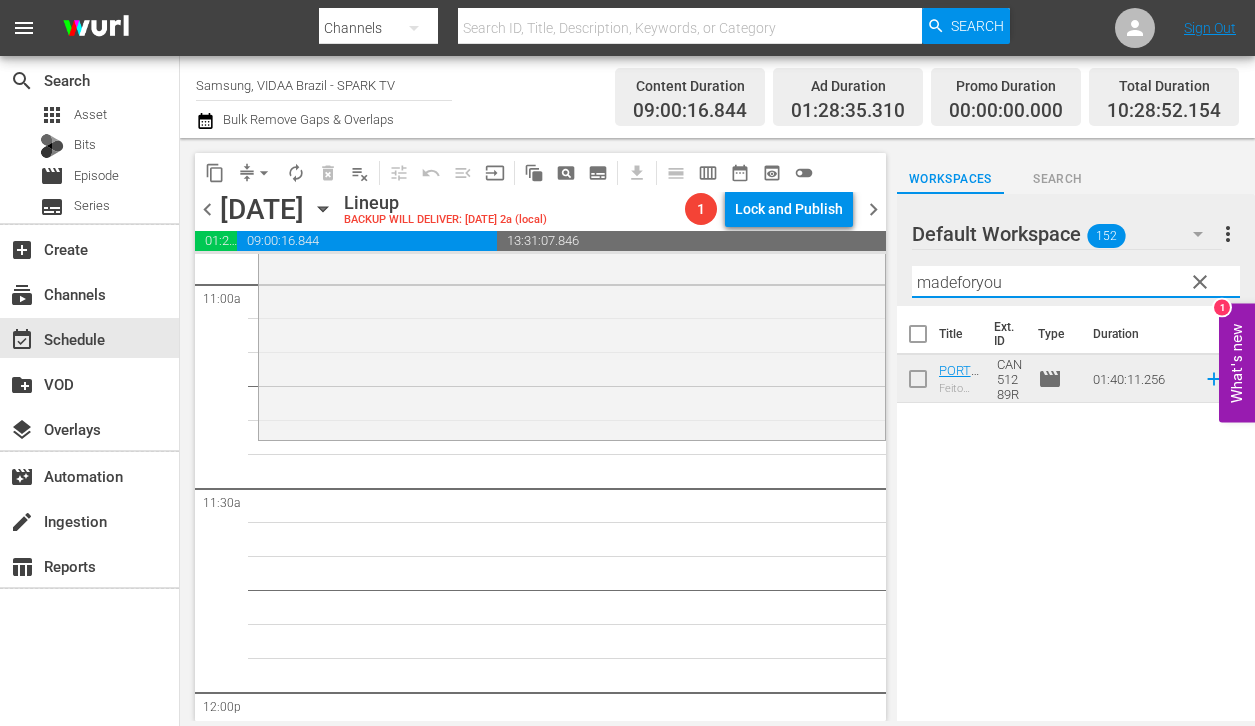 click on "madeforyou" at bounding box center (1076, 282) 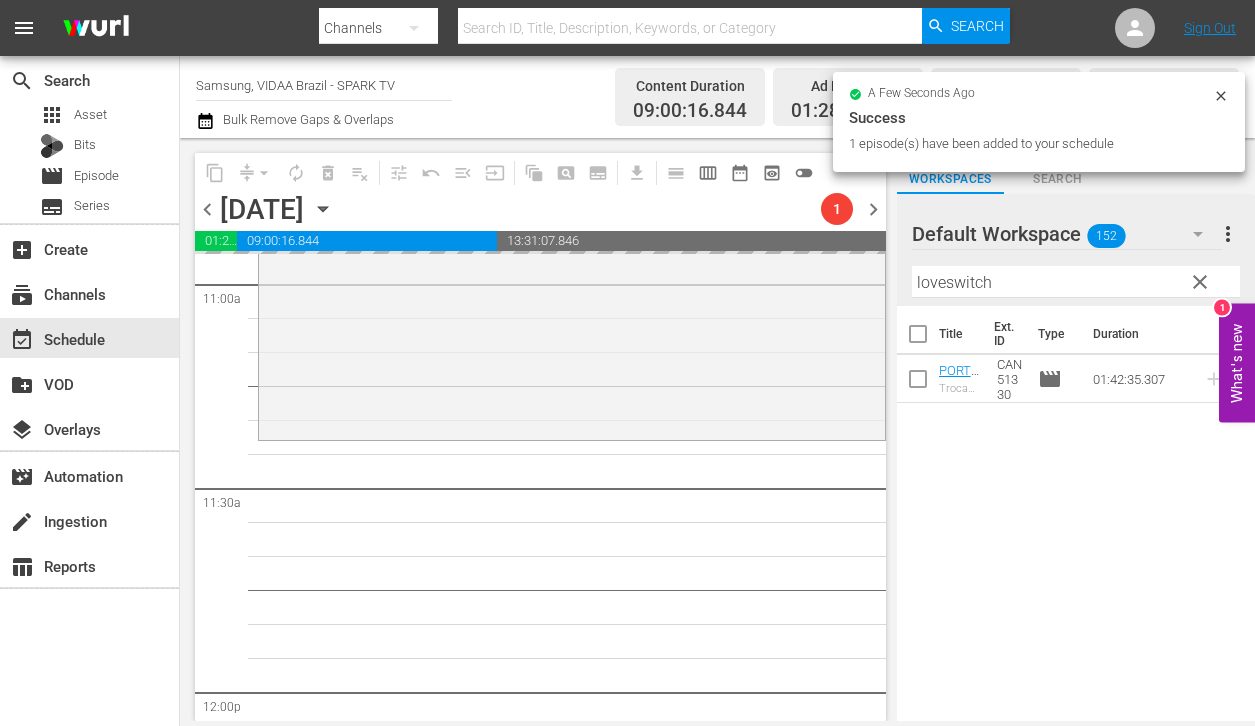drag, startPoint x: 997, startPoint y: 388, endPoint x: 663, endPoint y: 14, distance: 501.42996 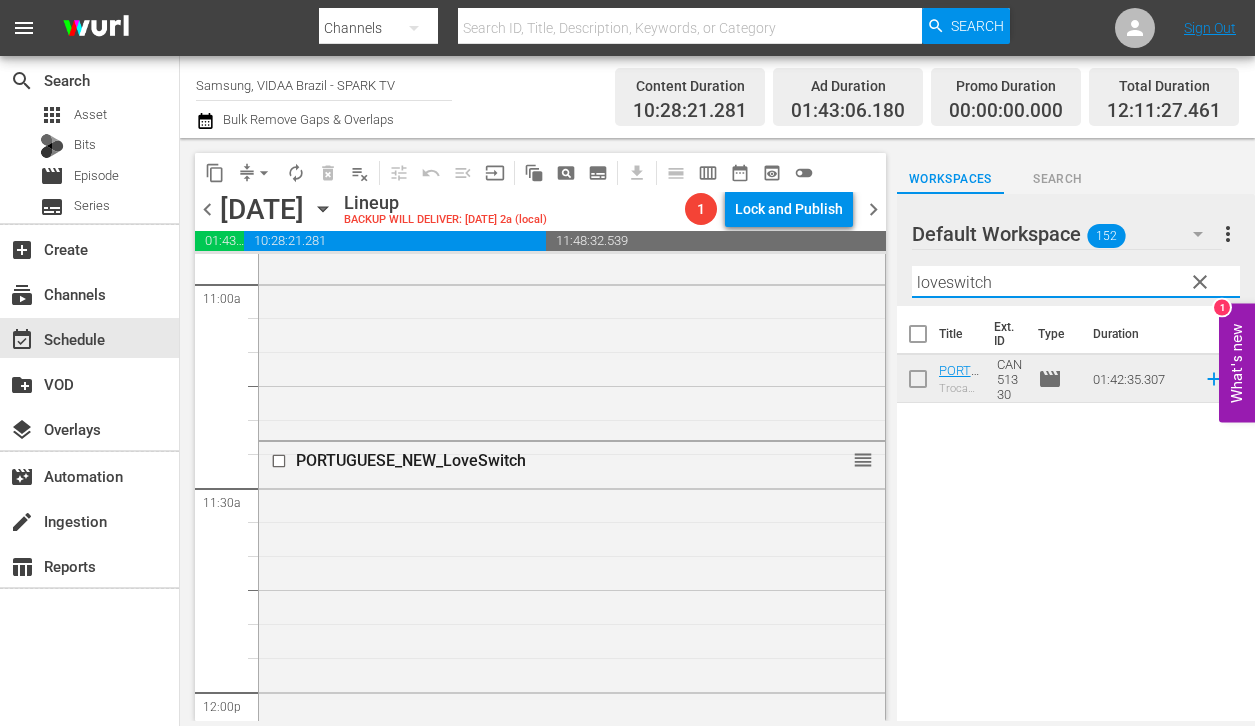 click on "loveswitch" at bounding box center (1076, 282) 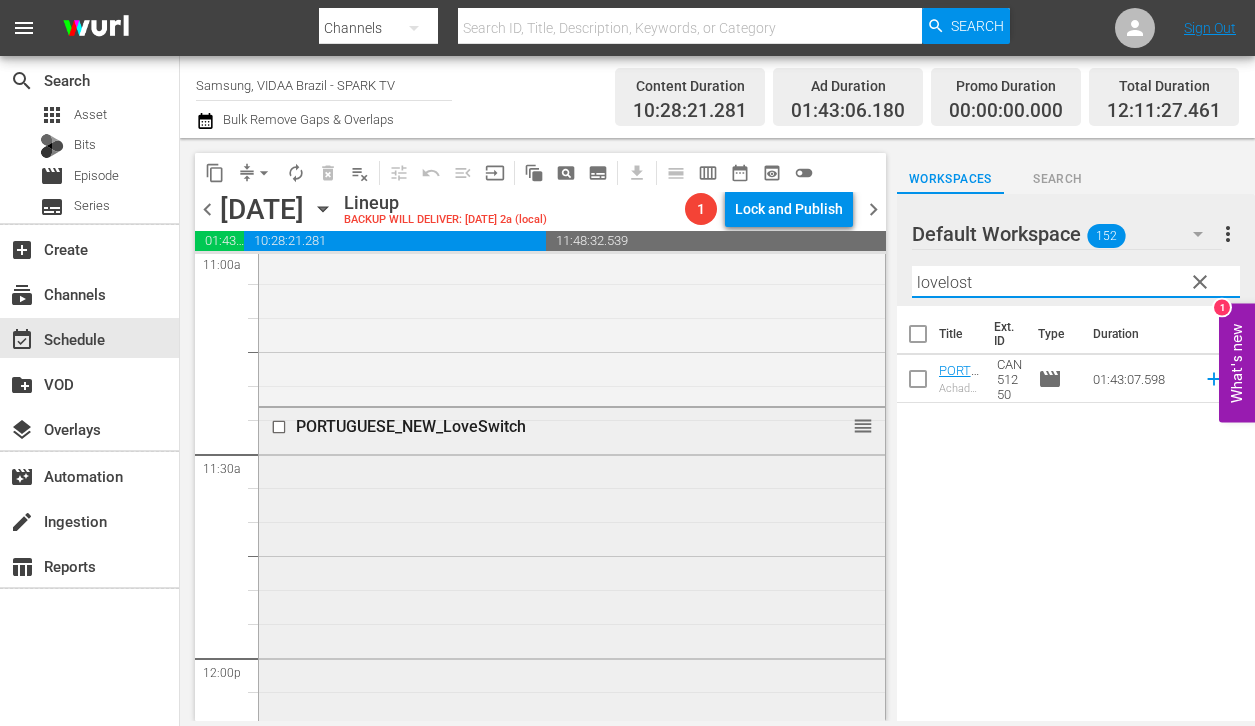 scroll, scrollTop: 5014, scrollLeft: 0, axis: vertical 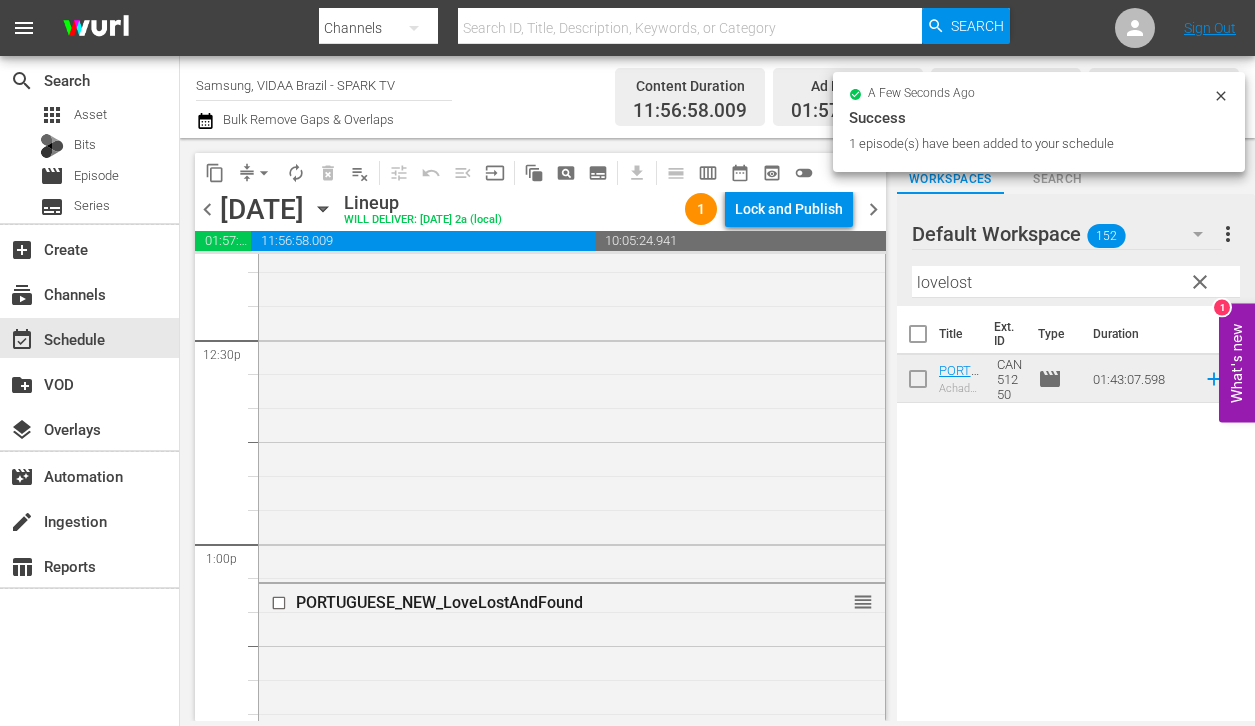 drag, startPoint x: 989, startPoint y: 372, endPoint x: 707, endPoint y: 9, distance: 459.66617 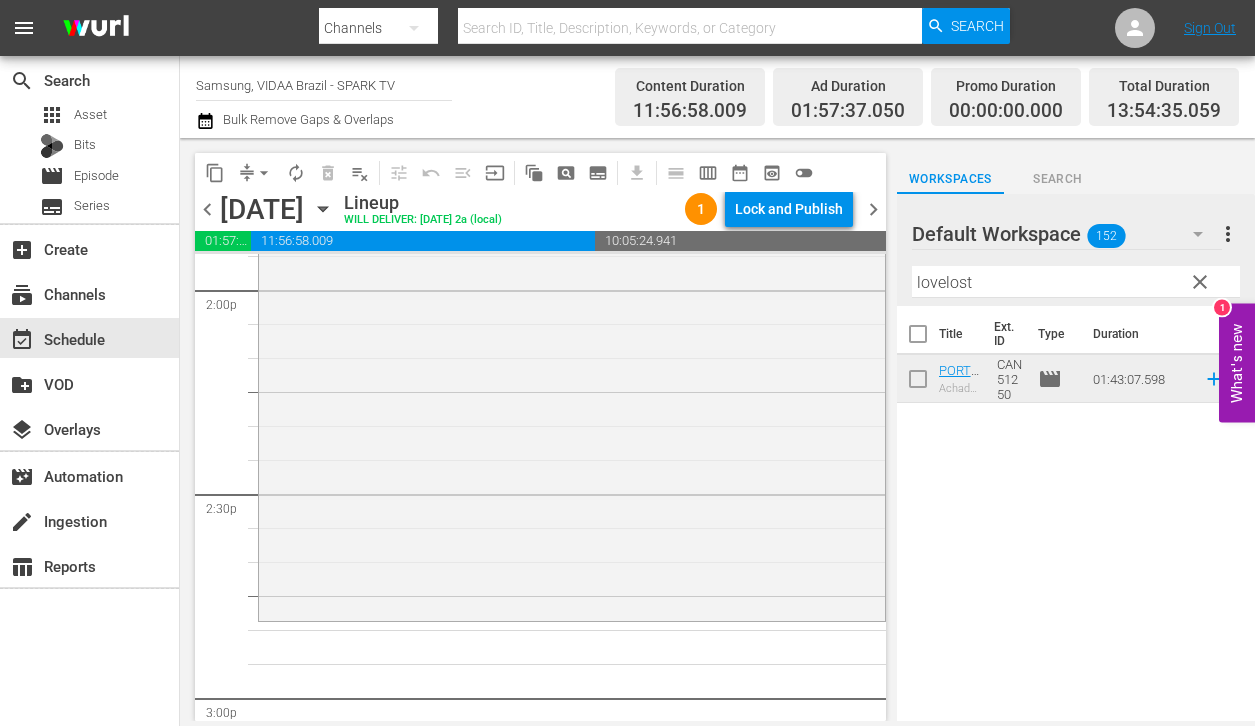 scroll, scrollTop: 5680, scrollLeft: 0, axis: vertical 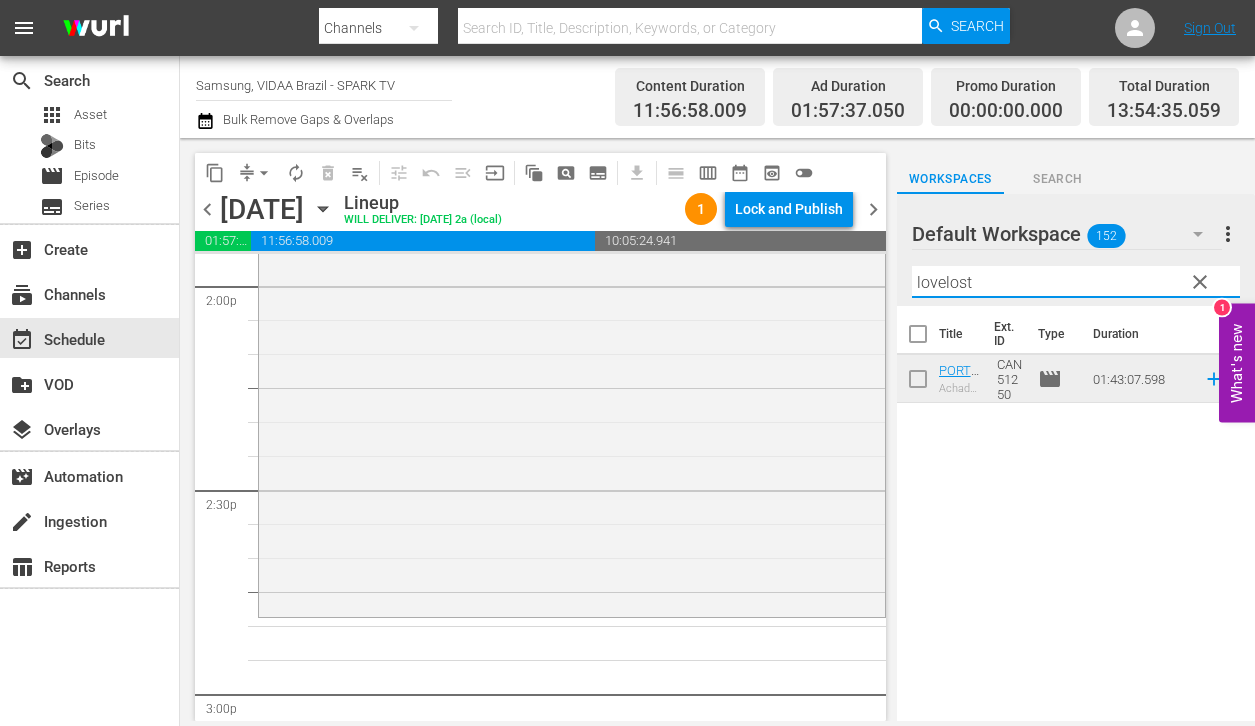 click on "lovelost" at bounding box center (1076, 282) 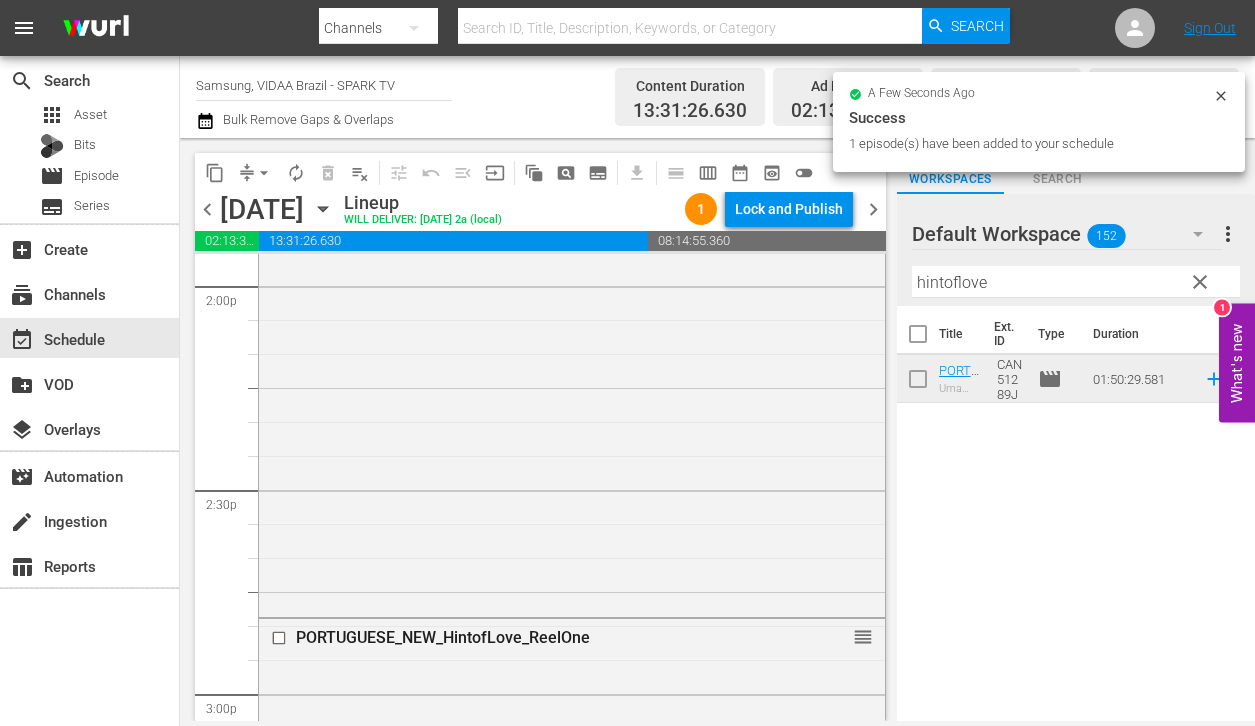 drag, startPoint x: 990, startPoint y: 377, endPoint x: 611, endPoint y: 7, distance: 529.6612 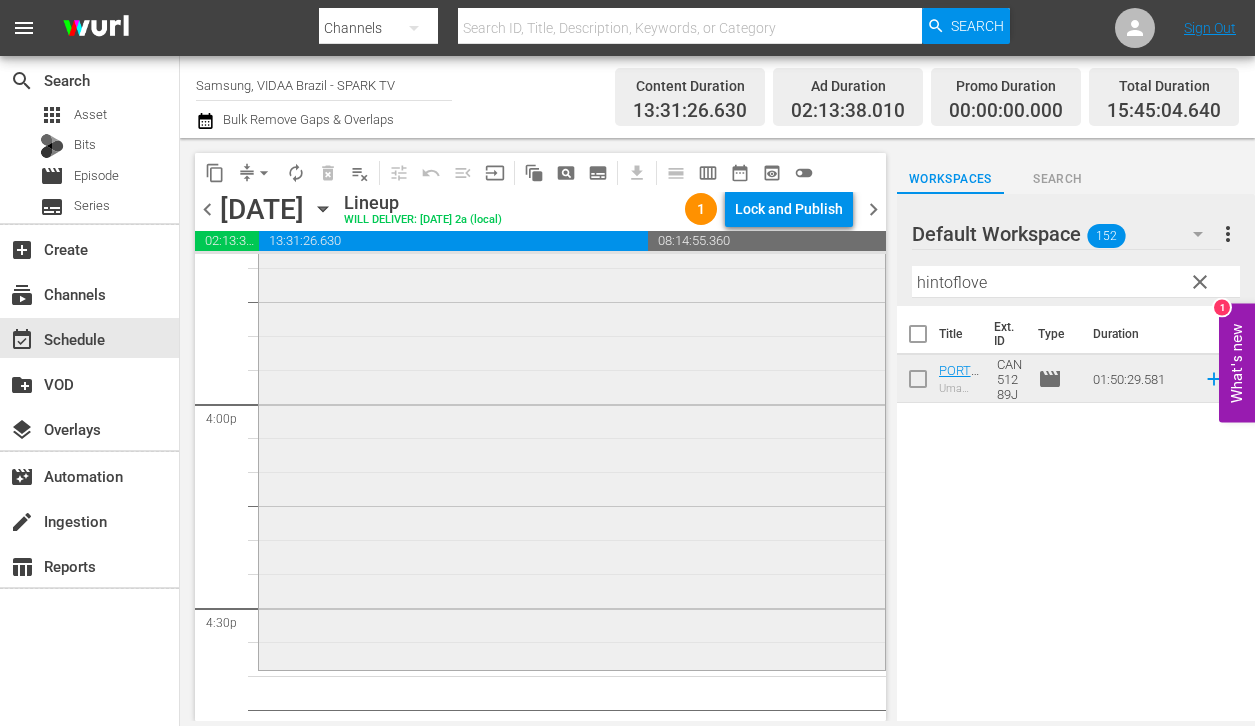scroll, scrollTop: 6474, scrollLeft: 0, axis: vertical 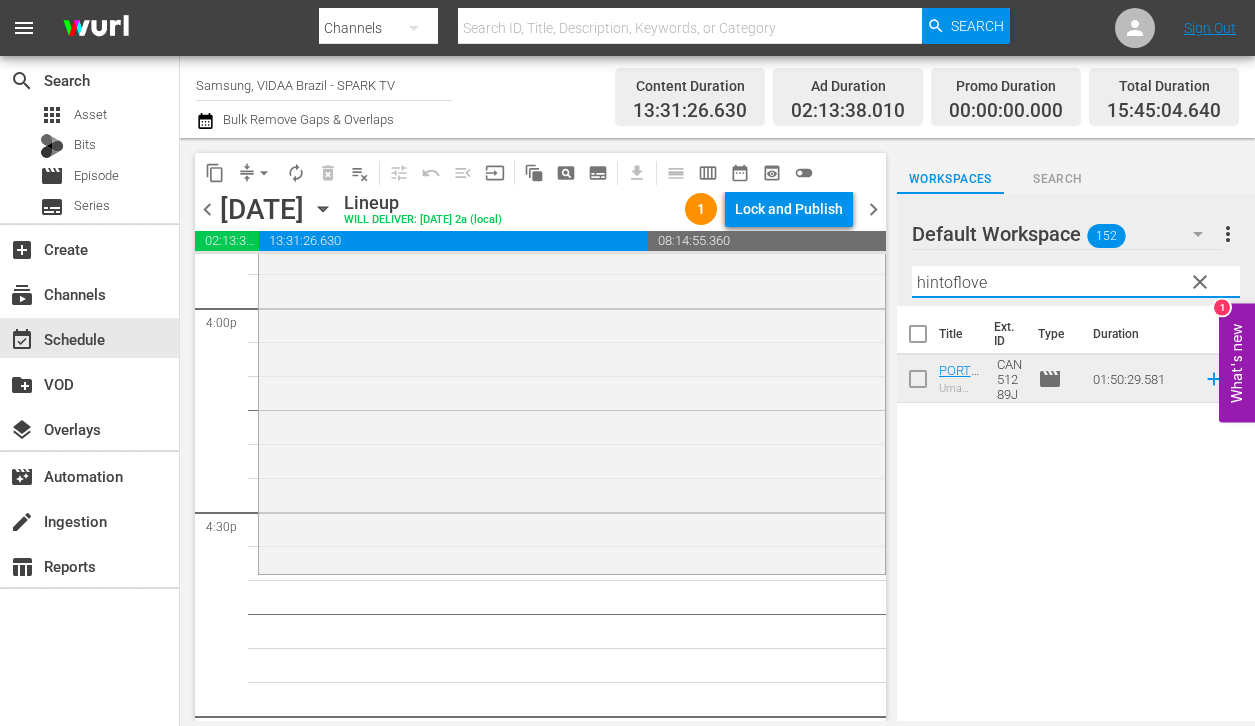 click on "hintoflove" at bounding box center (1076, 282) 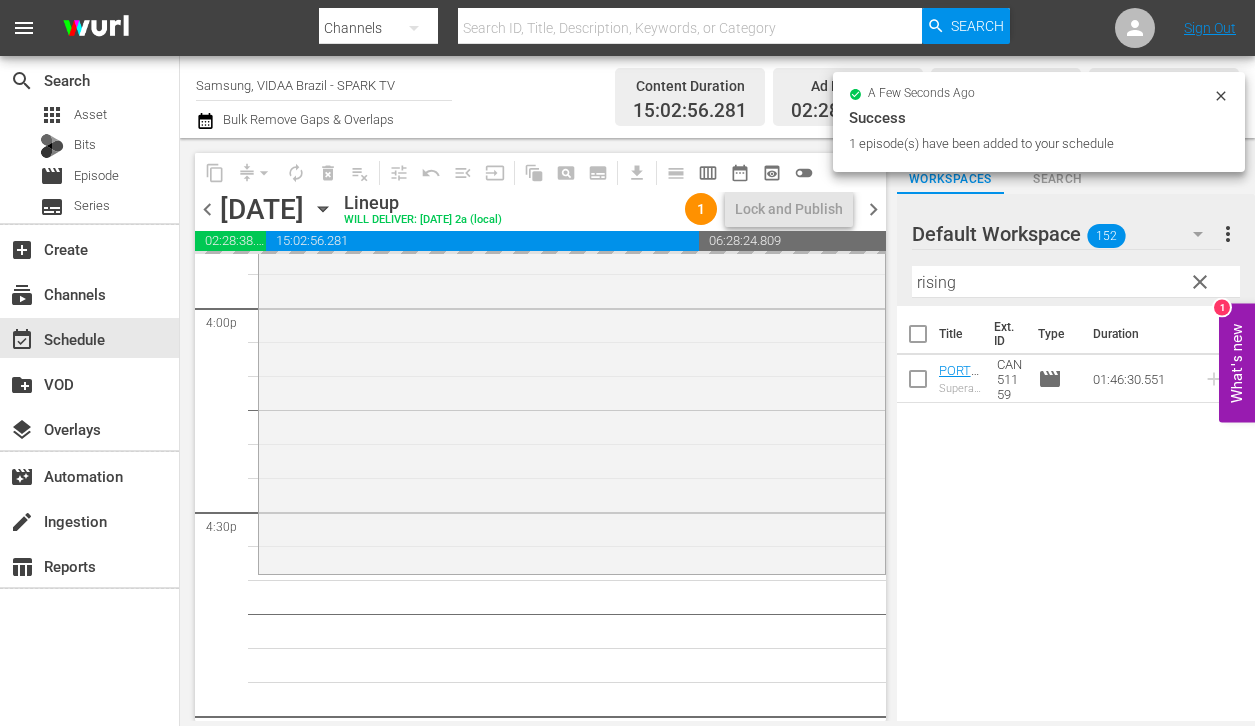 drag, startPoint x: 999, startPoint y: 380, endPoint x: 662, endPoint y: 4, distance: 504.92078 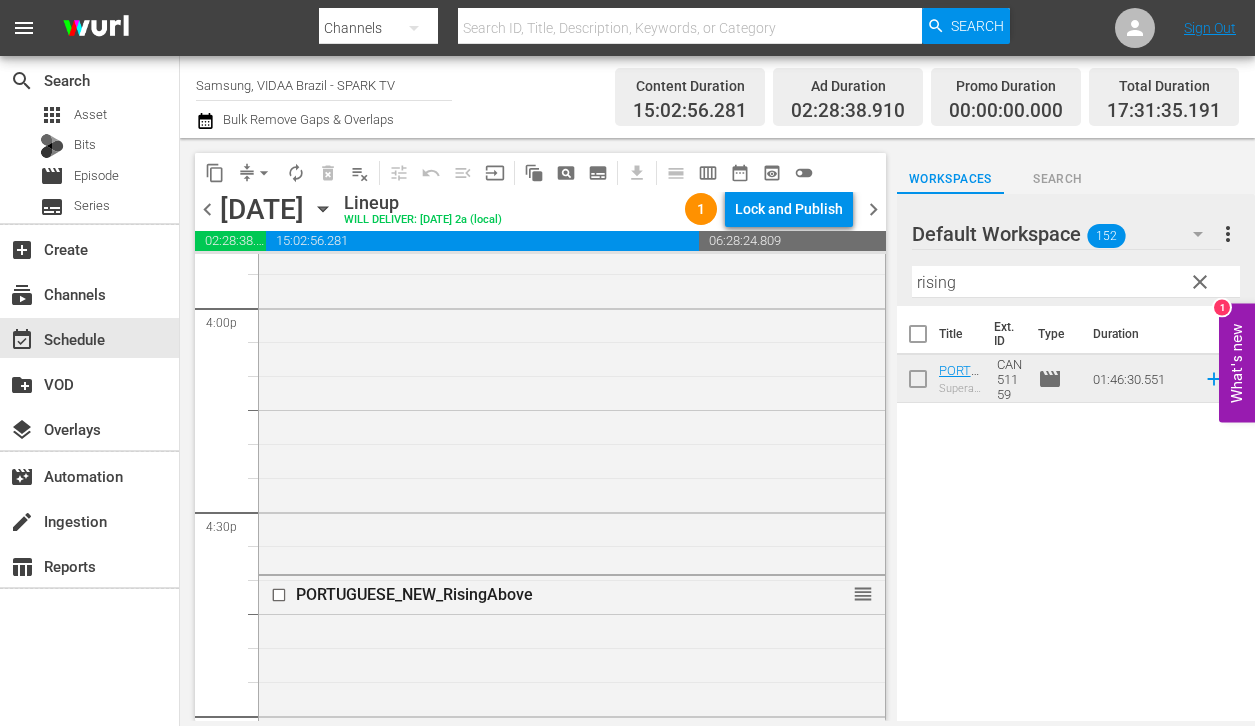 click on "rising" at bounding box center [1076, 282] 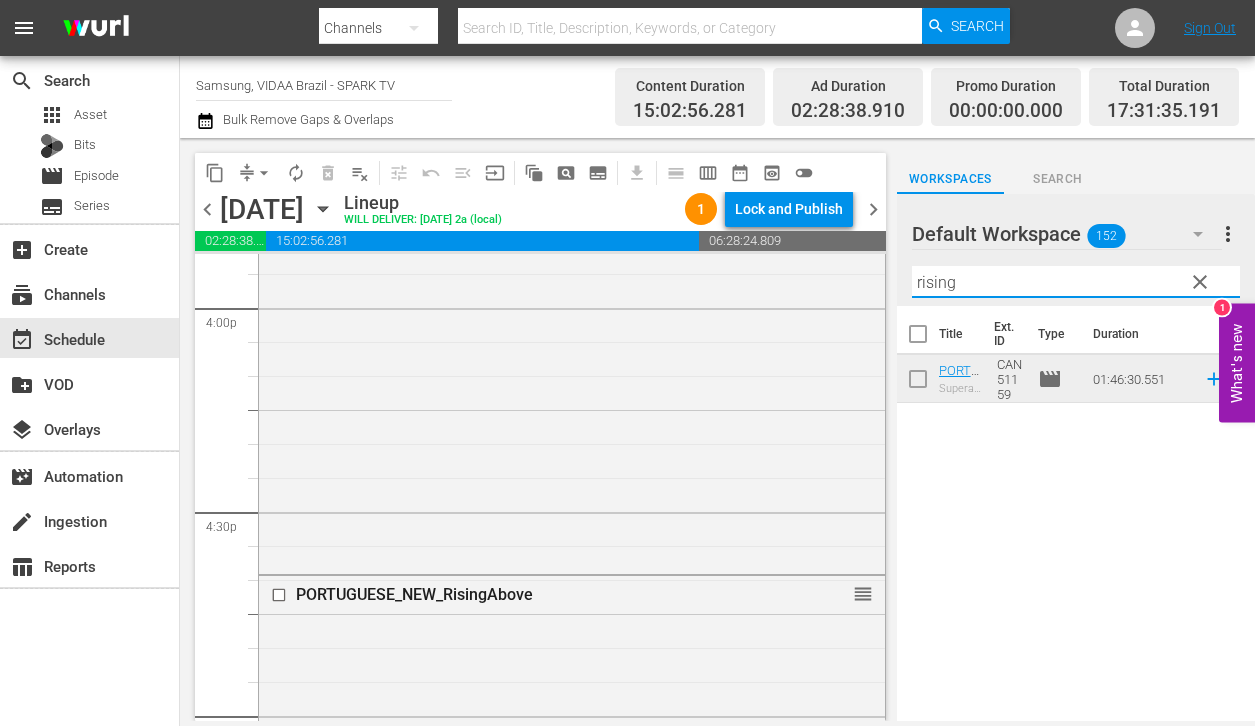 click on "rising" at bounding box center (1076, 282) 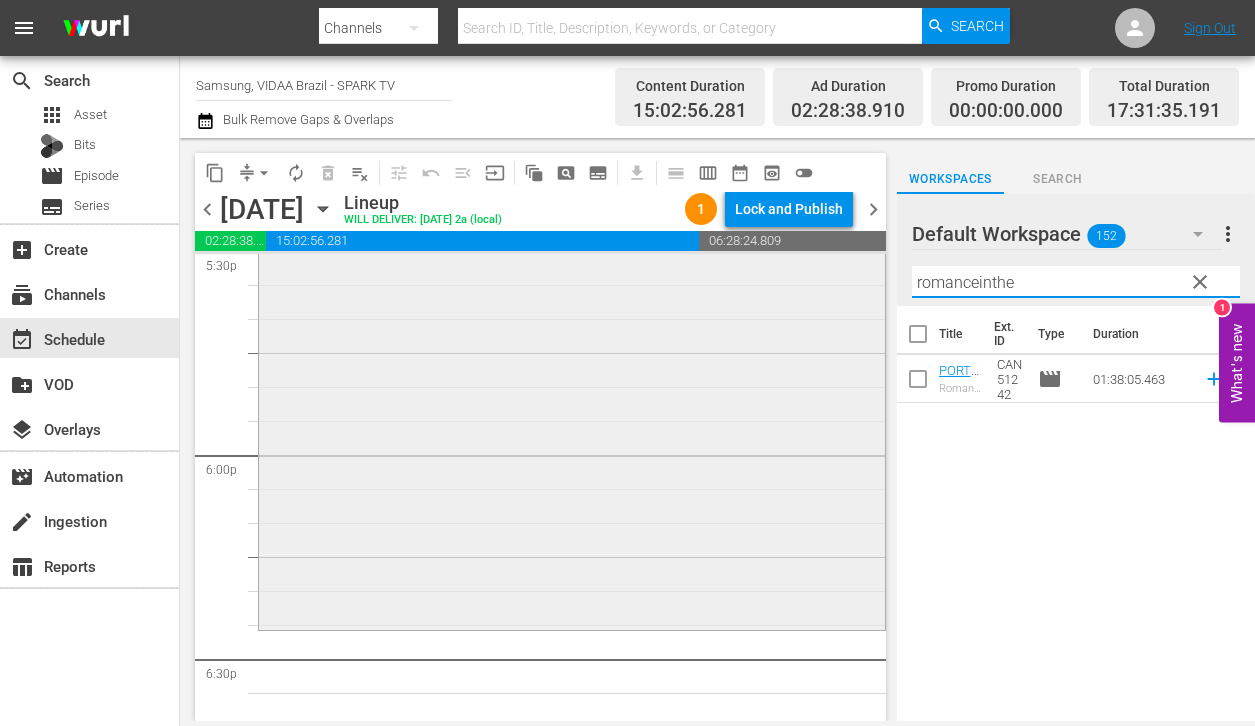 scroll, scrollTop: 7201, scrollLeft: 0, axis: vertical 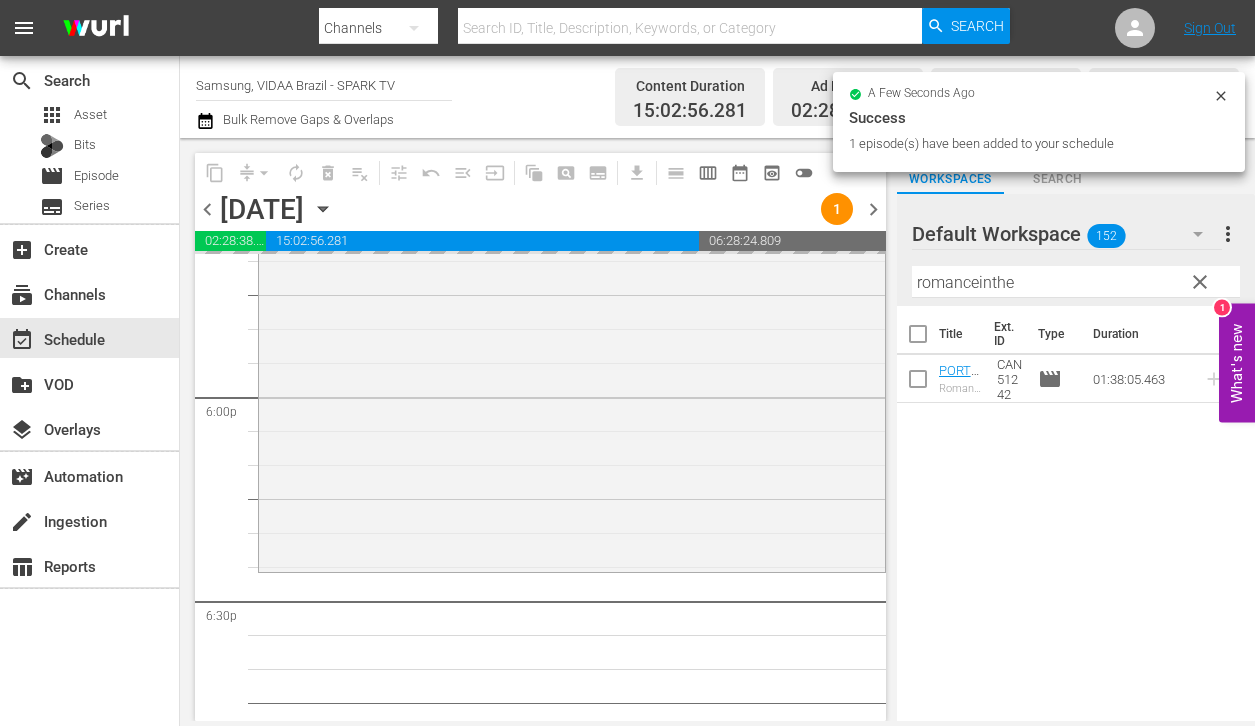 drag, startPoint x: 988, startPoint y: 369, endPoint x: 589, endPoint y: 3, distance: 541.43976 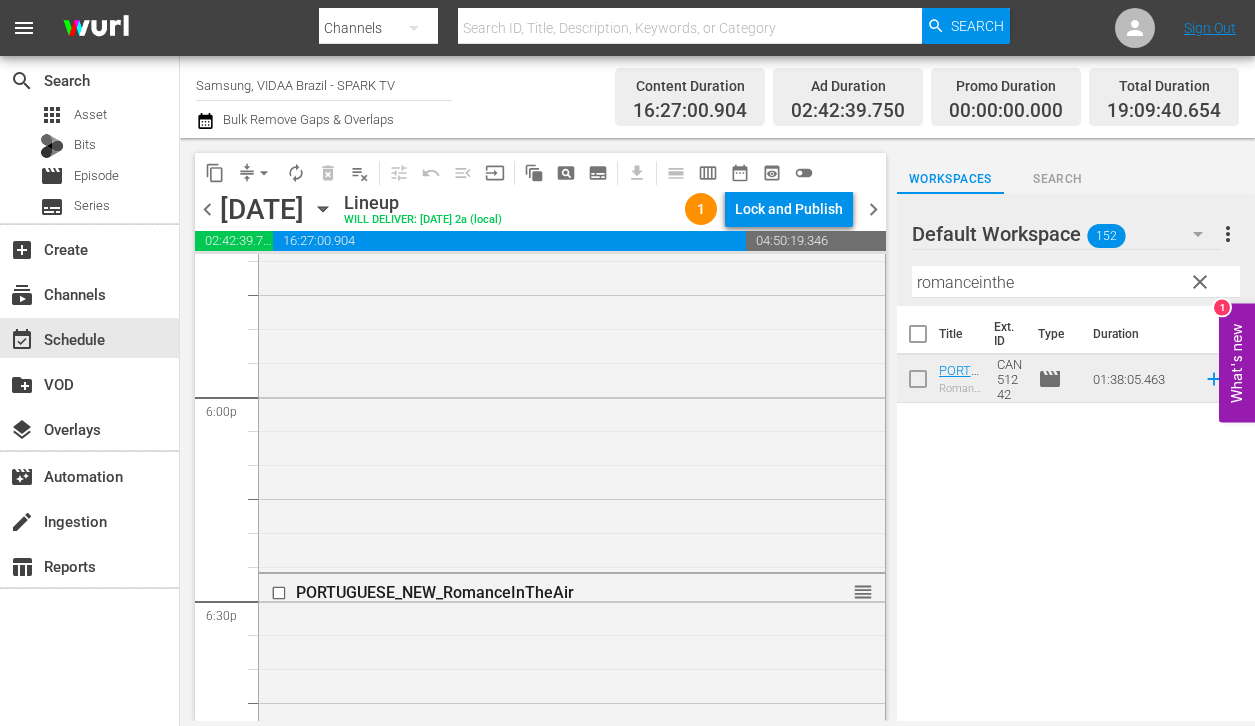 click on "romanceinthe" at bounding box center (1076, 282) 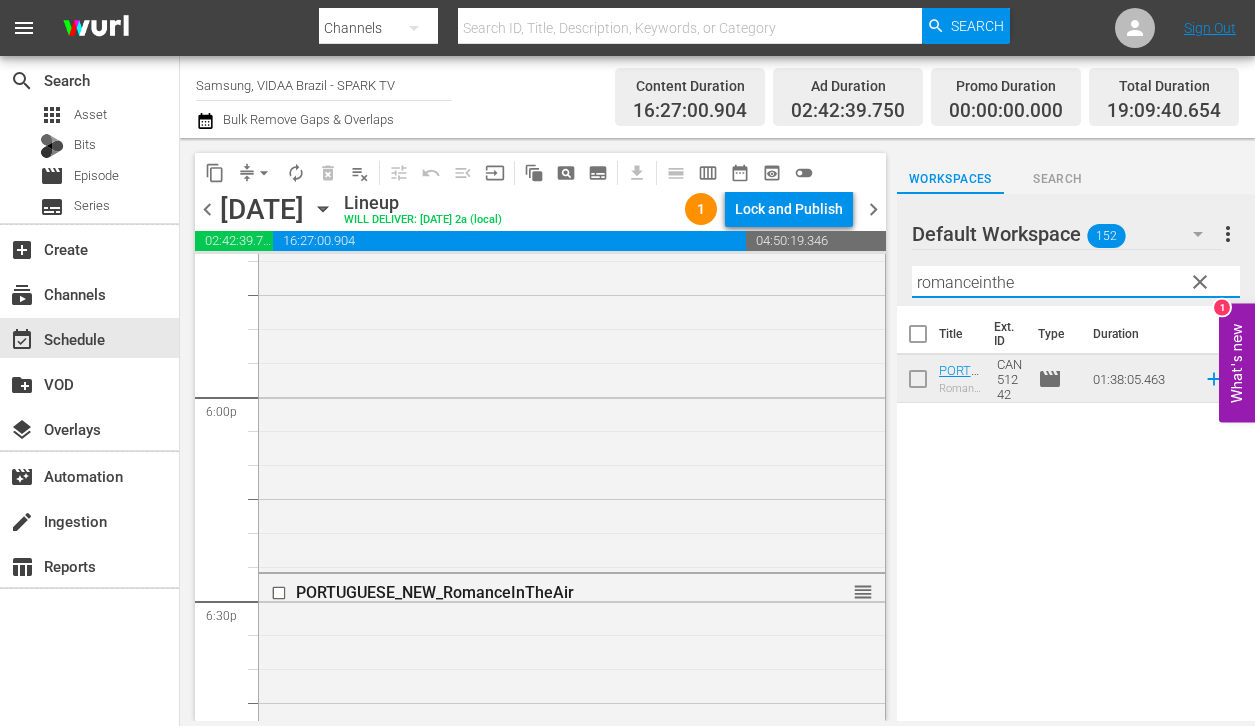 click on "romanceinthe" at bounding box center [1076, 282] 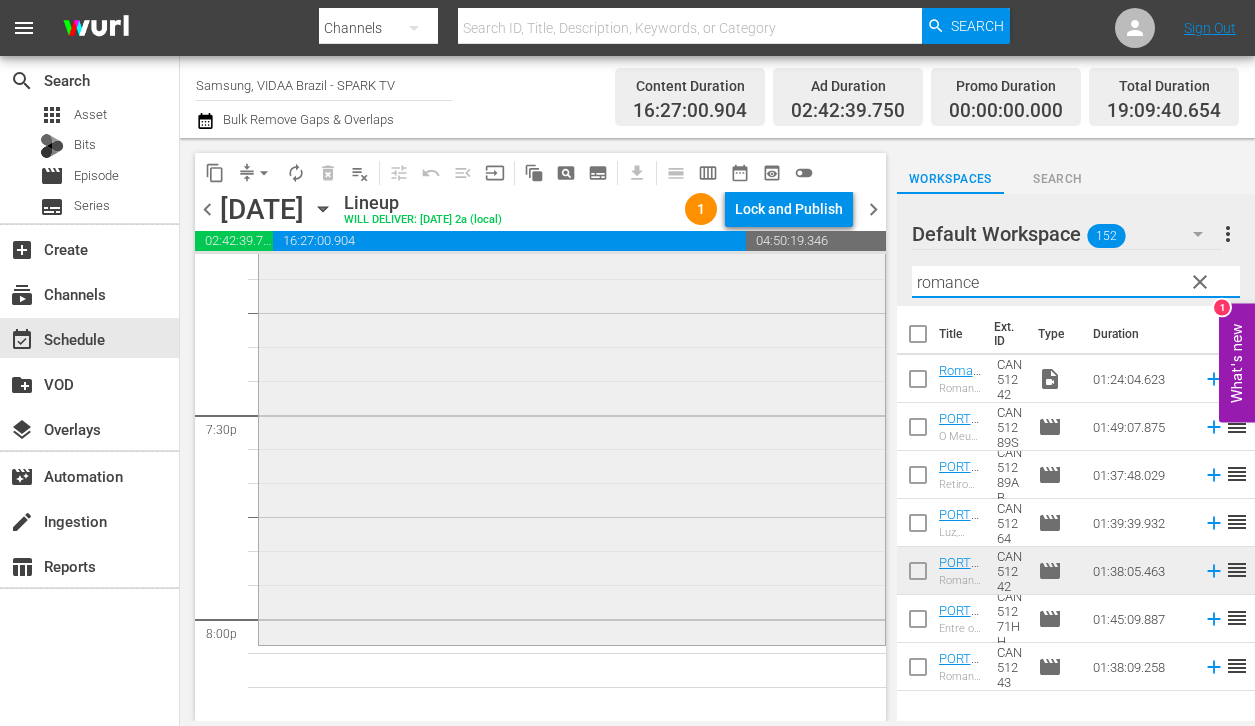 scroll, scrollTop: 7883, scrollLeft: 0, axis: vertical 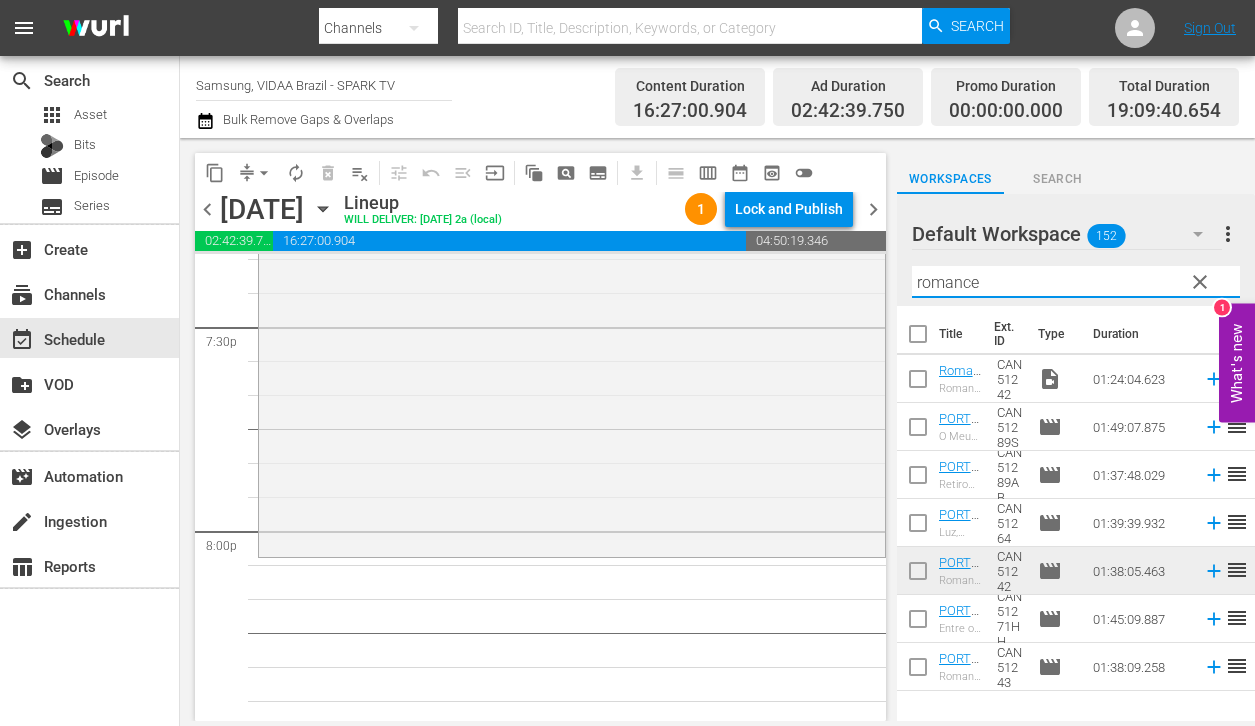 click on "romance" at bounding box center [1076, 282] 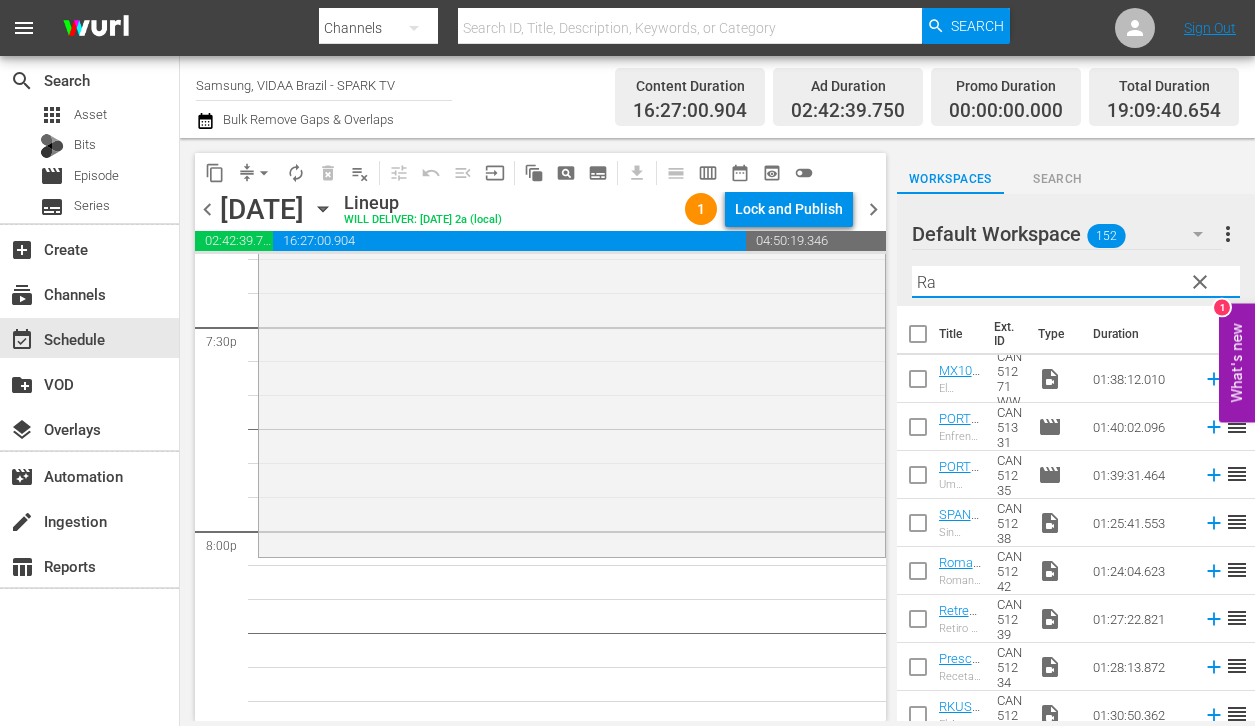 type on "R" 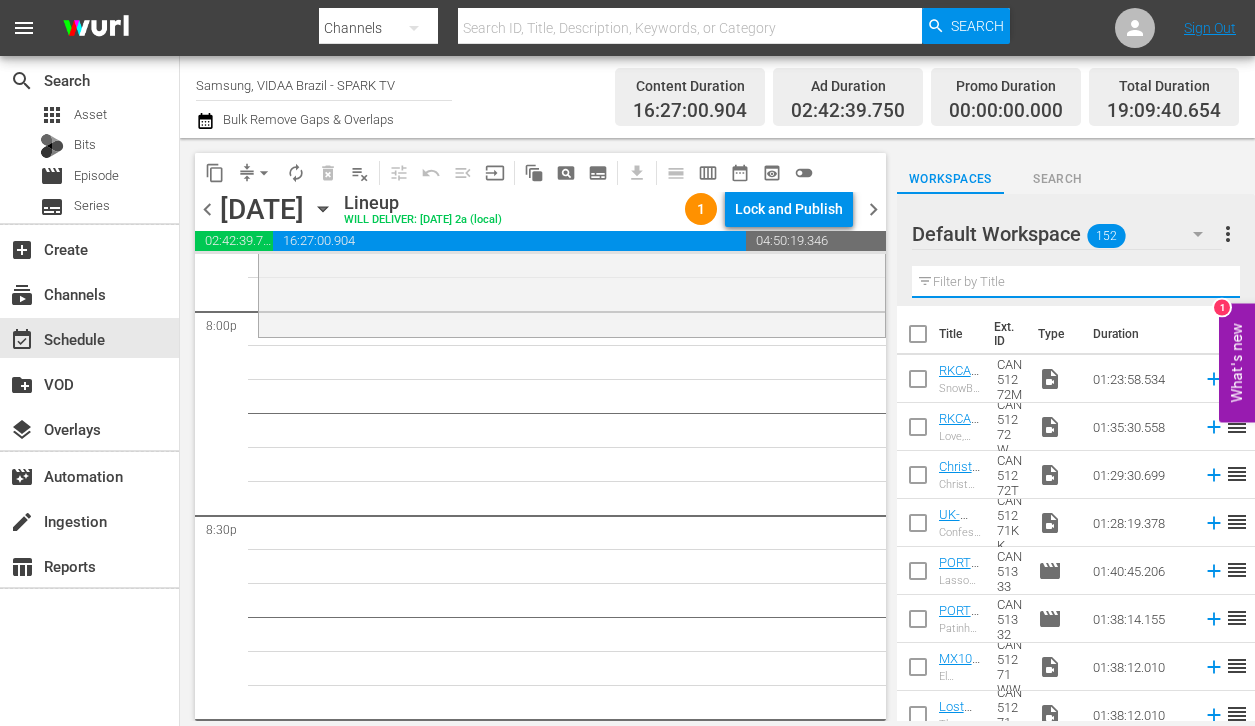 scroll, scrollTop: 8076, scrollLeft: 0, axis: vertical 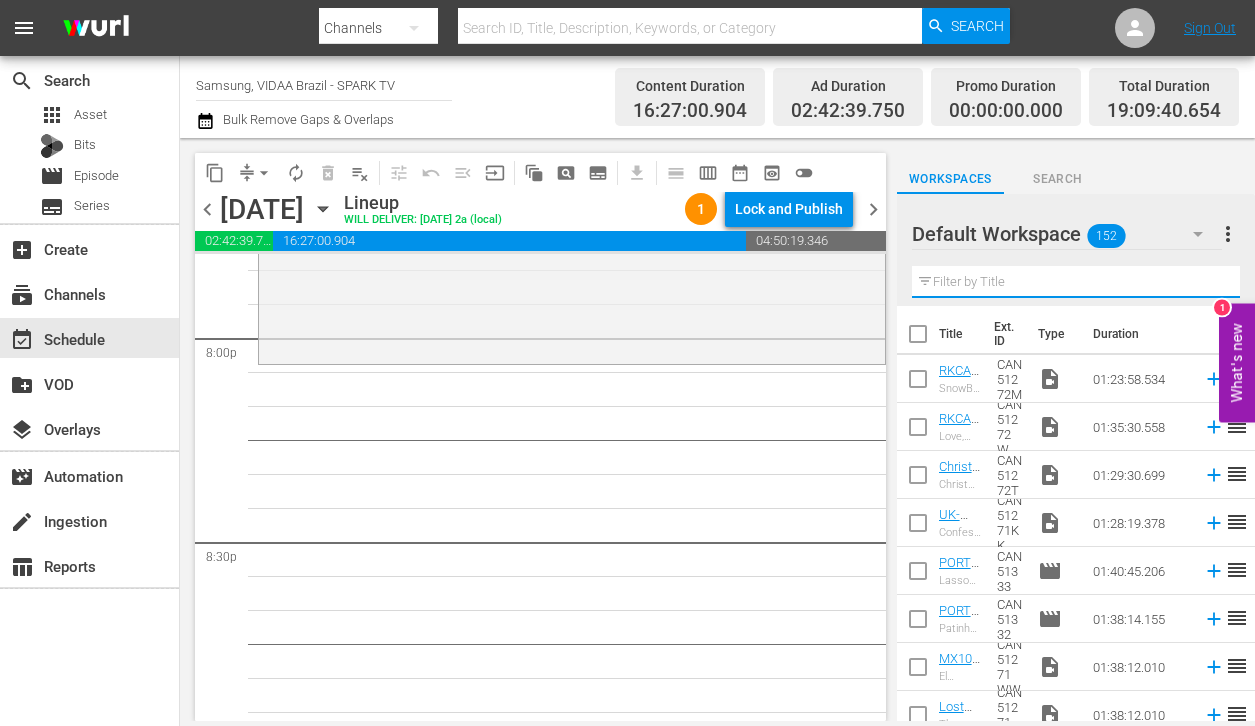 click at bounding box center [1076, 282] 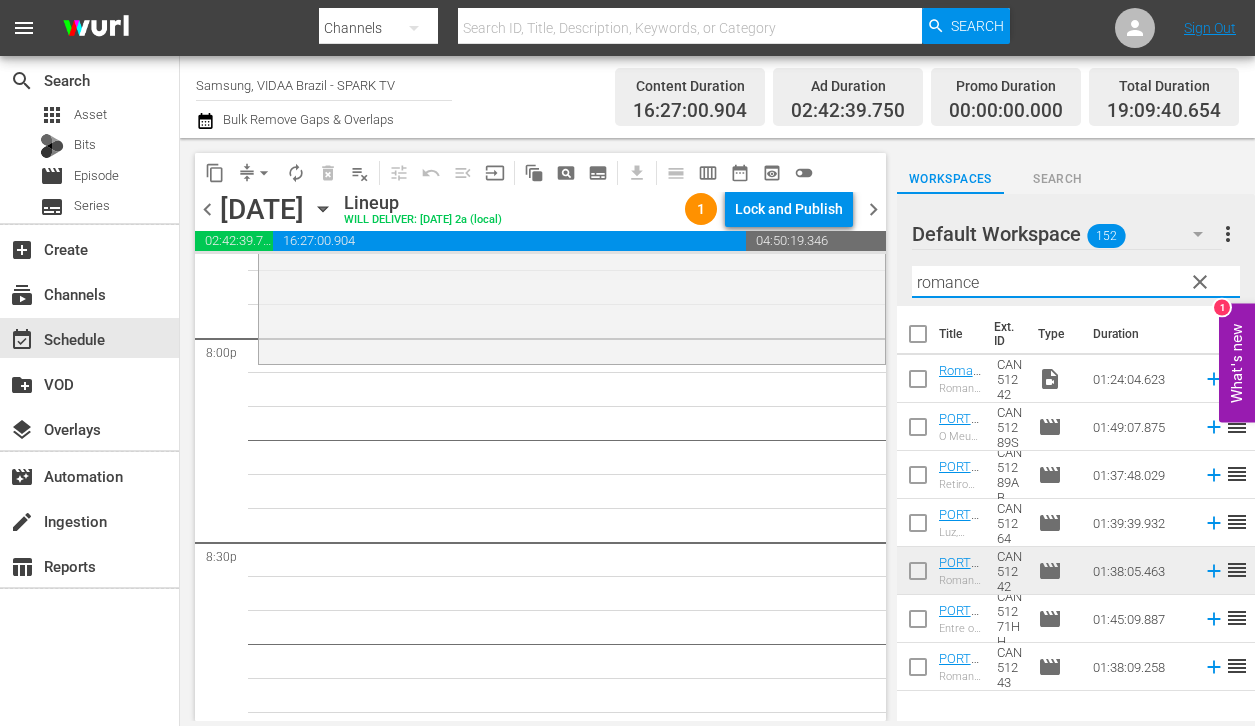 type on "romance" 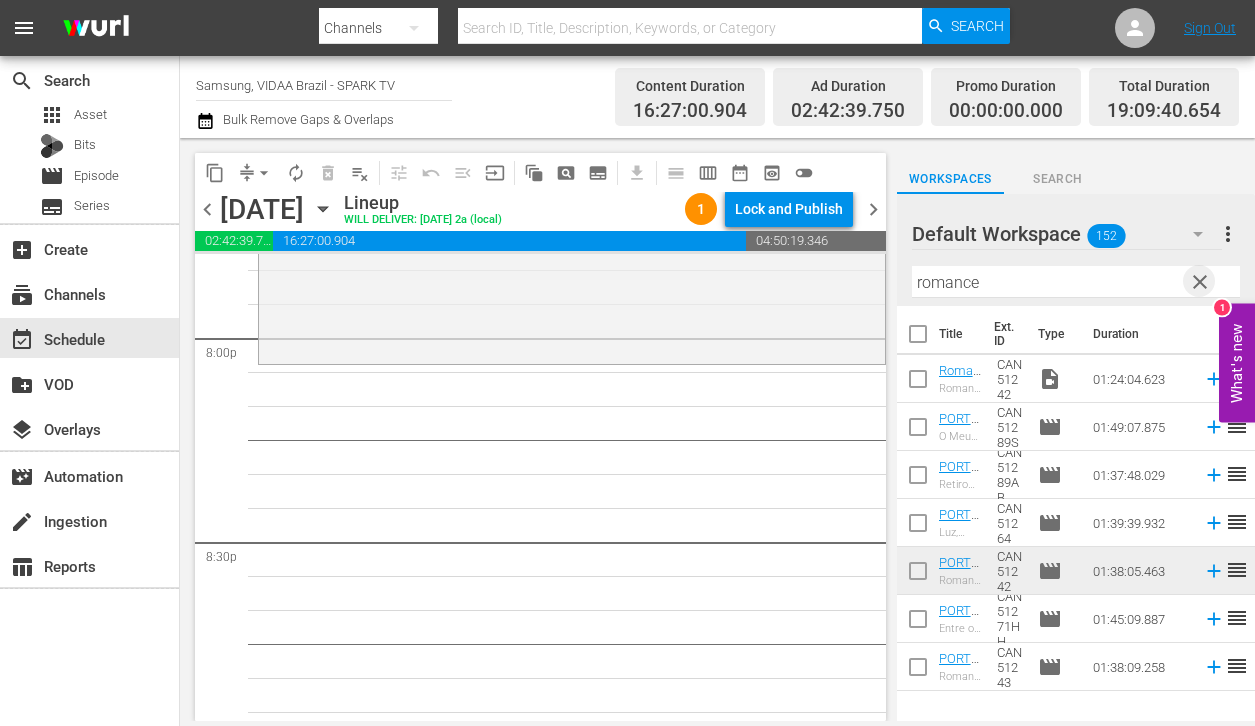 click on "clear" at bounding box center (1200, 282) 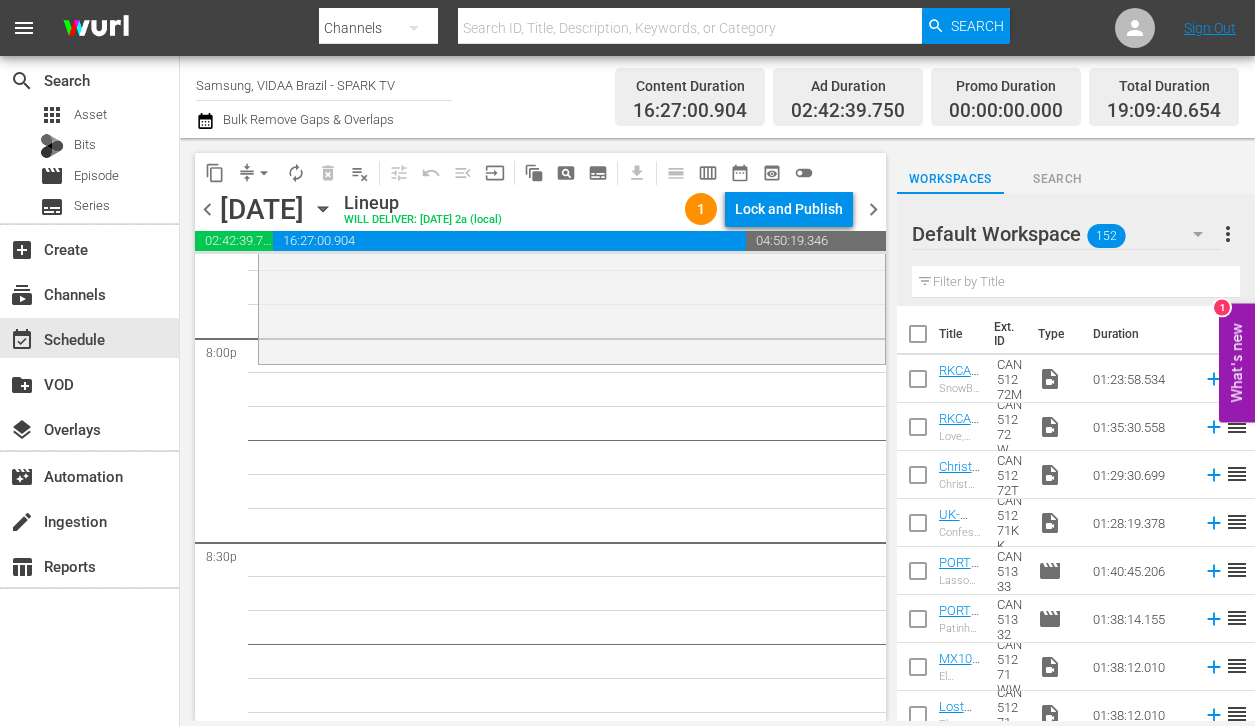 click at bounding box center (1076, 282) 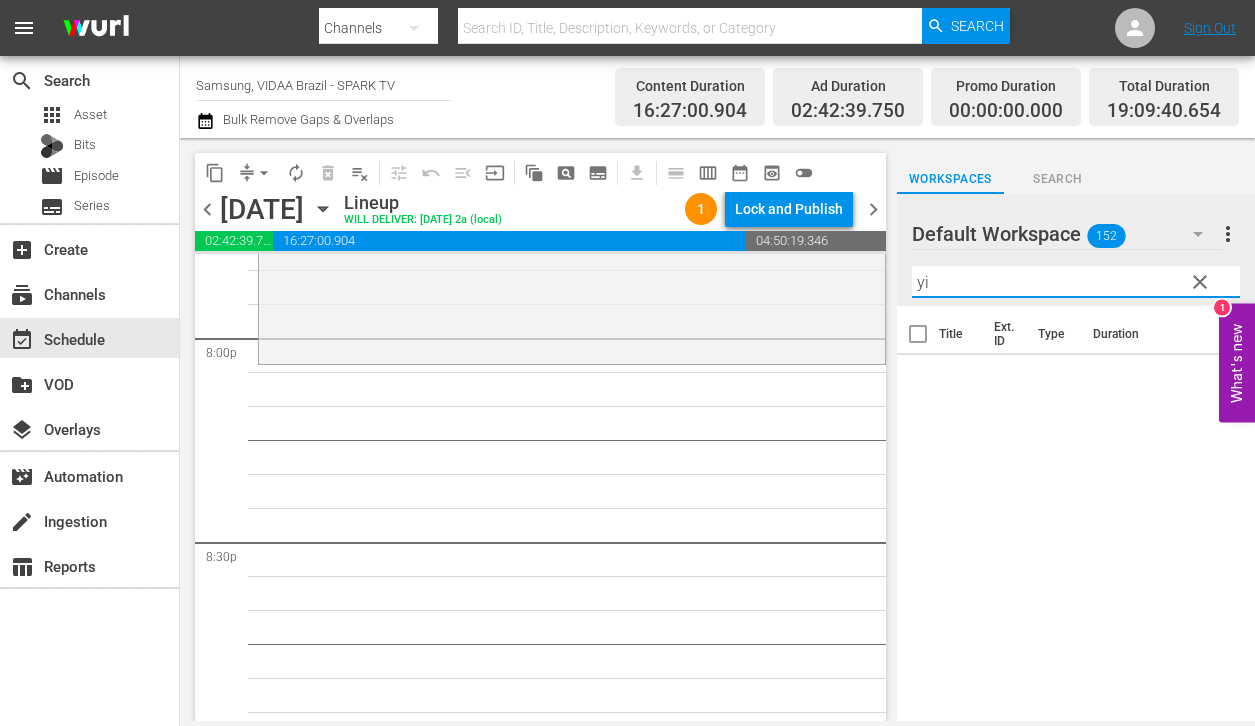 type on "y" 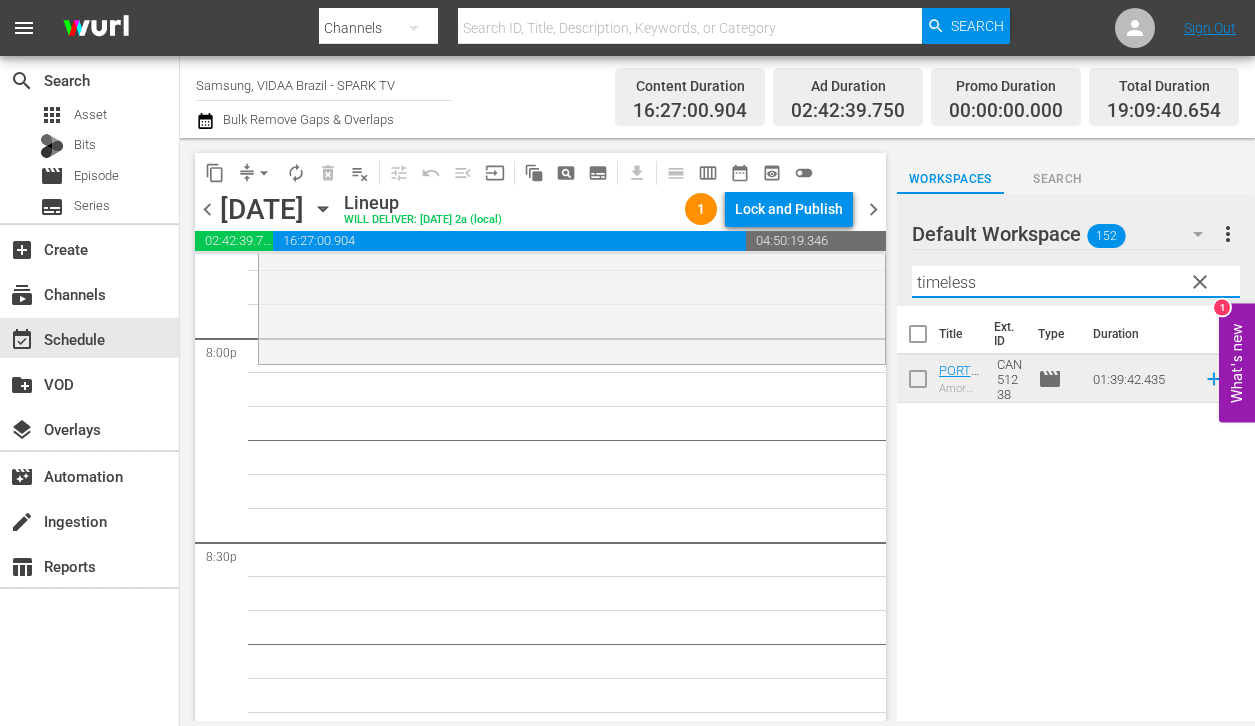 click on "timeless" at bounding box center [1076, 282] 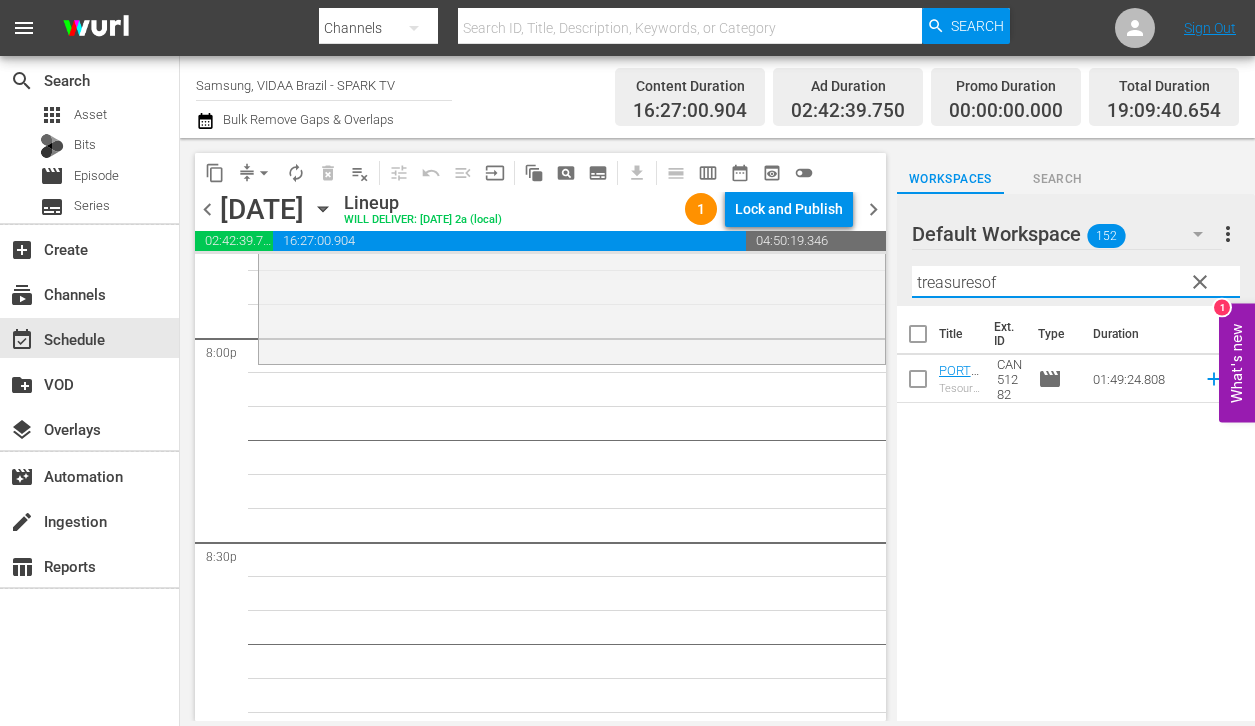 type on "treasuresof" 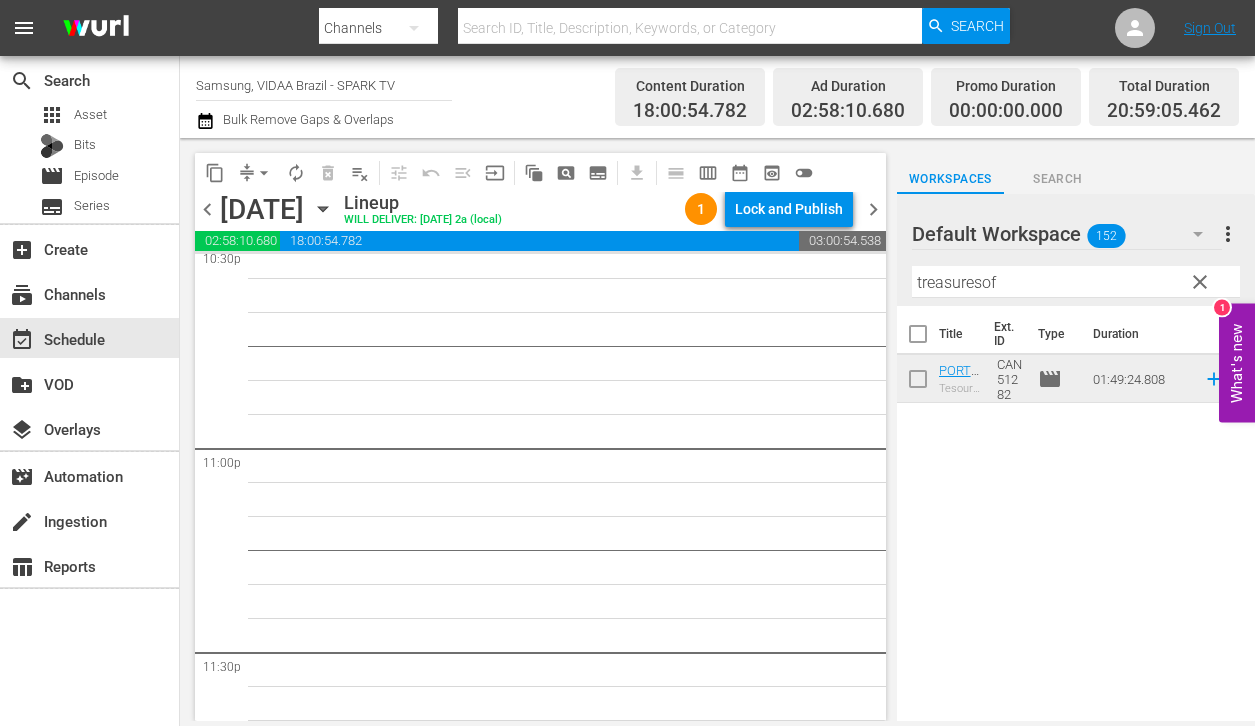 scroll, scrollTop: 9325, scrollLeft: 0, axis: vertical 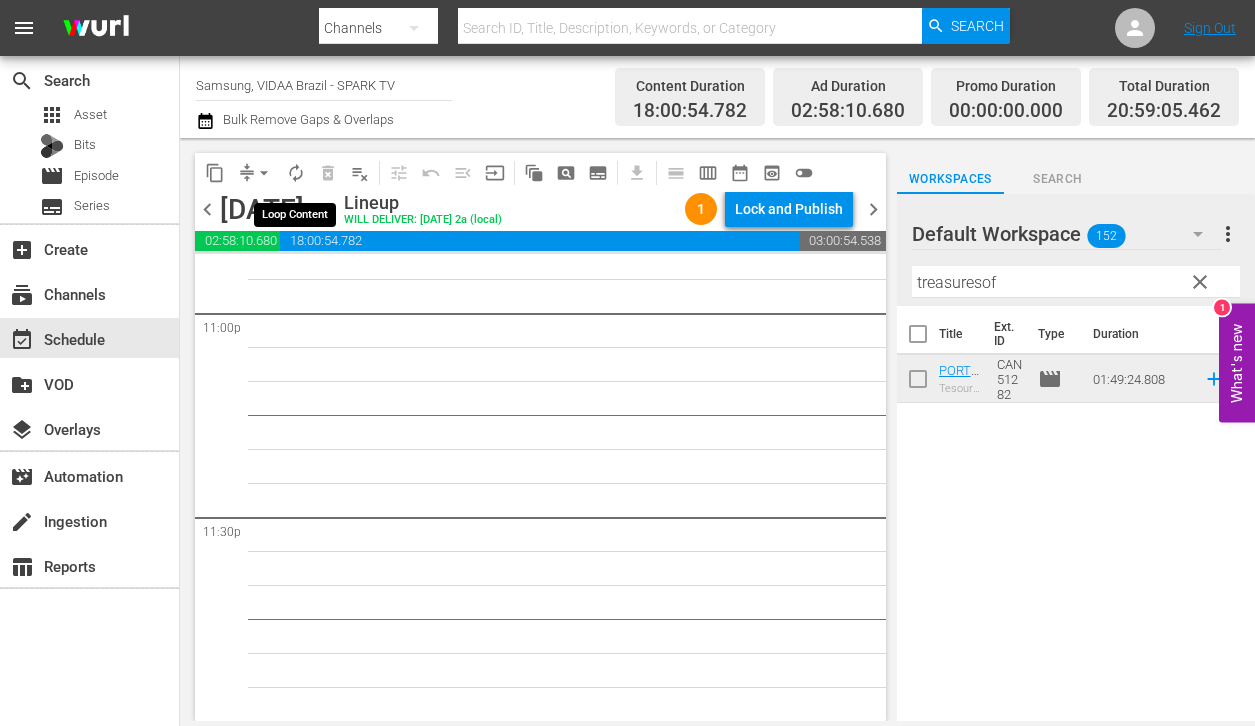 click on "autorenew_outlined" at bounding box center (296, 173) 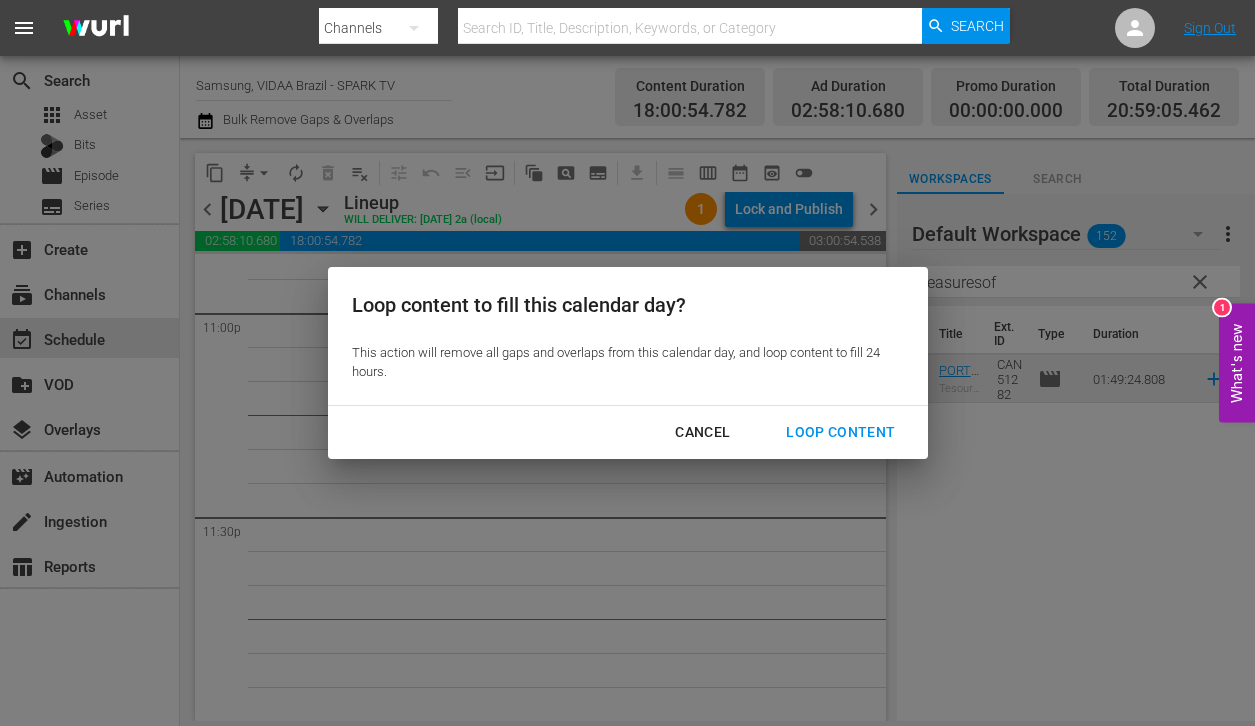 click on "Loop Content" at bounding box center (840, 432) 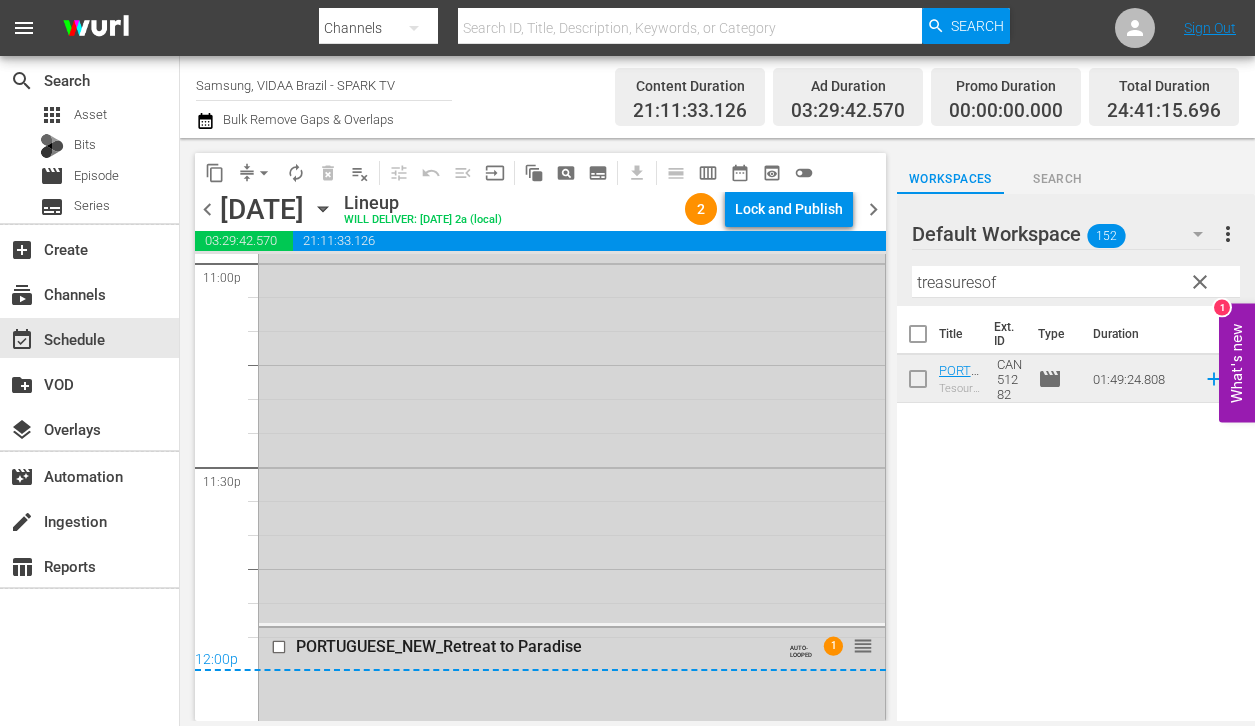 scroll, scrollTop: 9373, scrollLeft: 0, axis: vertical 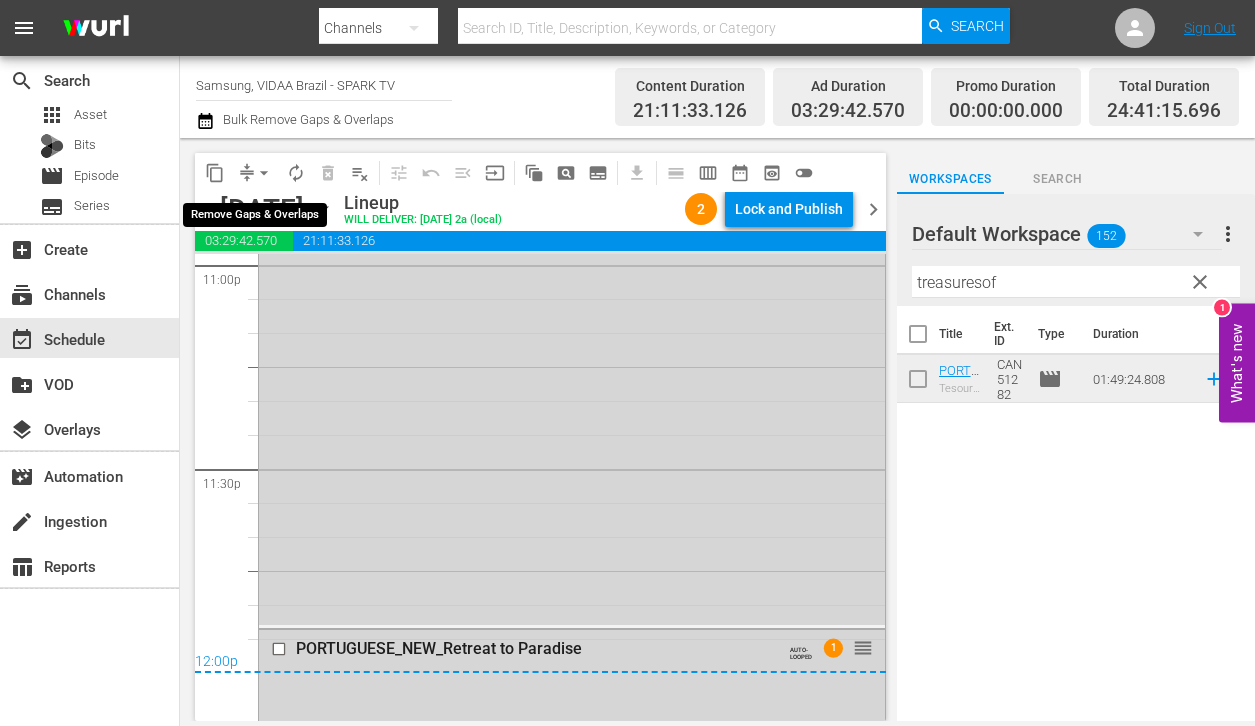 click on "arrow_drop_down" at bounding box center [264, 173] 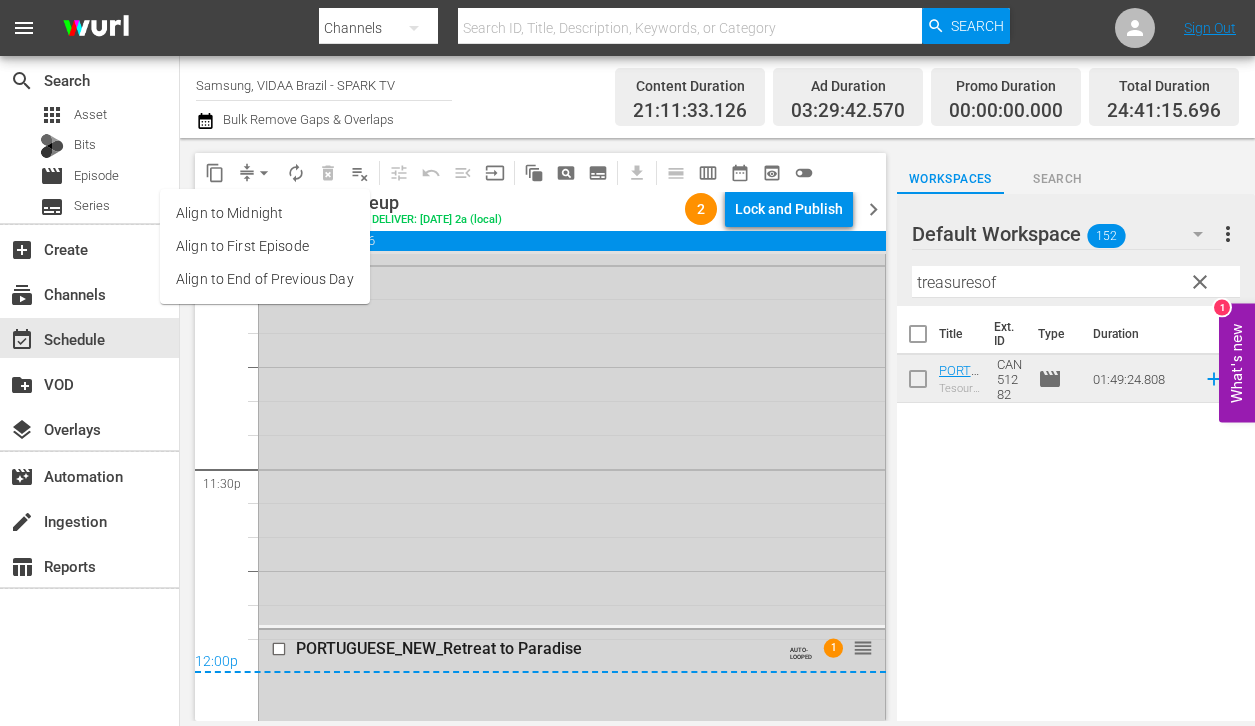 click on "Align to End of Previous Day" at bounding box center [265, 279] 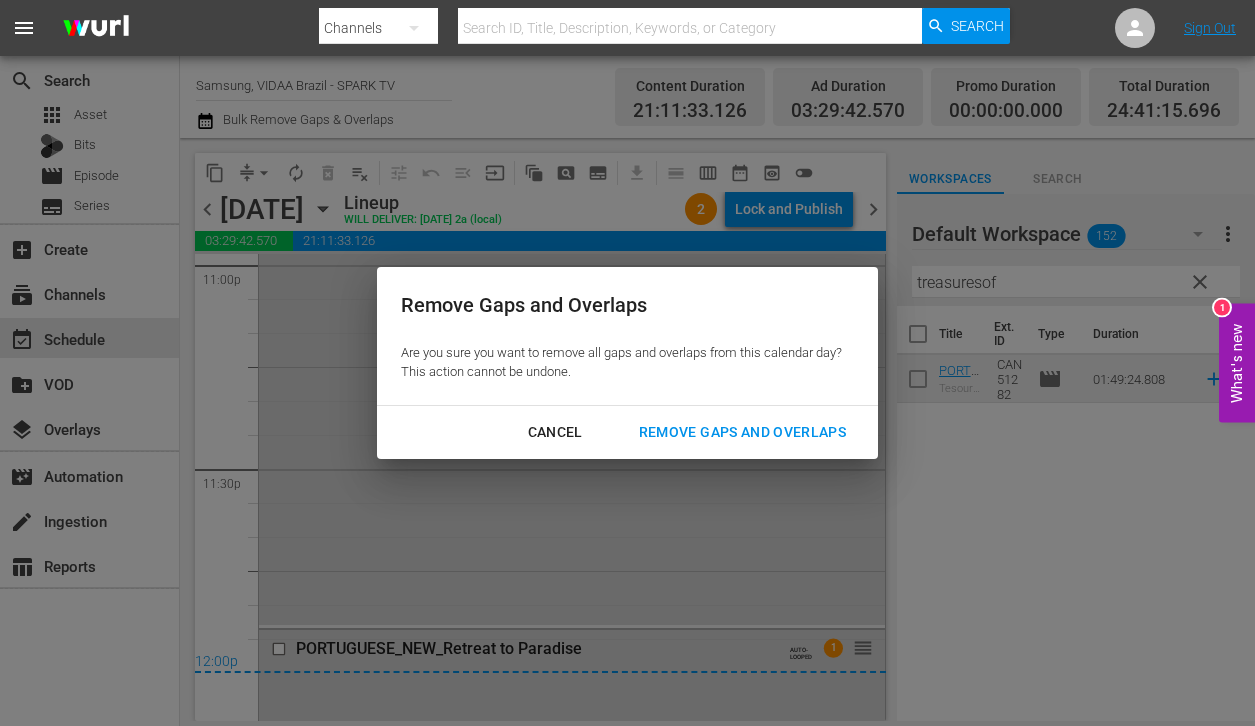 click on "Remove Gaps and Overlaps" at bounding box center (742, 432) 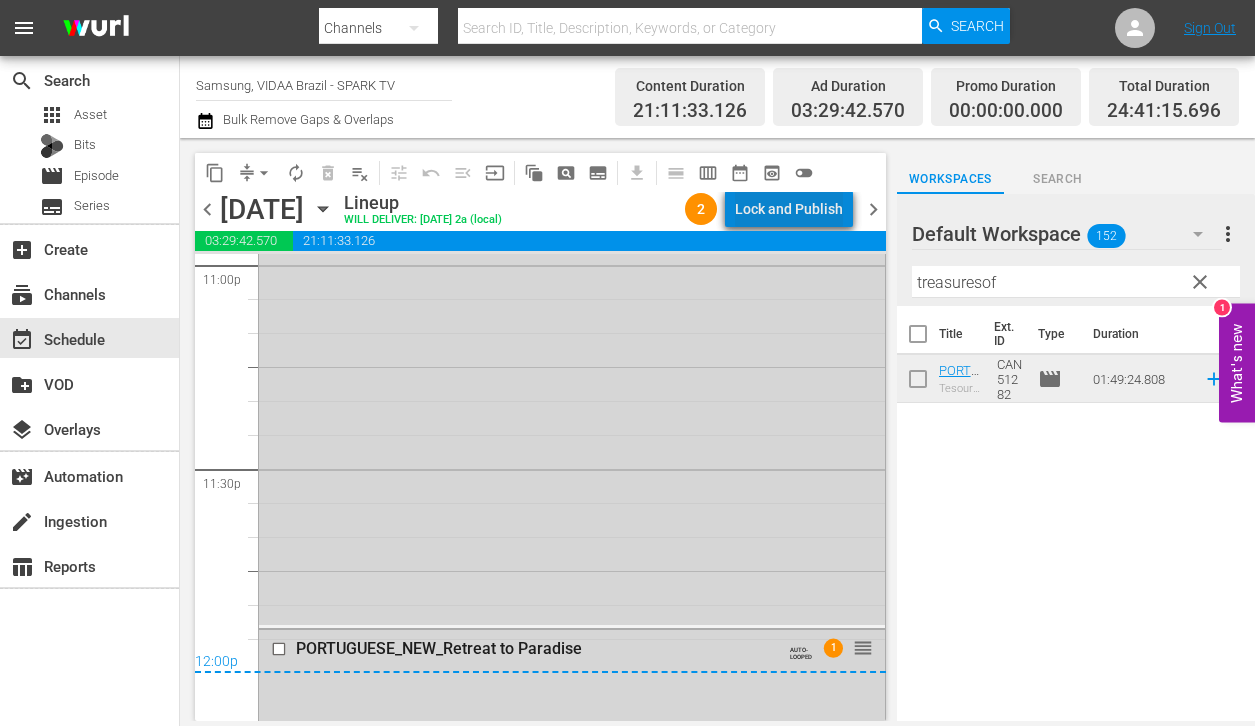 click on "Lock and Publish" at bounding box center (789, 209) 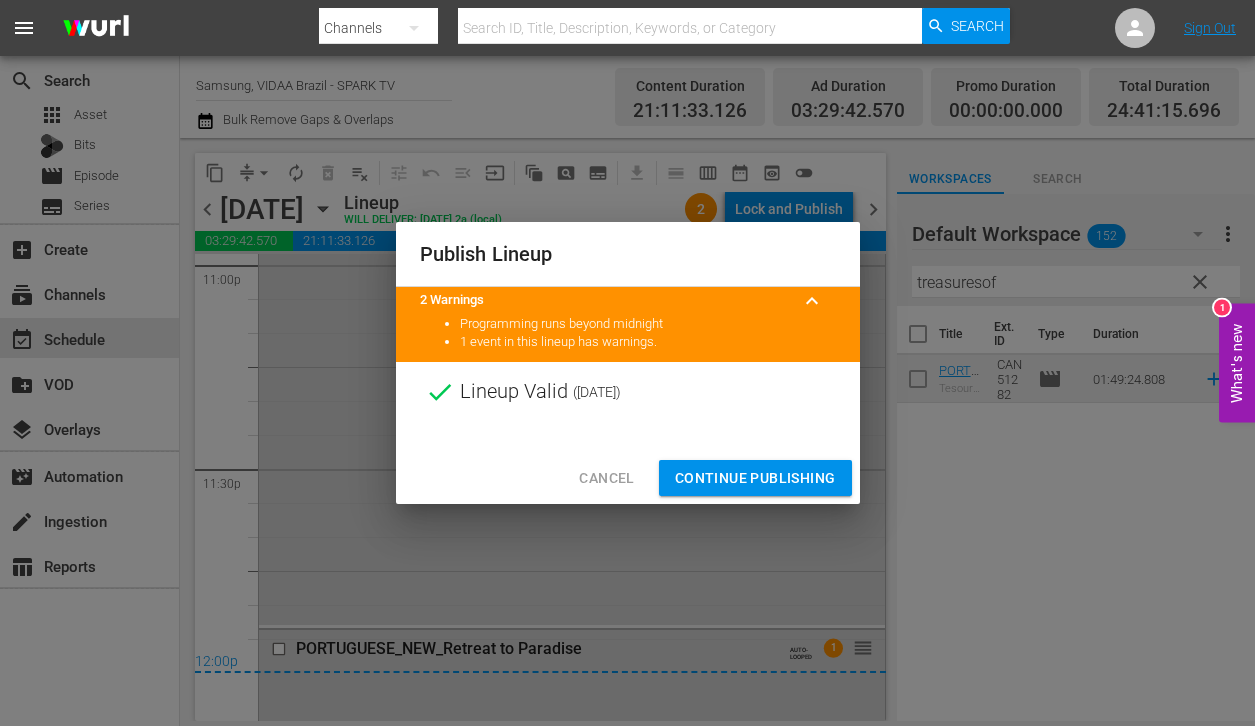 click on "Continue Publishing" at bounding box center (755, 478) 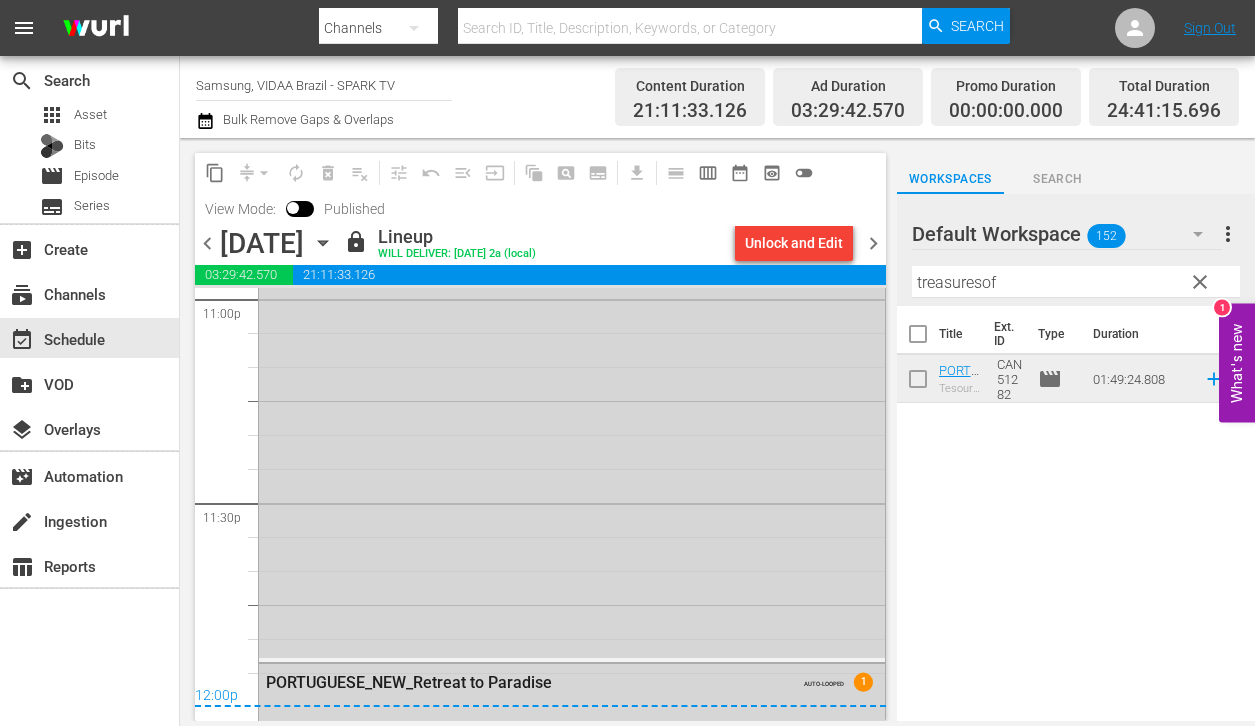 click on "chevron_right" at bounding box center [873, 243] 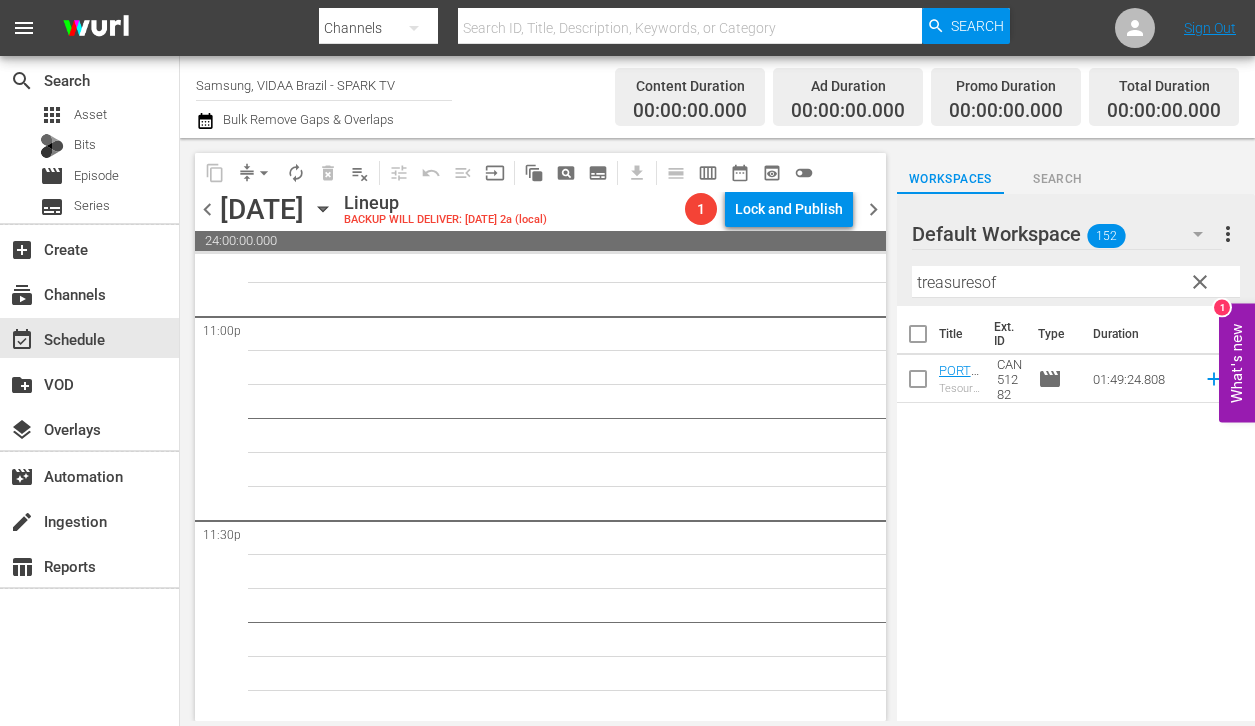 scroll, scrollTop: 9325, scrollLeft: 0, axis: vertical 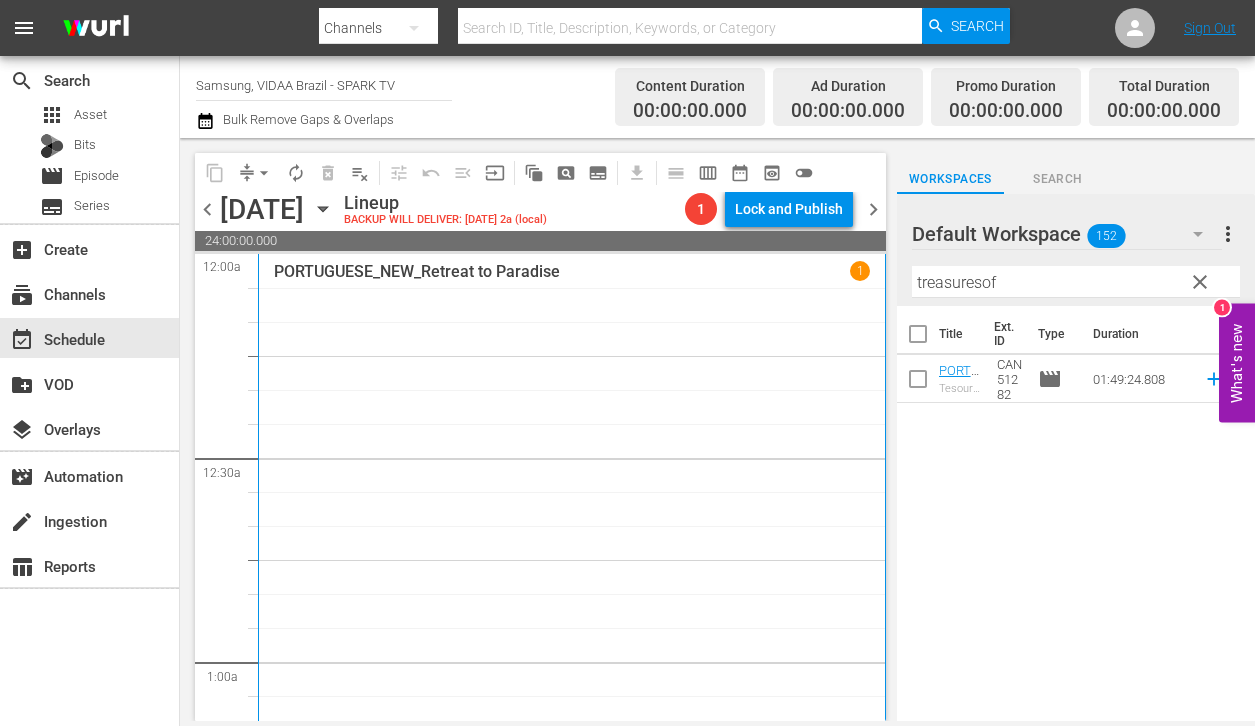 click on "clear" at bounding box center (1200, 282) 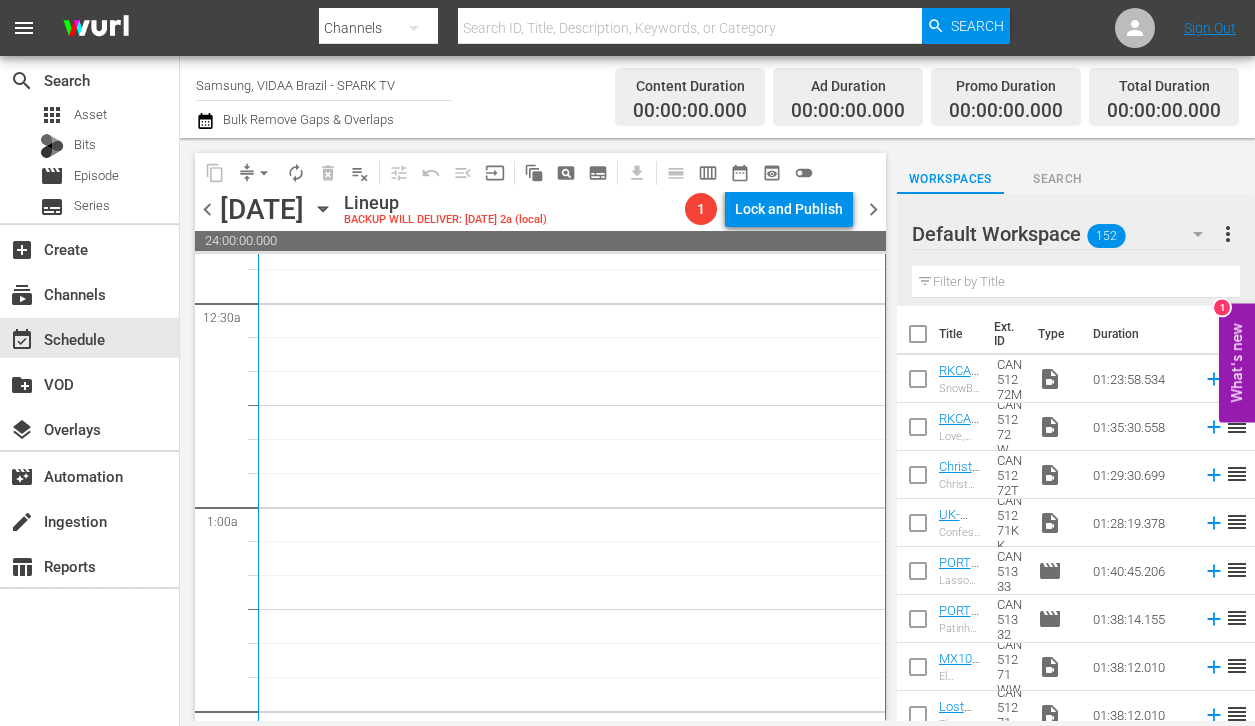 scroll, scrollTop: 245, scrollLeft: 0, axis: vertical 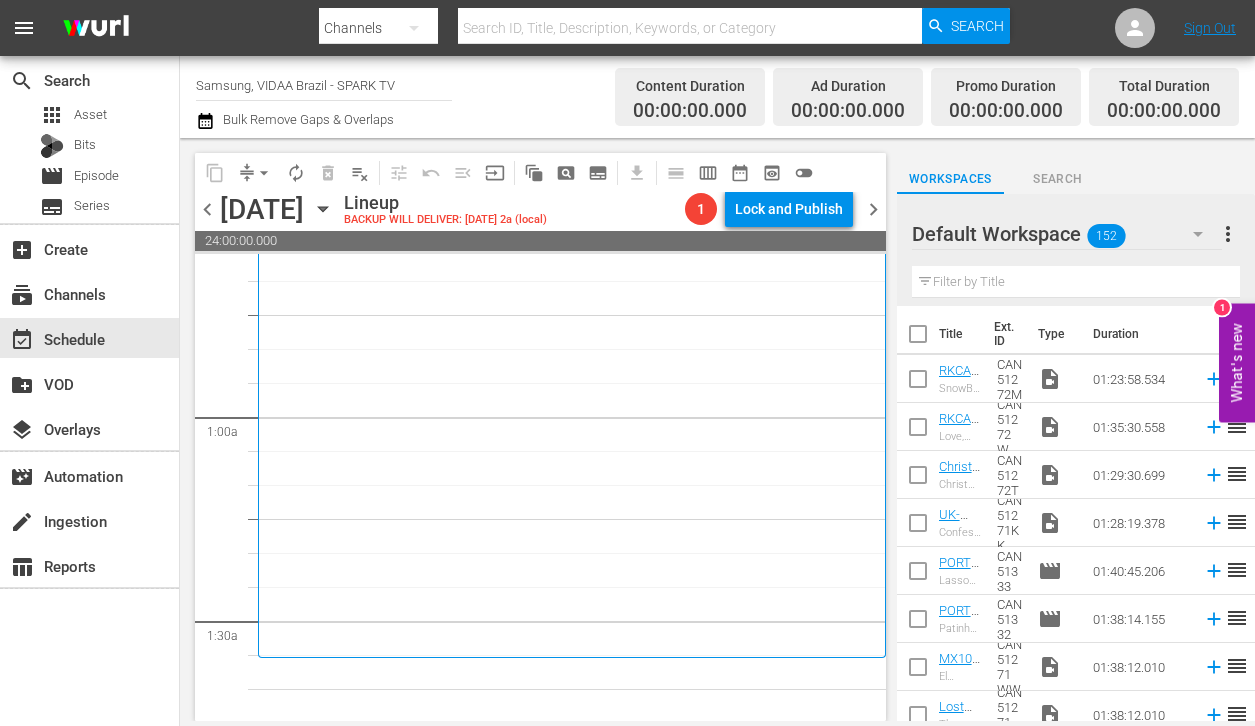 click at bounding box center [1076, 282] 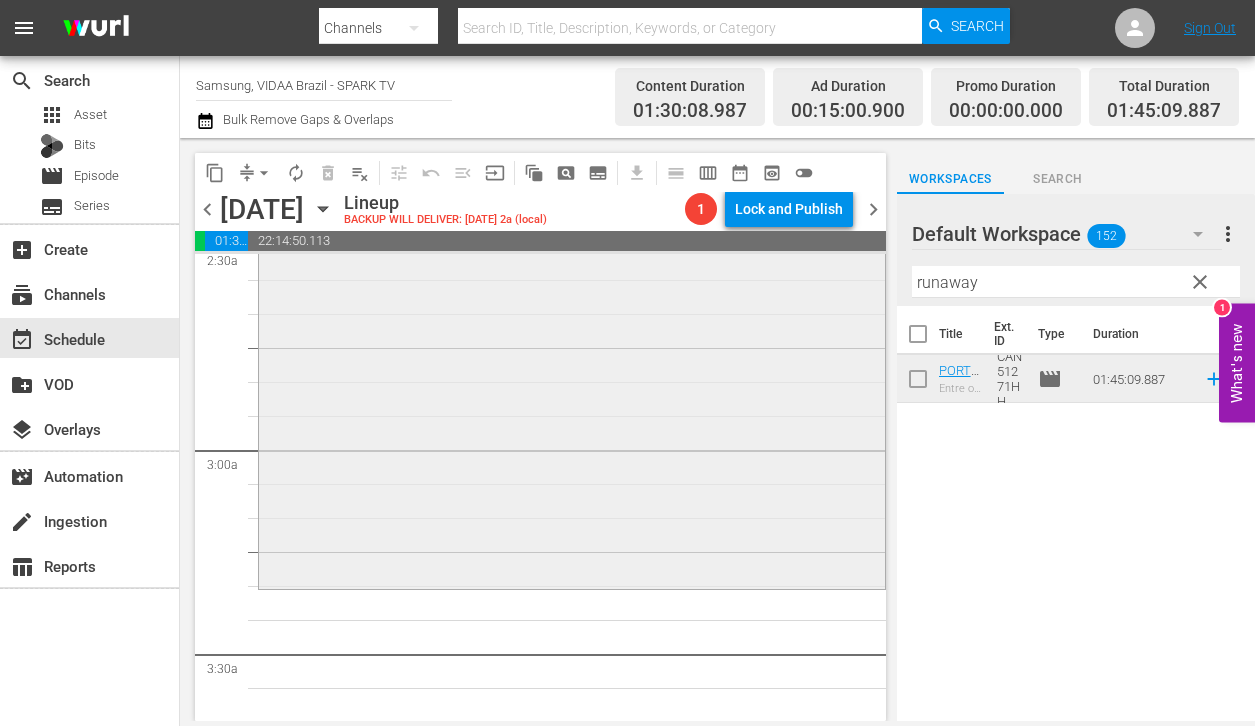 scroll, scrollTop: 1033, scrollLeft: 0, axis: vertical 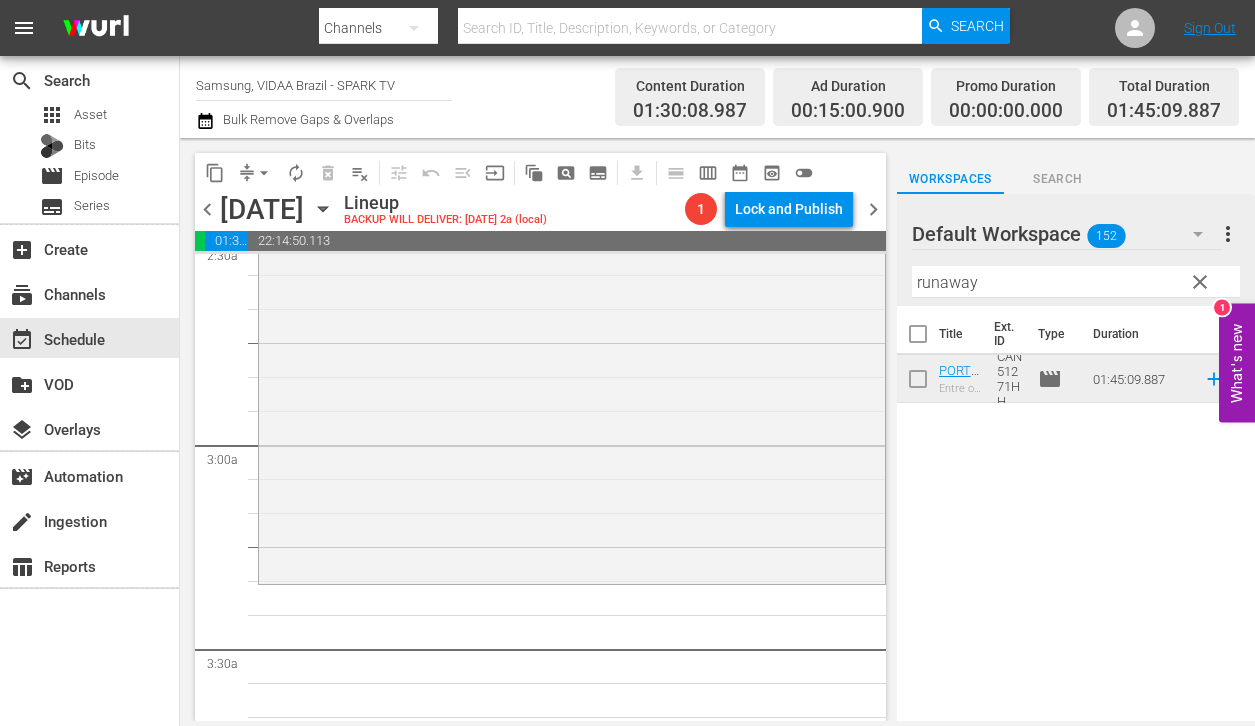 drag, startPoint x: 1000, startPoint y: 374, endPoint x: 733, endPoint y: 2, distance: 457.90063 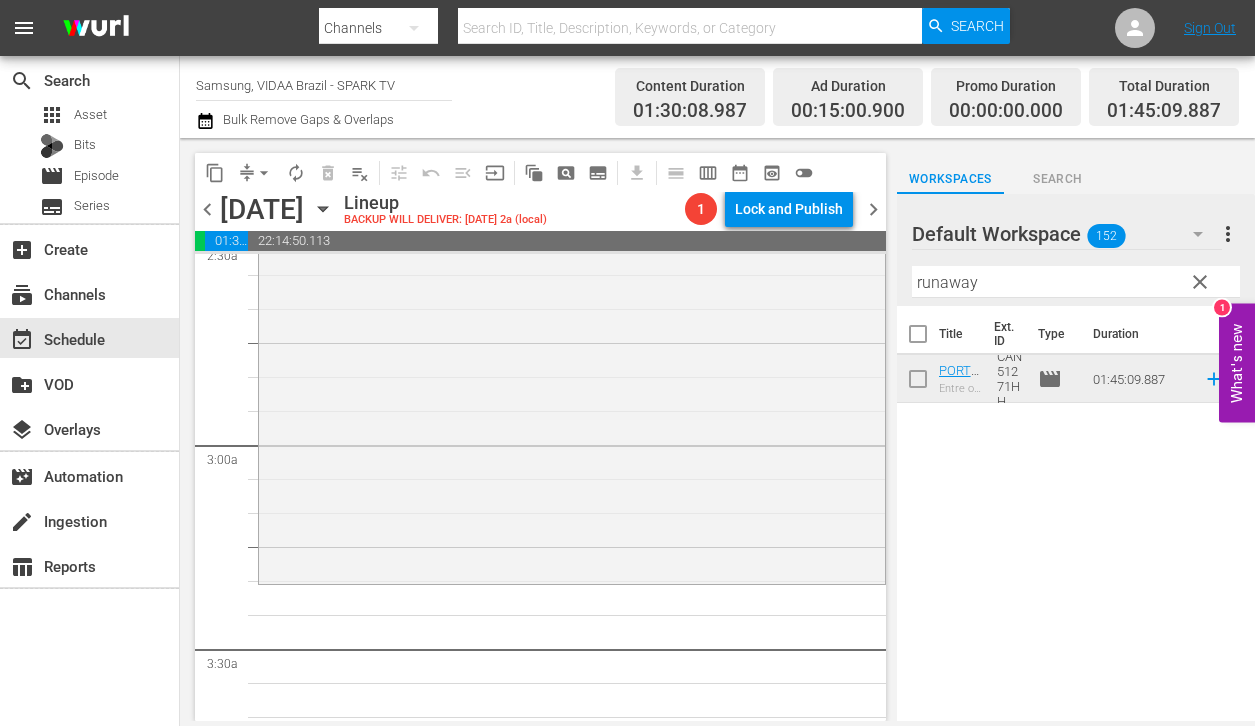 click on "runaway" at bounding box center (1076, 282) 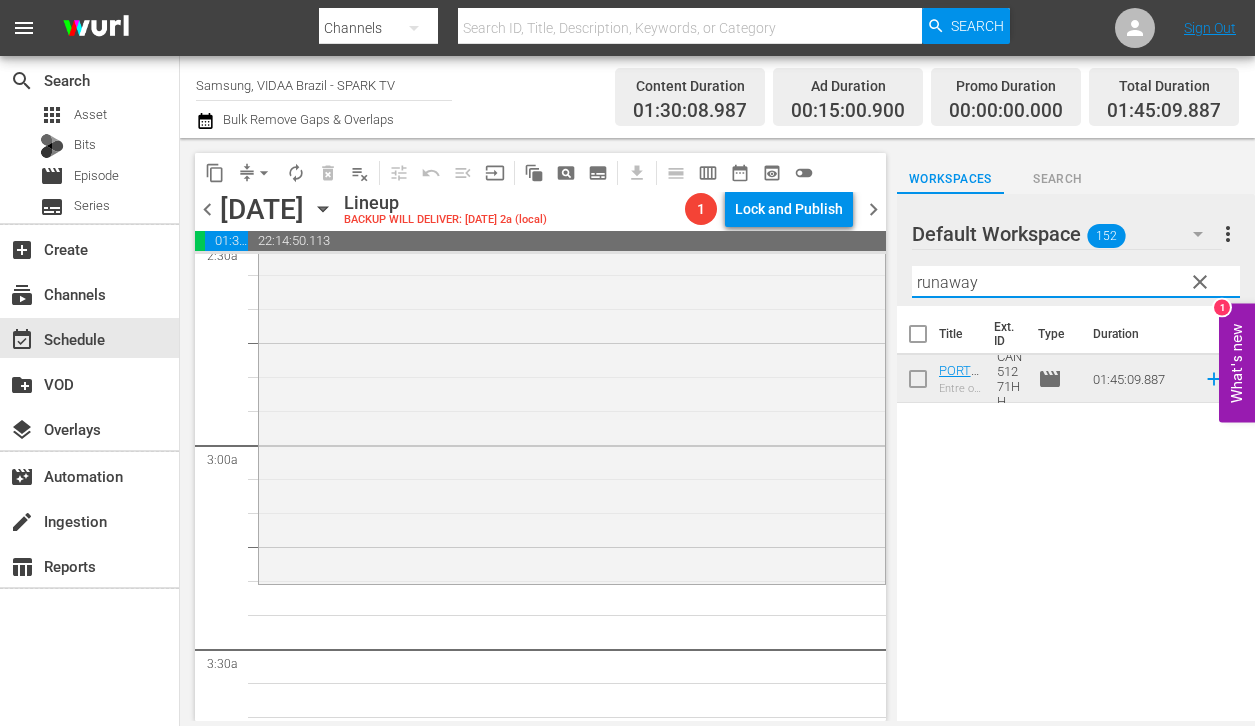 click on "runaway" at bounding box center (1076, 282) 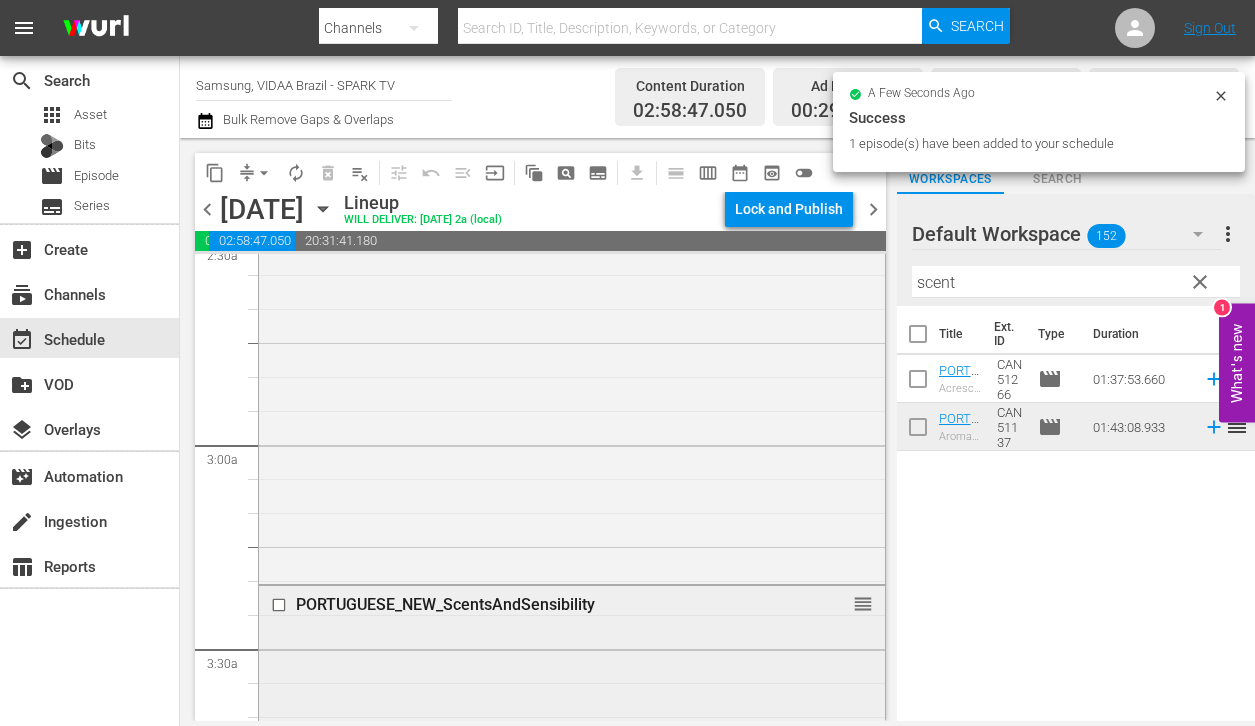 scroll, scrollTop: 1037, scrollLeft: 0, axis: vertical 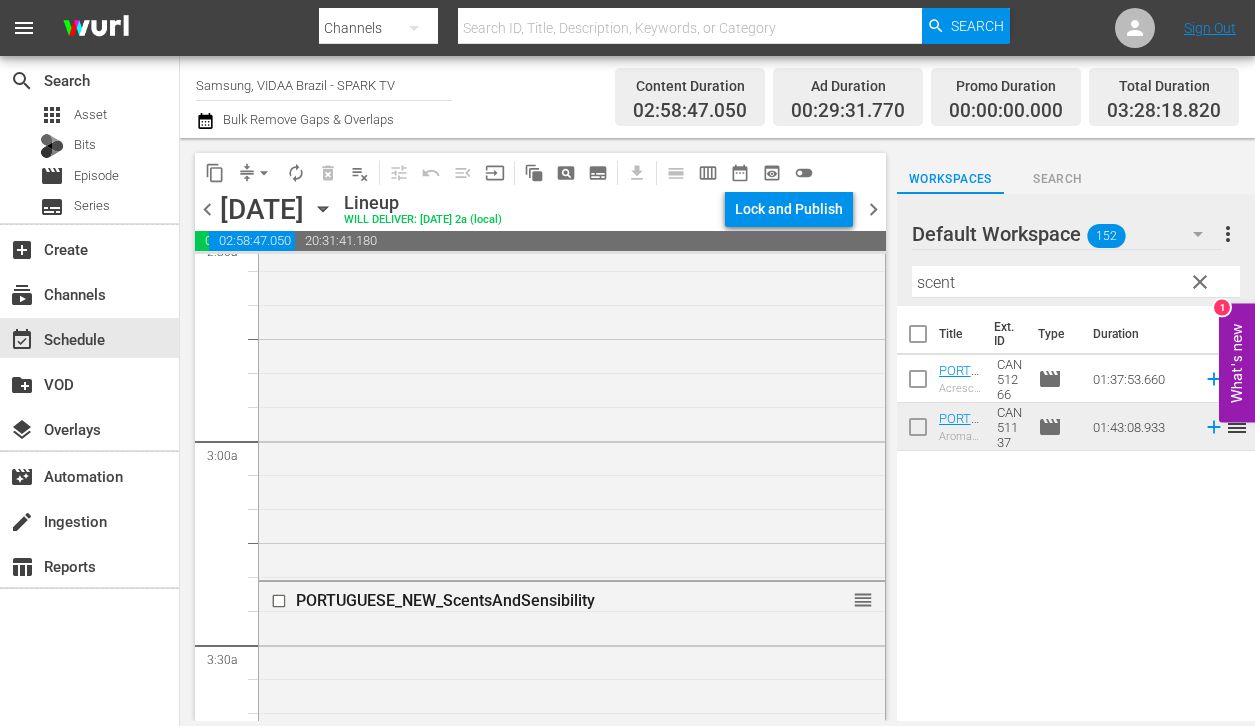 drag, startPoint x: 988, startPoint y: 424, endPoint x: 631, endPoint y: 9, distance: 547.42487 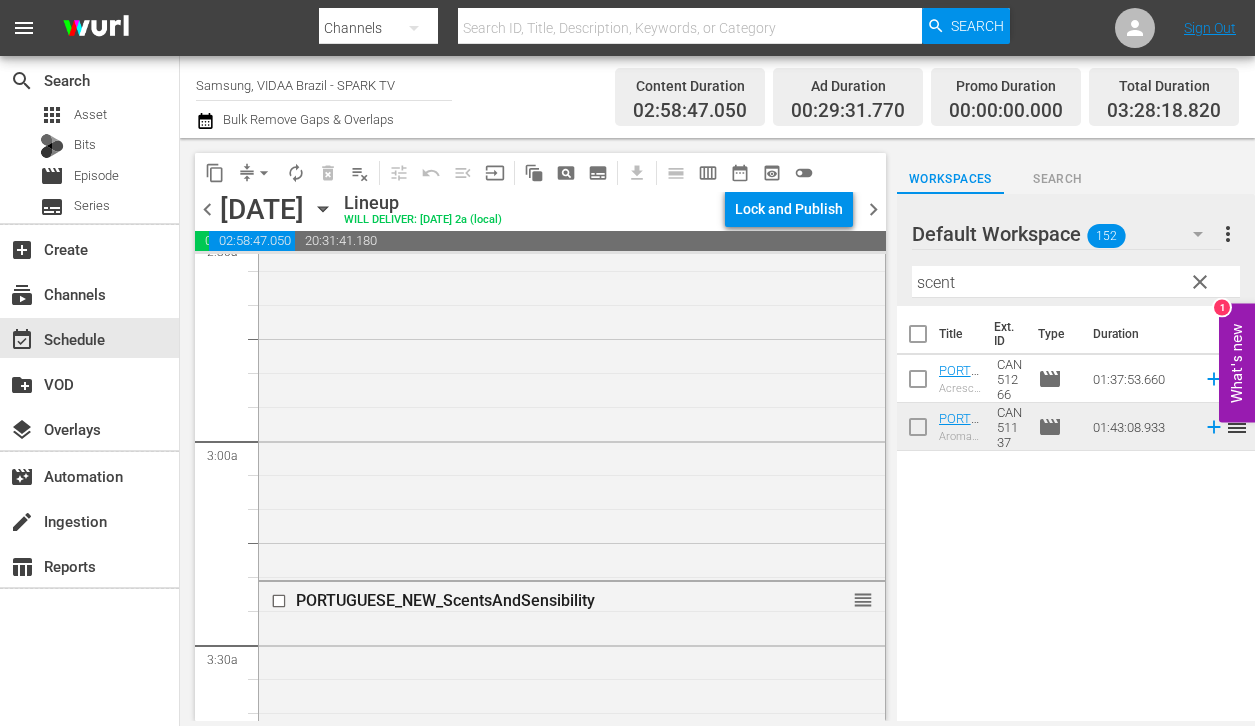 click on "scent" at bounding box center (1076, 282) 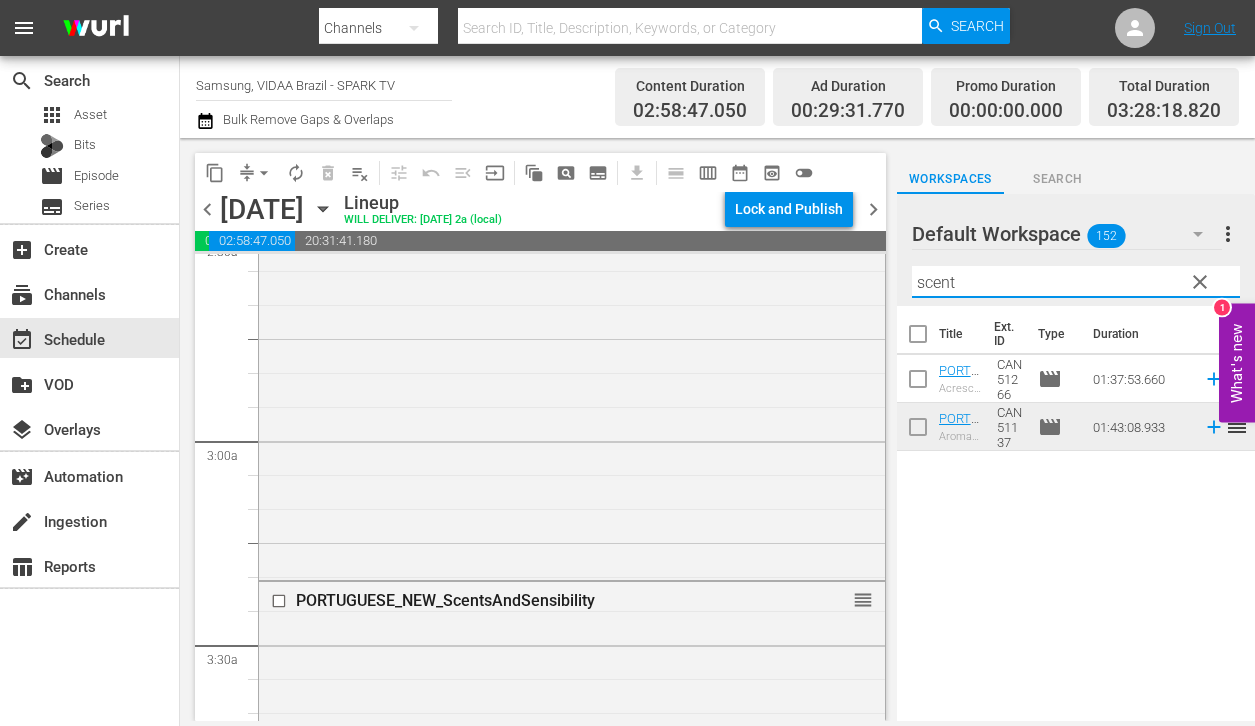 click on "scent" at bounding box center (1076, 282) 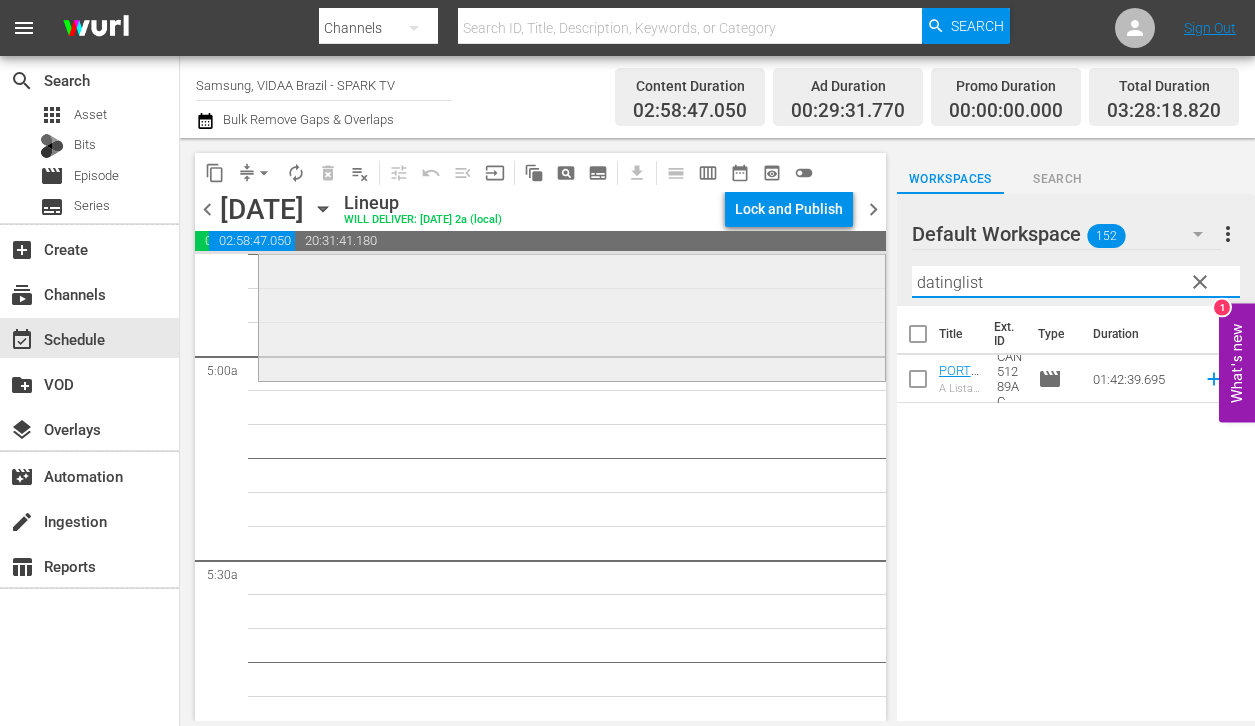 scroll, scrollTop: 1922, scrollLeft: 0, axis: vertical 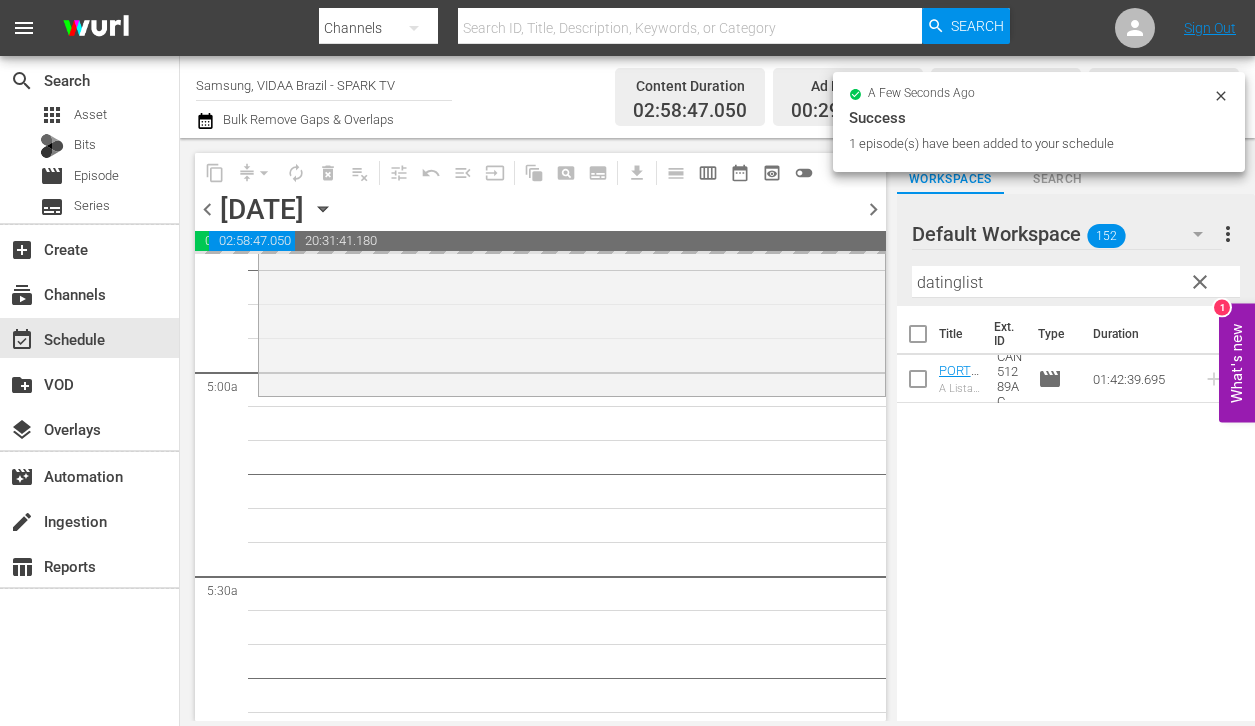 drag, startPoint x: 990, startPoint y: 369, endPoint x: 715, endPoint y: 19, distance: 445.11234 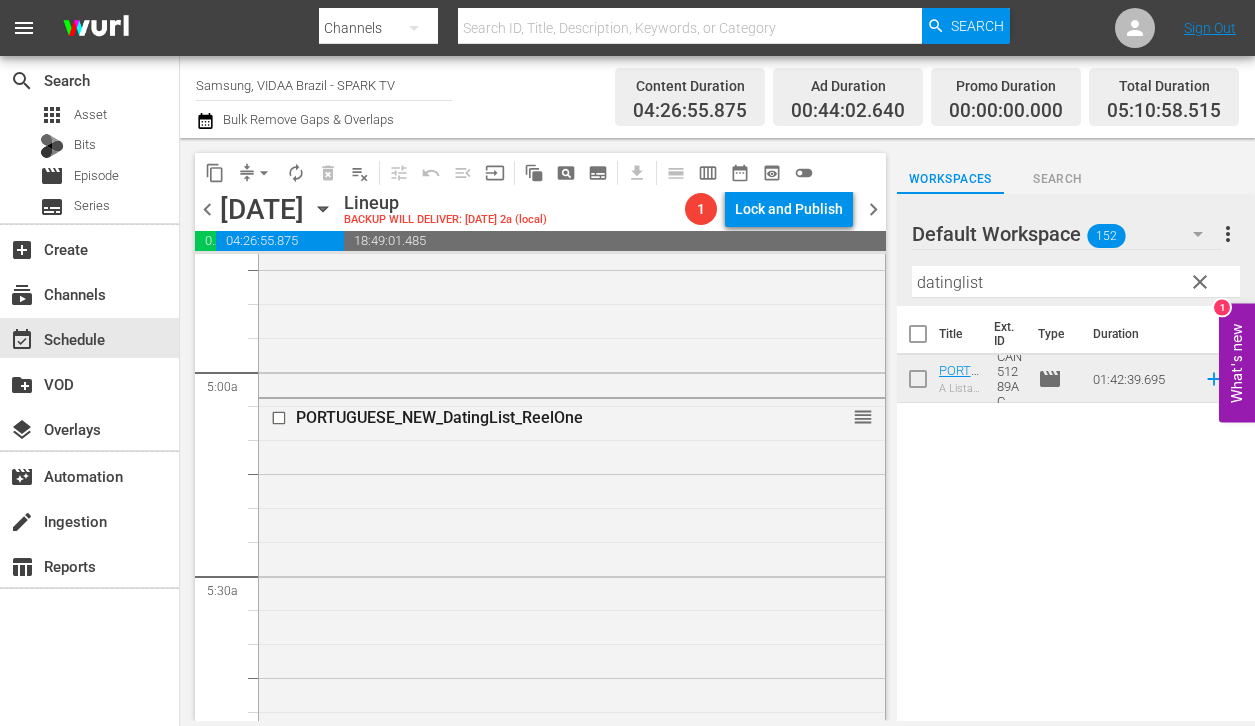 click on "datinglist" at bounding box center (1076, 282) 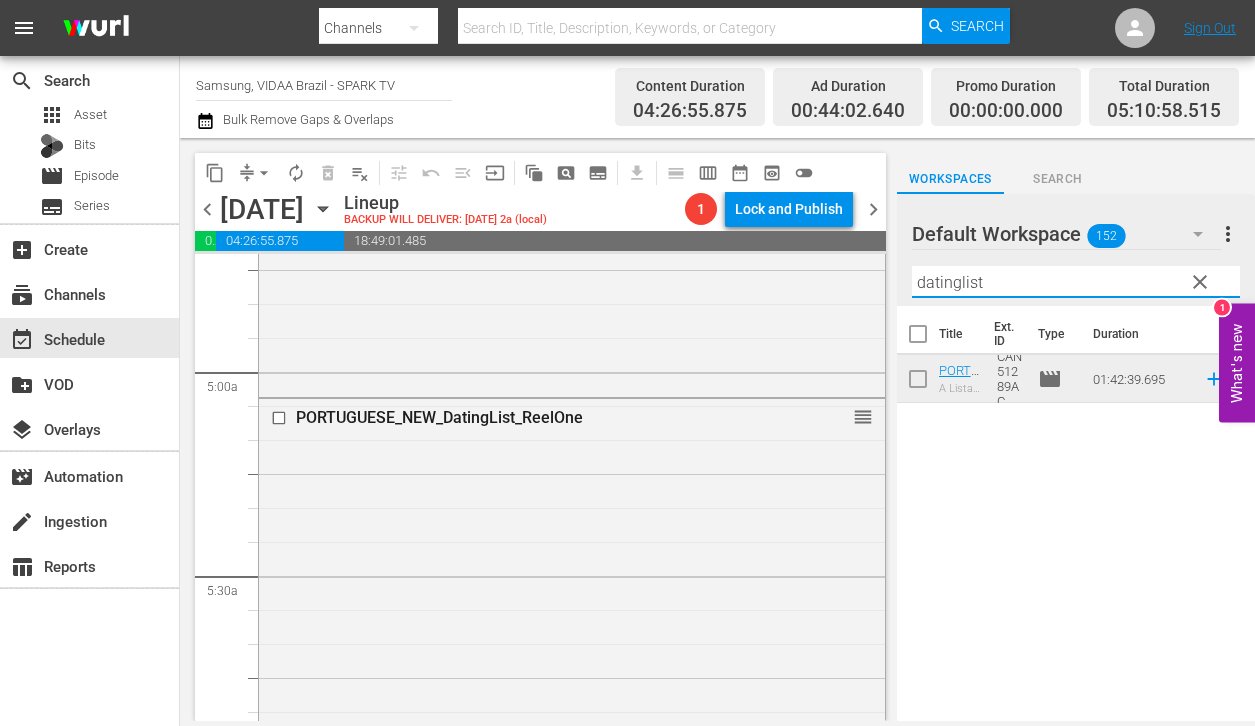 click on "datinglist" at bounding box center (1076, 282) 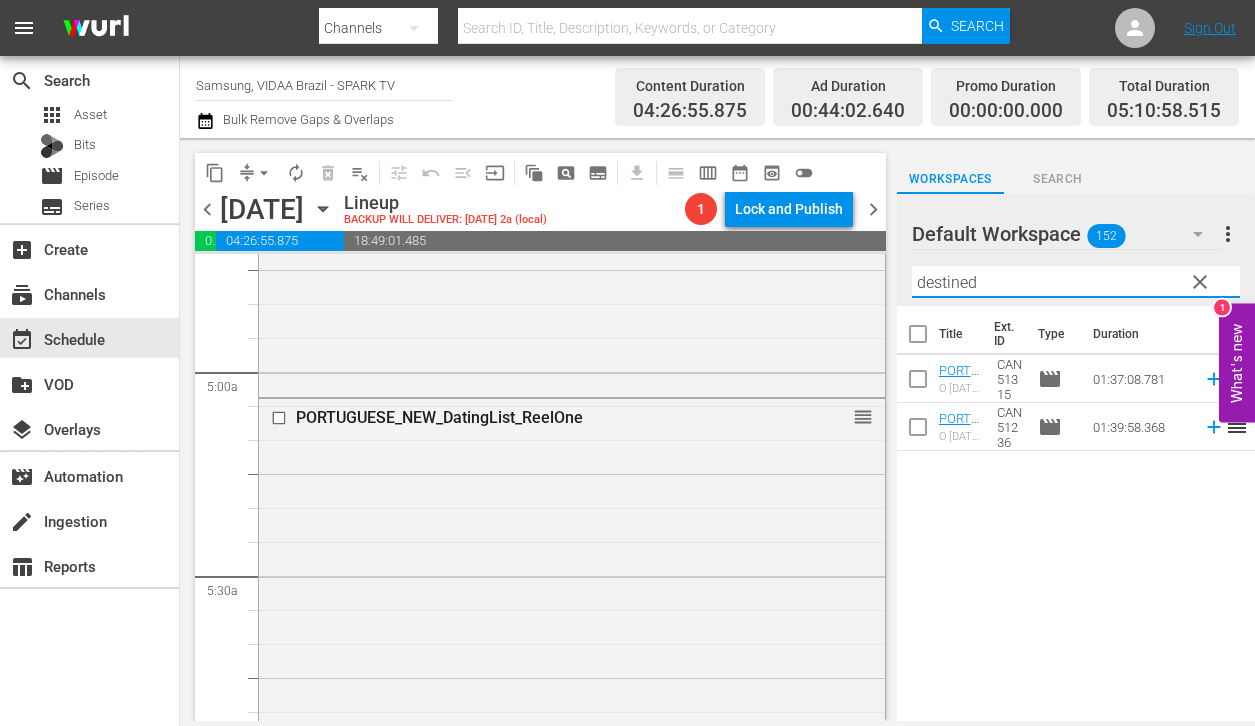 click on "destined" at bounding box center (1076, 282) 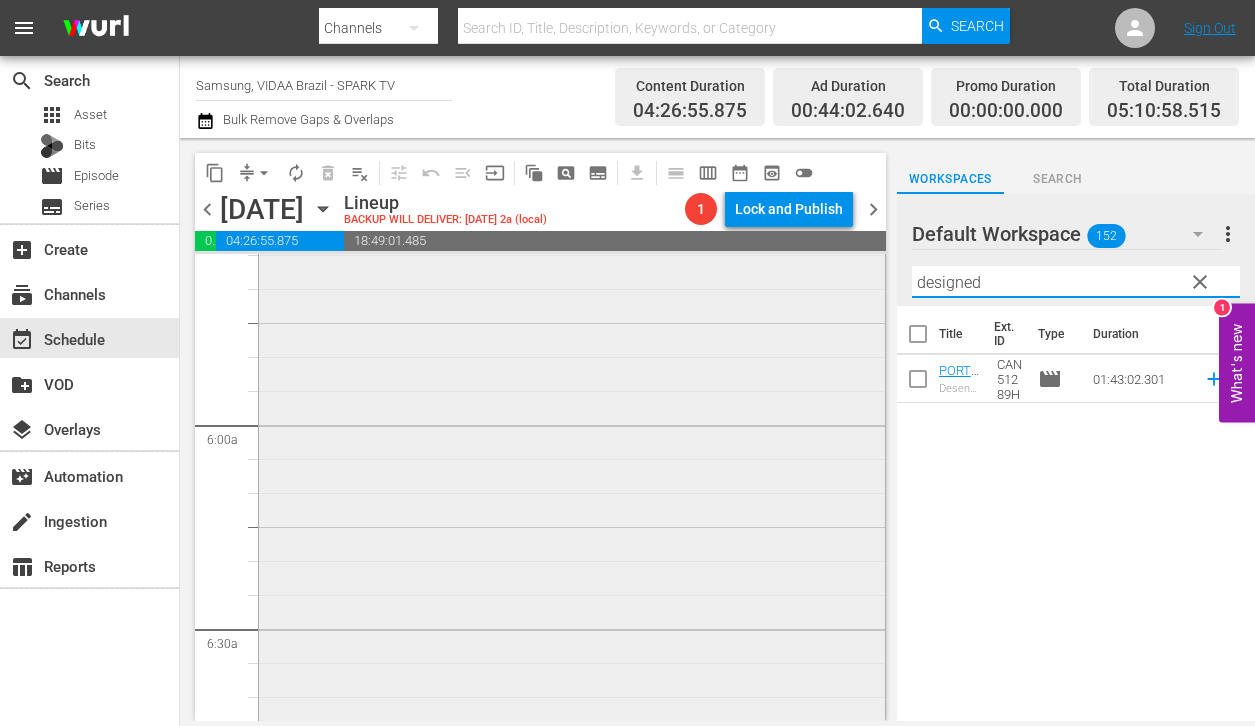 scroll, scrollTop: 2403, scrollLeft: 0, axis: vertical 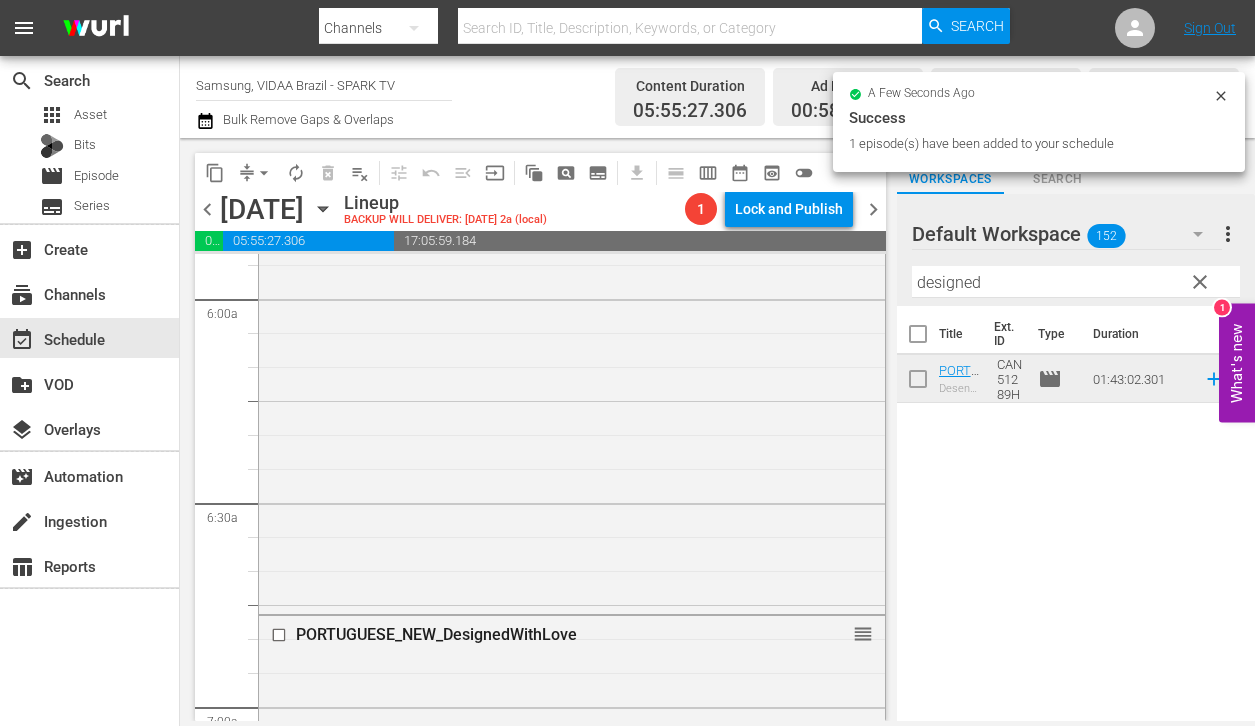 drag, startPoint x: 973, startPoint y: 380, endPoint x: 636, endPoint y: 4, distance: 504.92078 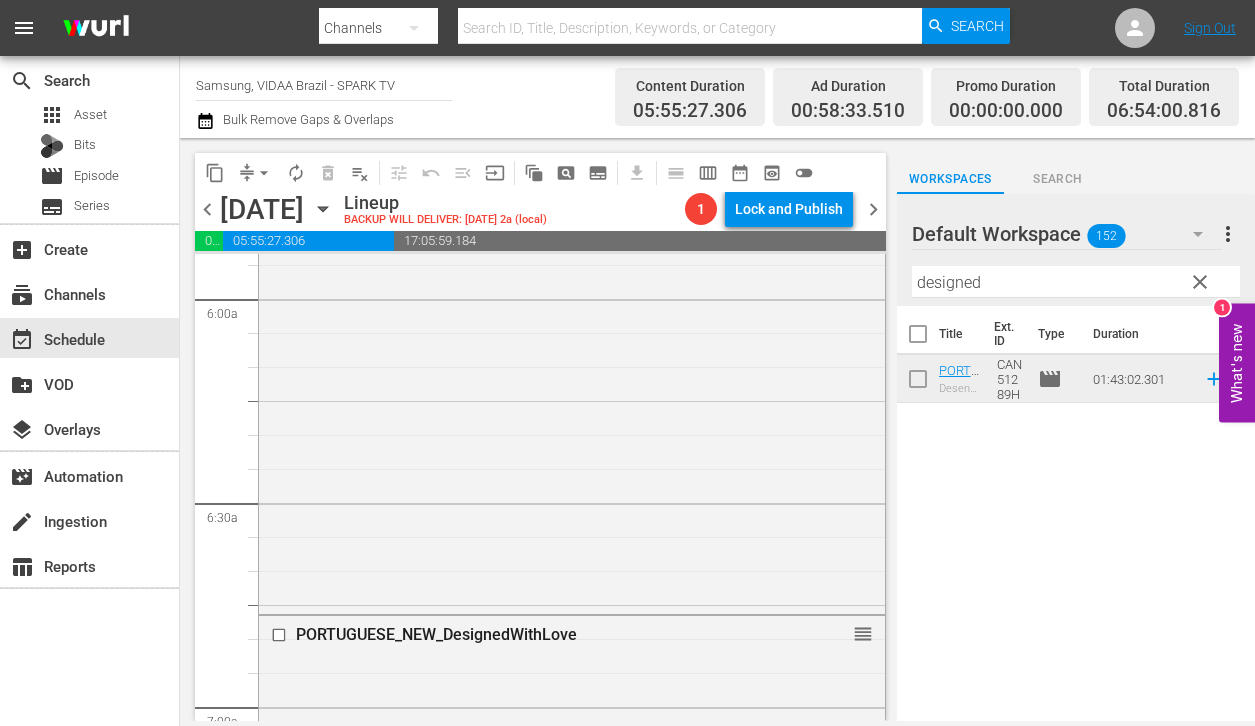 click on "designed" at bounding box center (1076, 282) 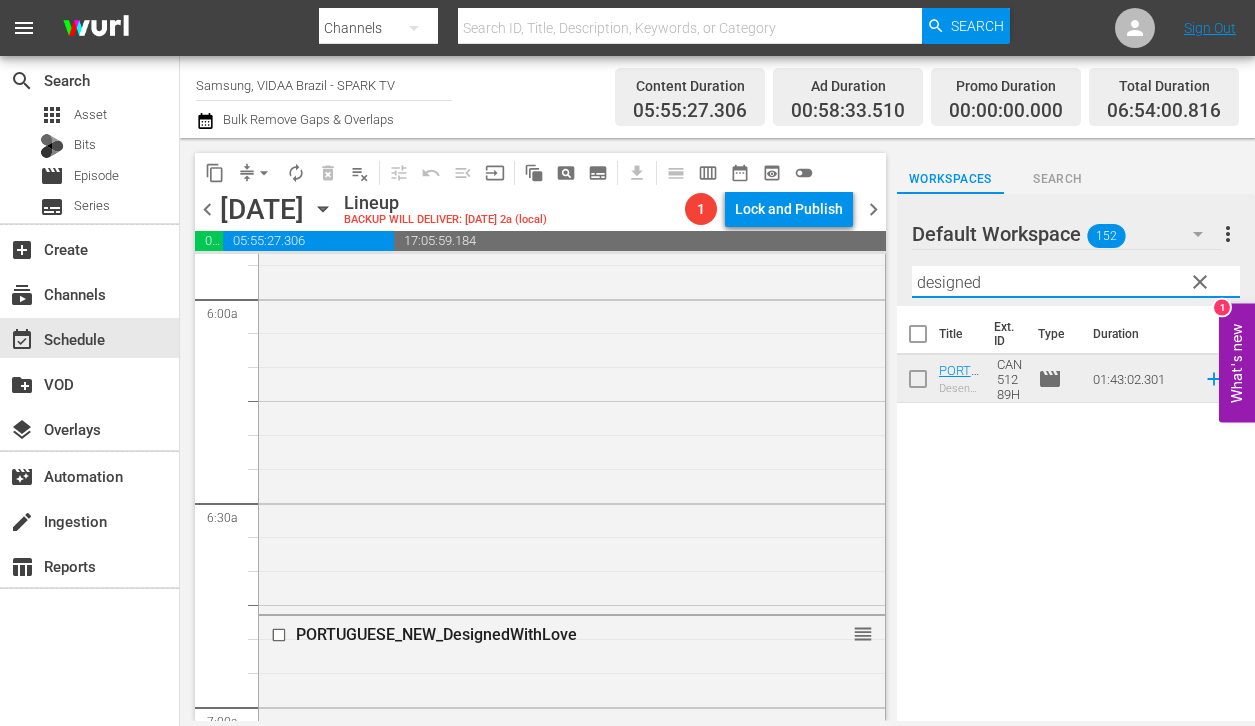 click on "designed" at bounding box center [1076, 282] 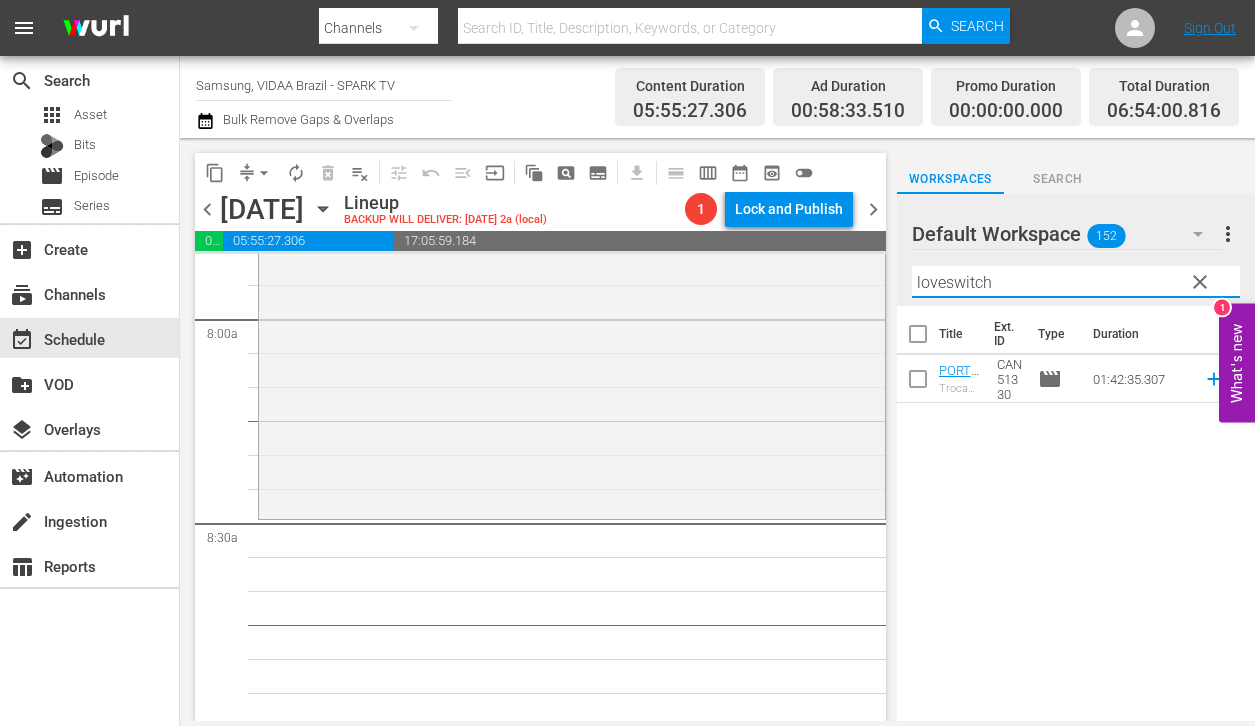 scroll, scrollTop: 3194, scrollLeft: 0, axis: vertical 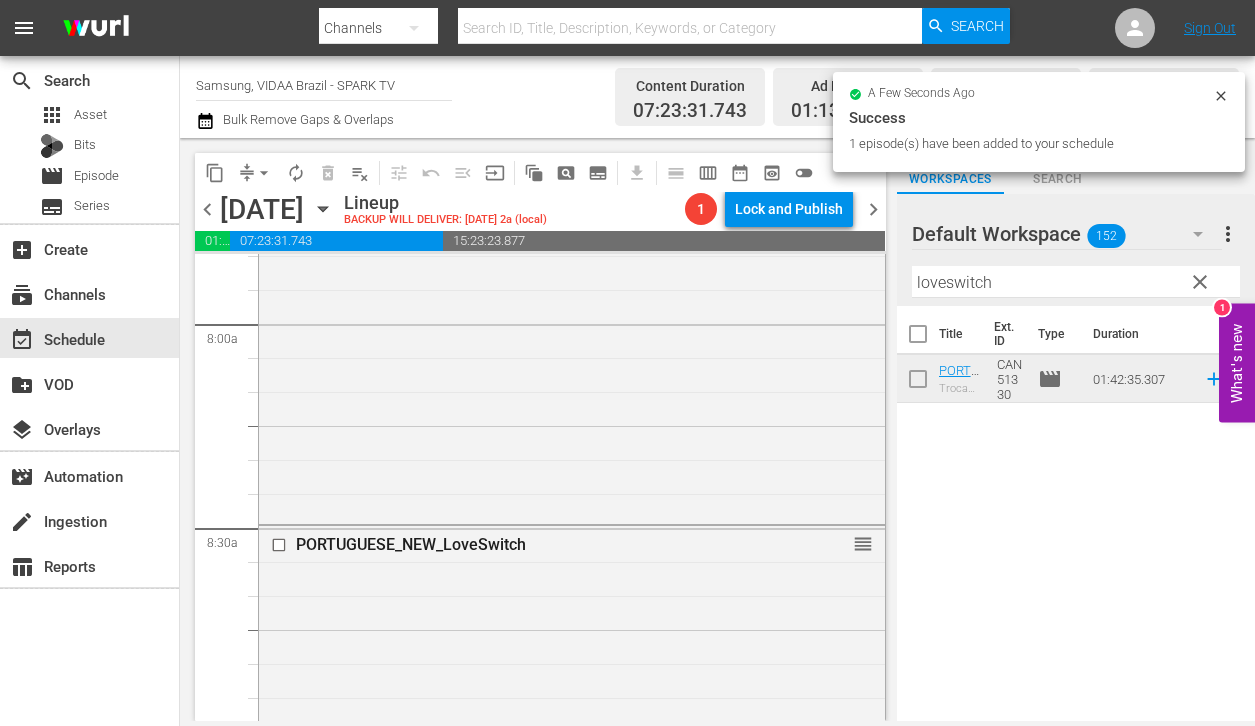 drag, startPoint x: 1005, startPoint y: 377, endPoint x: 754, endPoint y: 29, distance: 429.0746 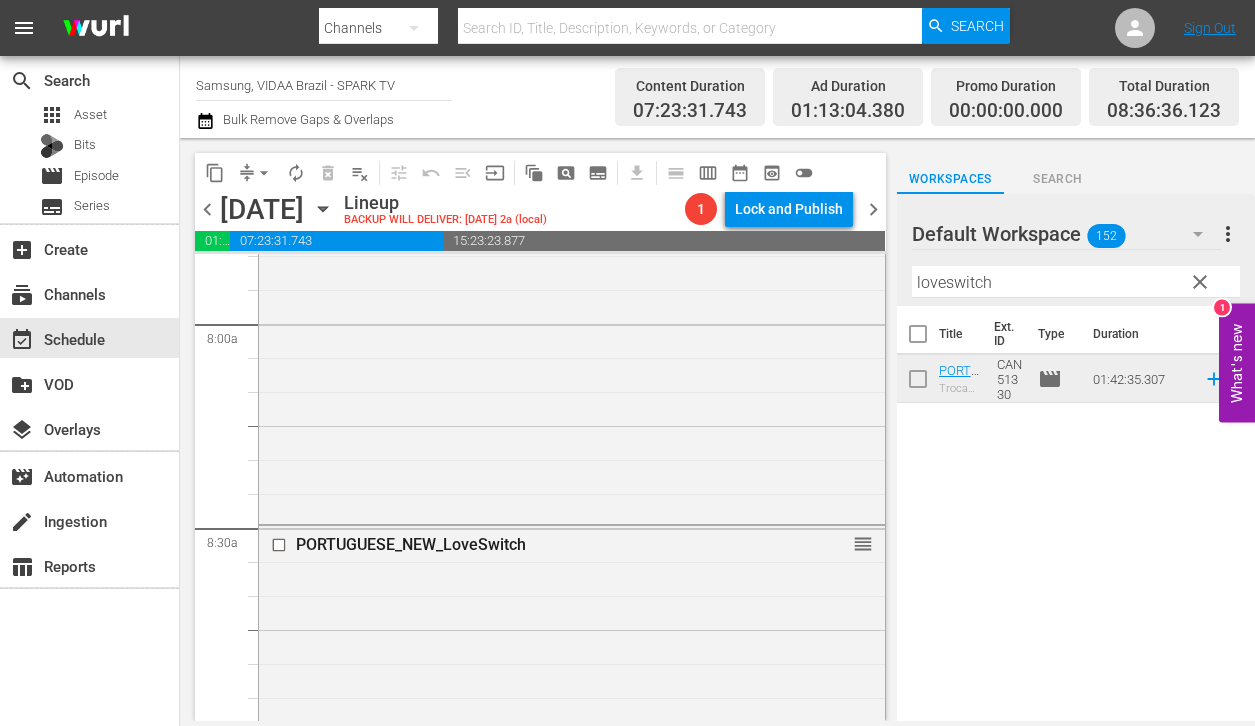 click on "loveswitch" at bounding box center [1076, 282] 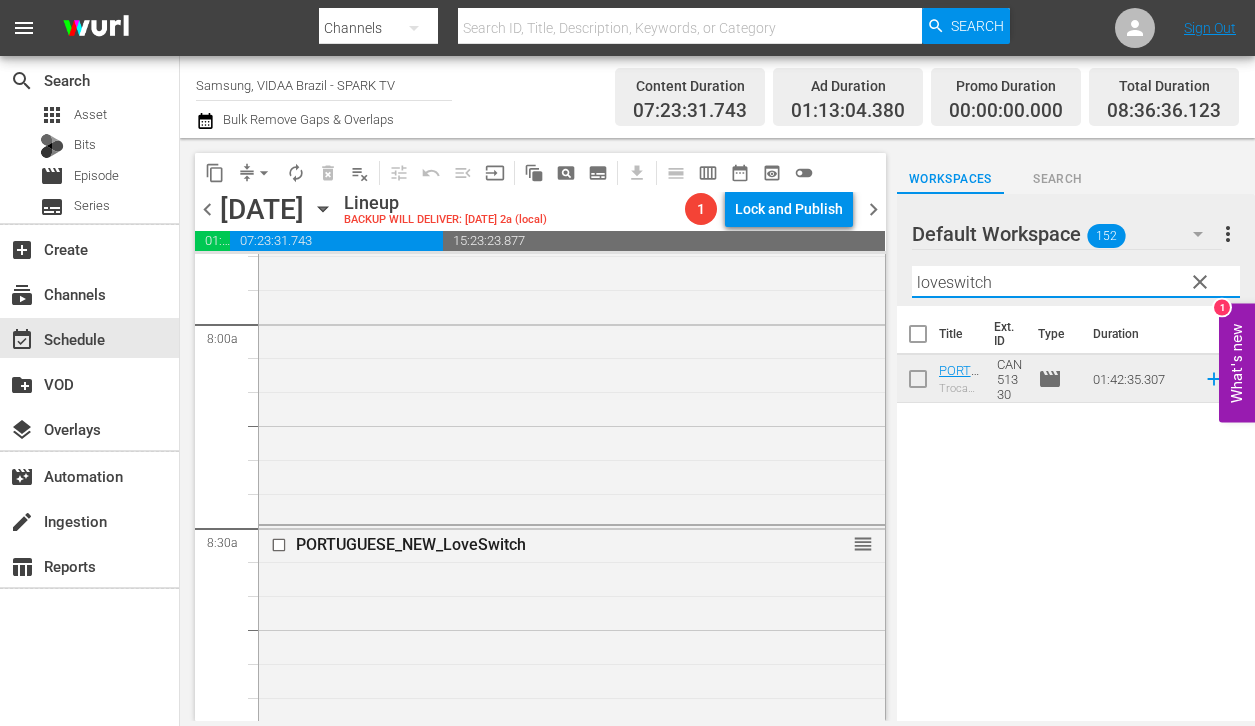 click on "loveswitch" at bounding box center (1076, 282) 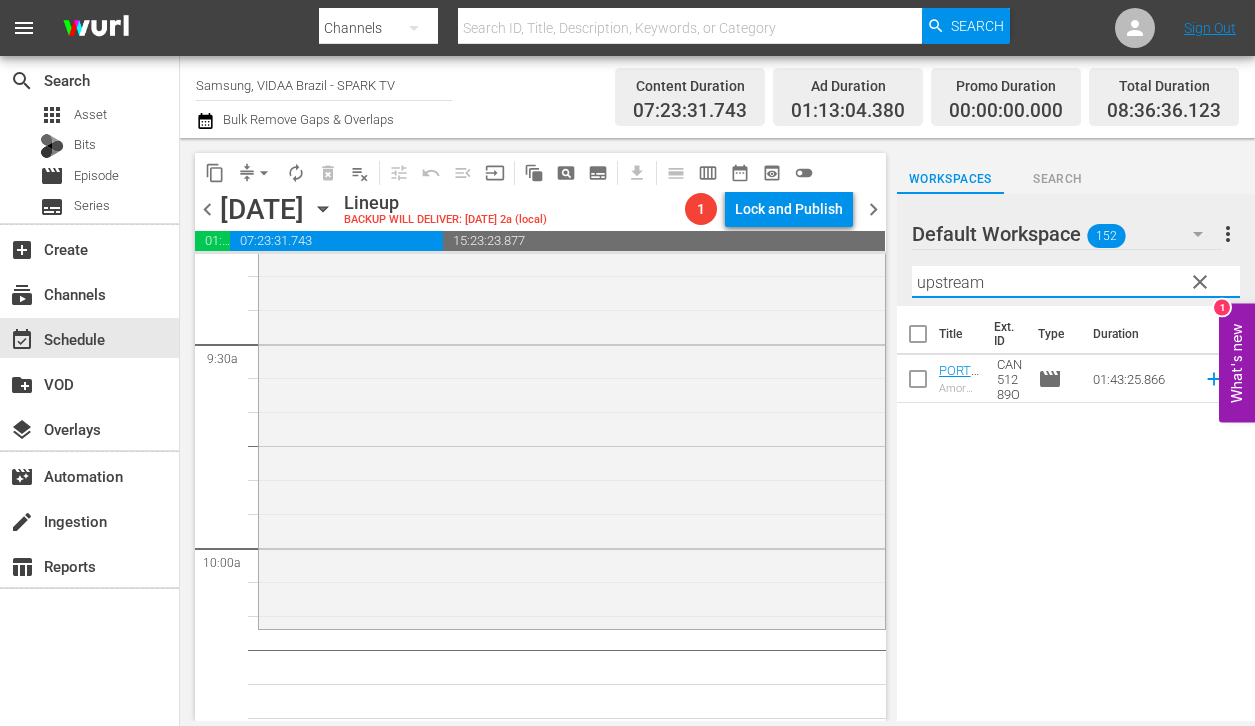 scroll, scrollTop: 4015, scrollLeft: 0, axis: vertical 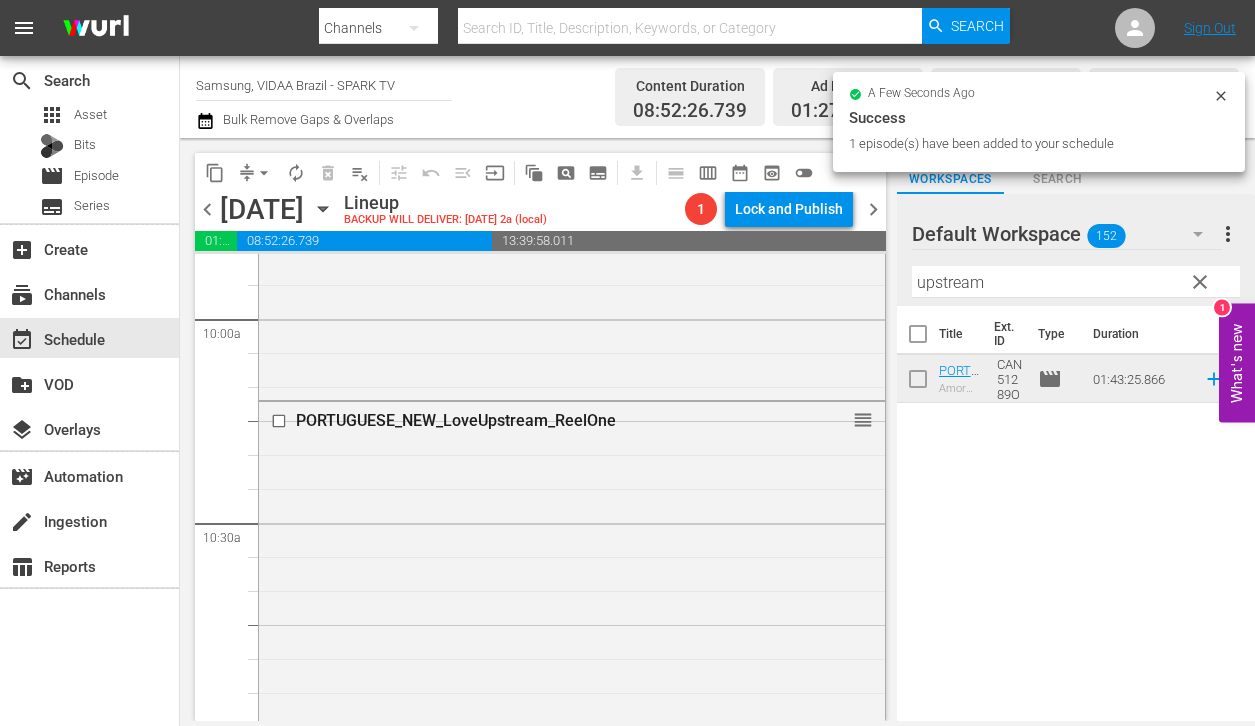 drag, startPoint x: 992, startPoint y: 363, endPoint x: 548, endPoint y: 18, distance: 562.282 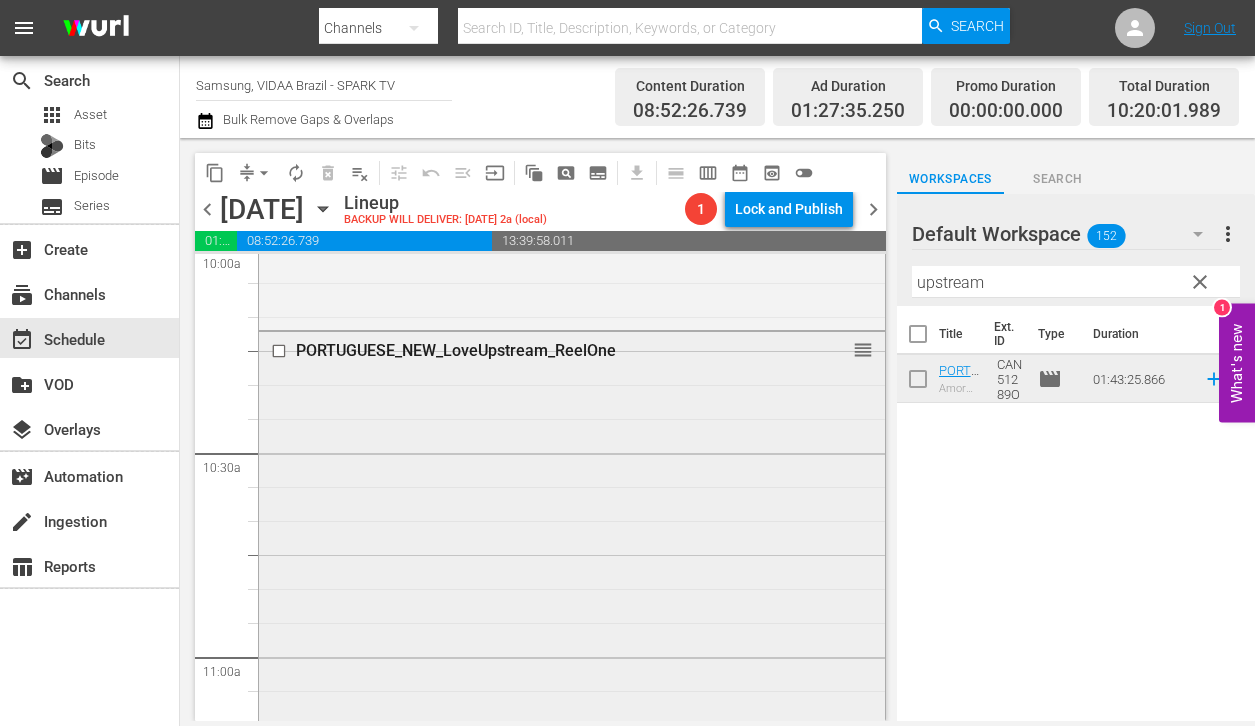 scroll, scrollTop: 4713, scrollLeft: 0, axis: vertical 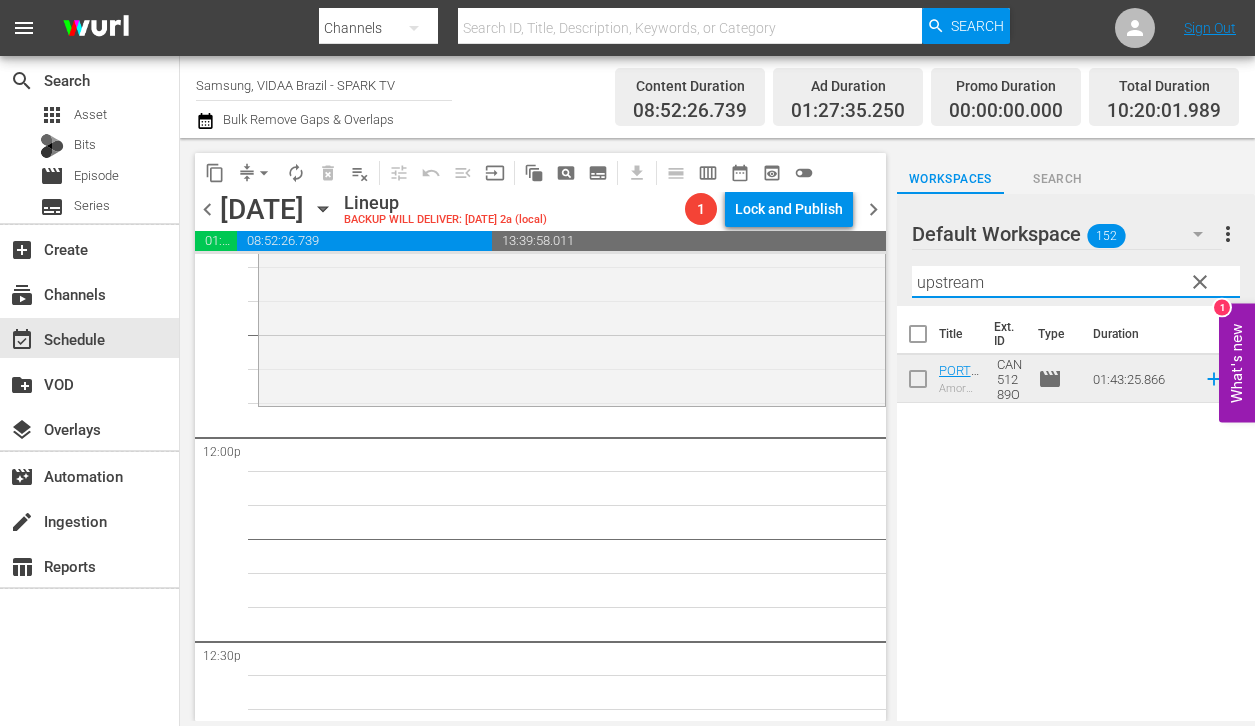 click on "upstream" at bounding box center (1076, 282) 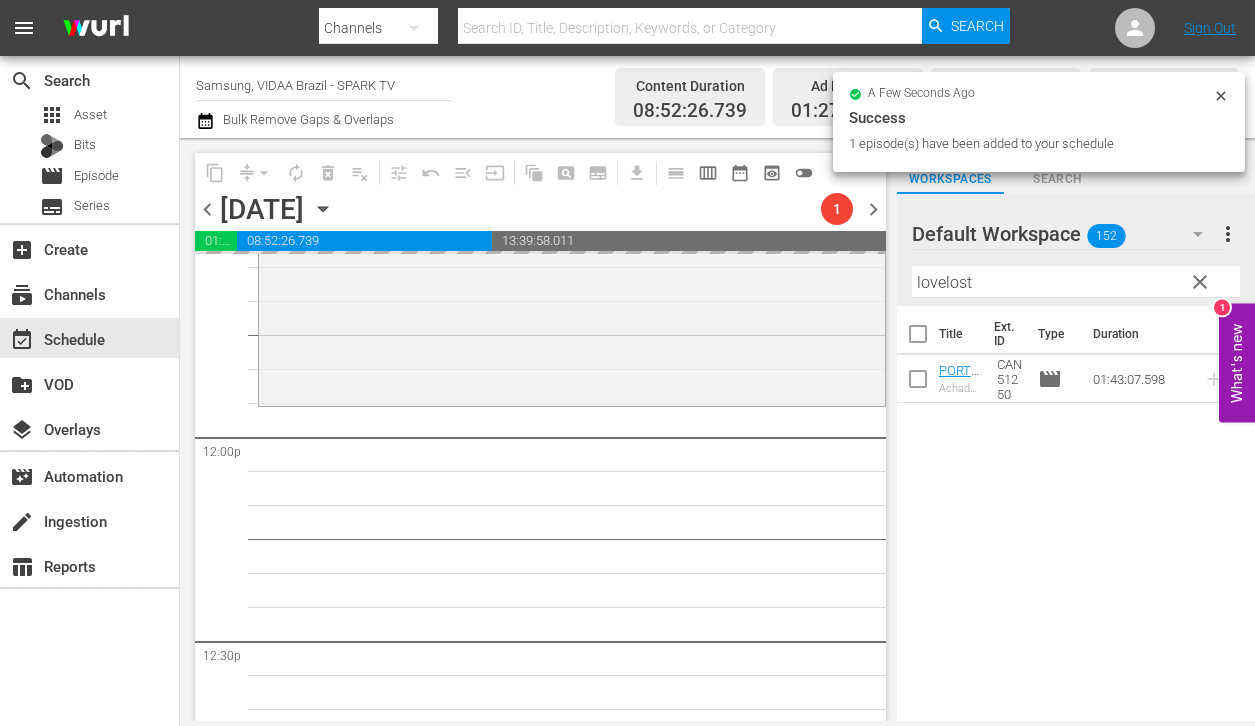 drag, startPoint x: 993, startPoint y: 367, endPoint x: 813, endPoint y: 3, distance: 406.07388 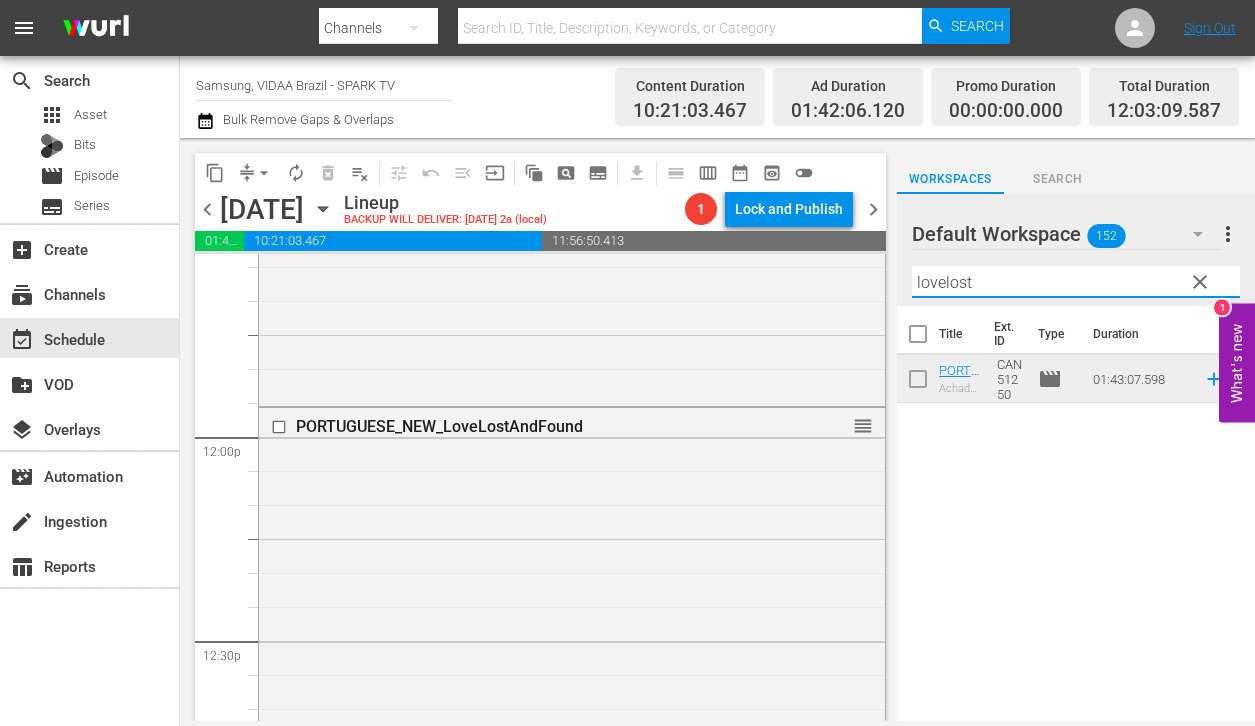 click on "lovelost" at bounding box center [1076, 282] 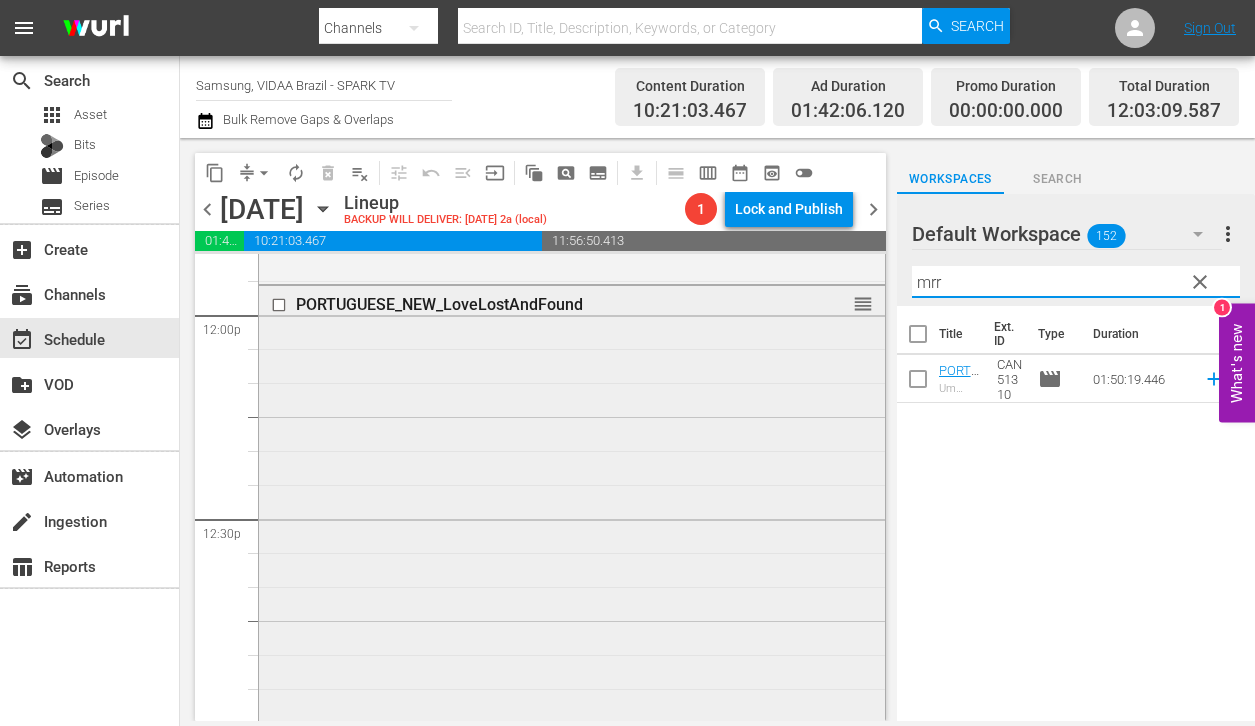 scroll, scrollTop: 5518, scrollLeft: 0, axis: vertical 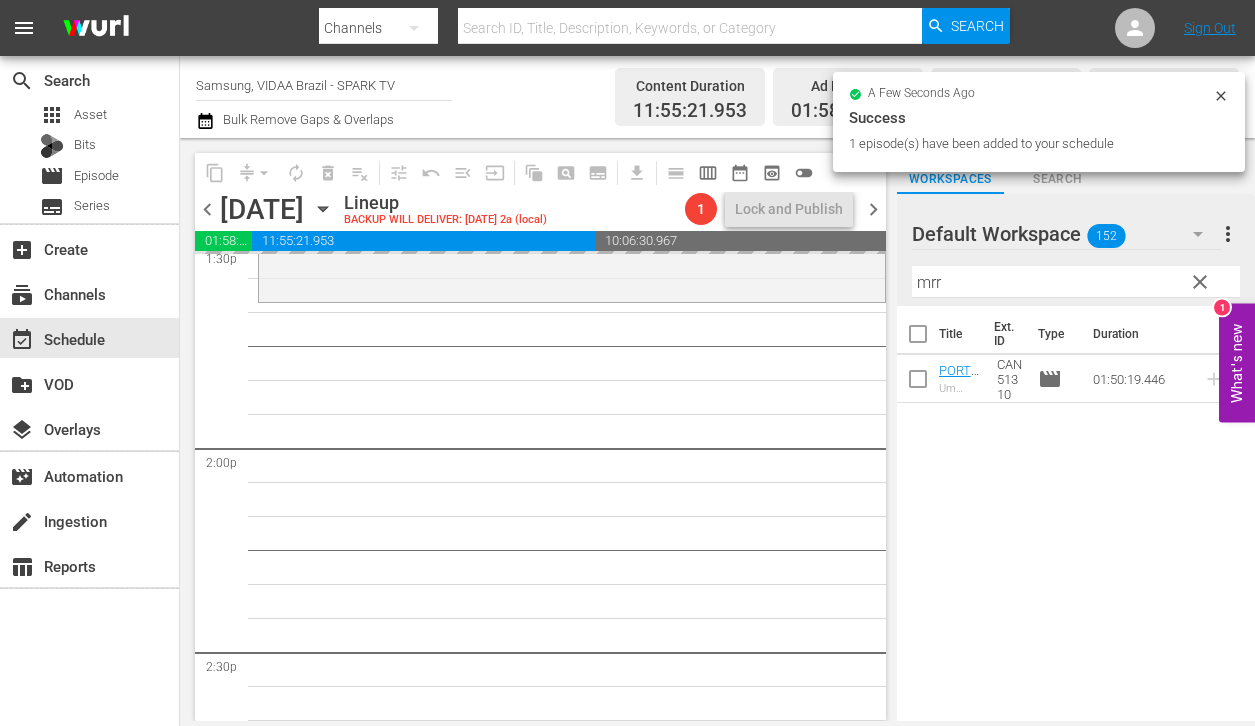 drag, startPoint x: 987, startPoint y: 378, endPoint x: 558, endPoint y: 5, distance: 568.4804 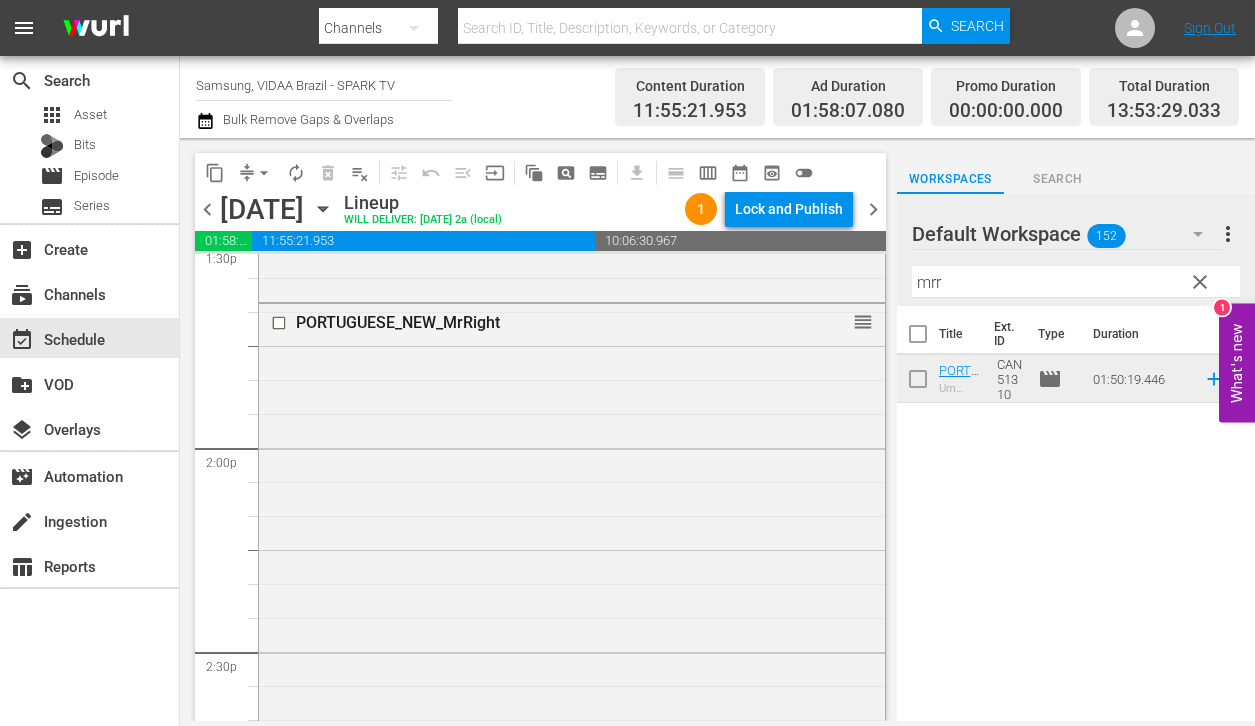 click on "mrr" at bounding box center [1076, 282] 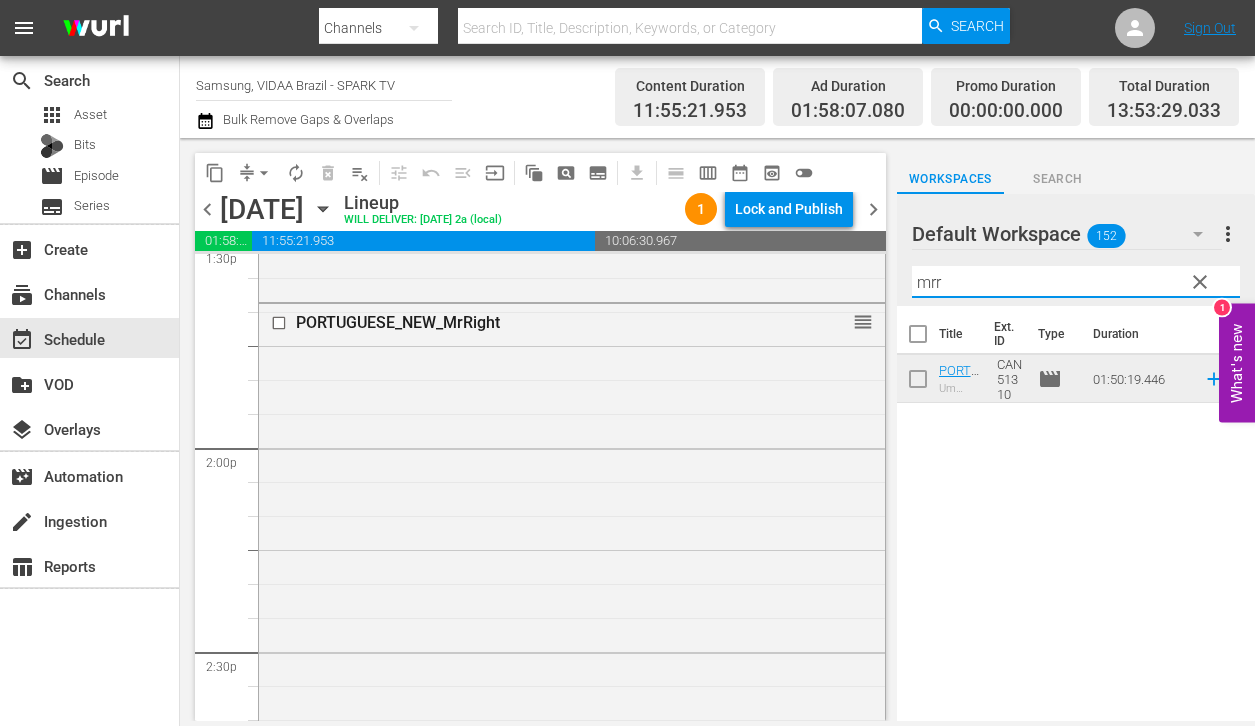 click on "mrr" at bounding box center [1076, 282] 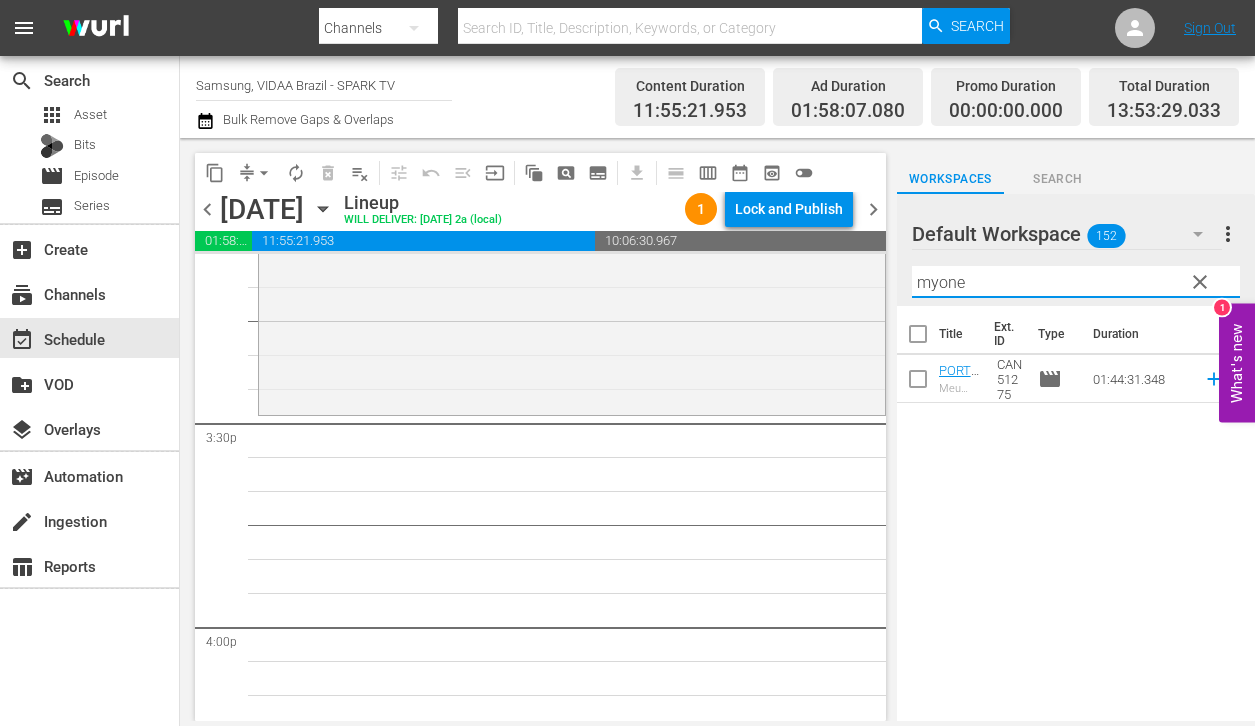 scroll, scrollTop: 6271, scrollLeft: 0, axis: vertical 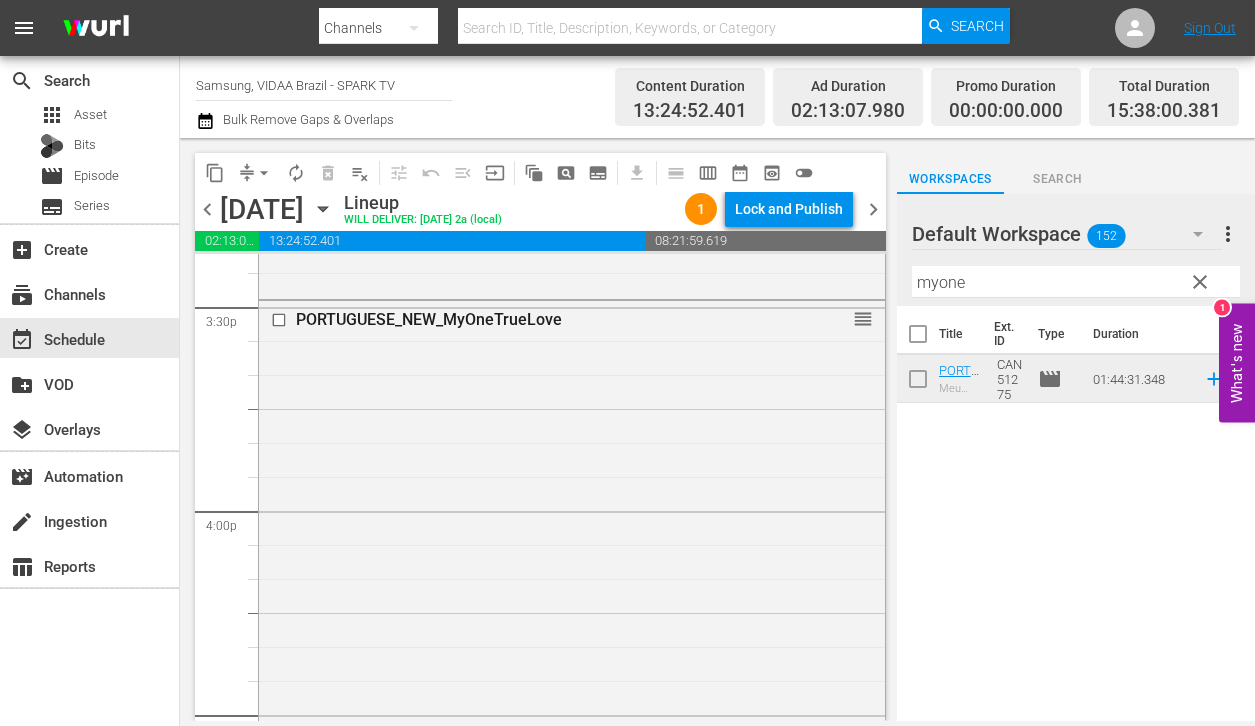 drag, startPoint x: 993, startPoint y: 376, endPoint x: 792, endPoint y: 46, distance: 386.39487 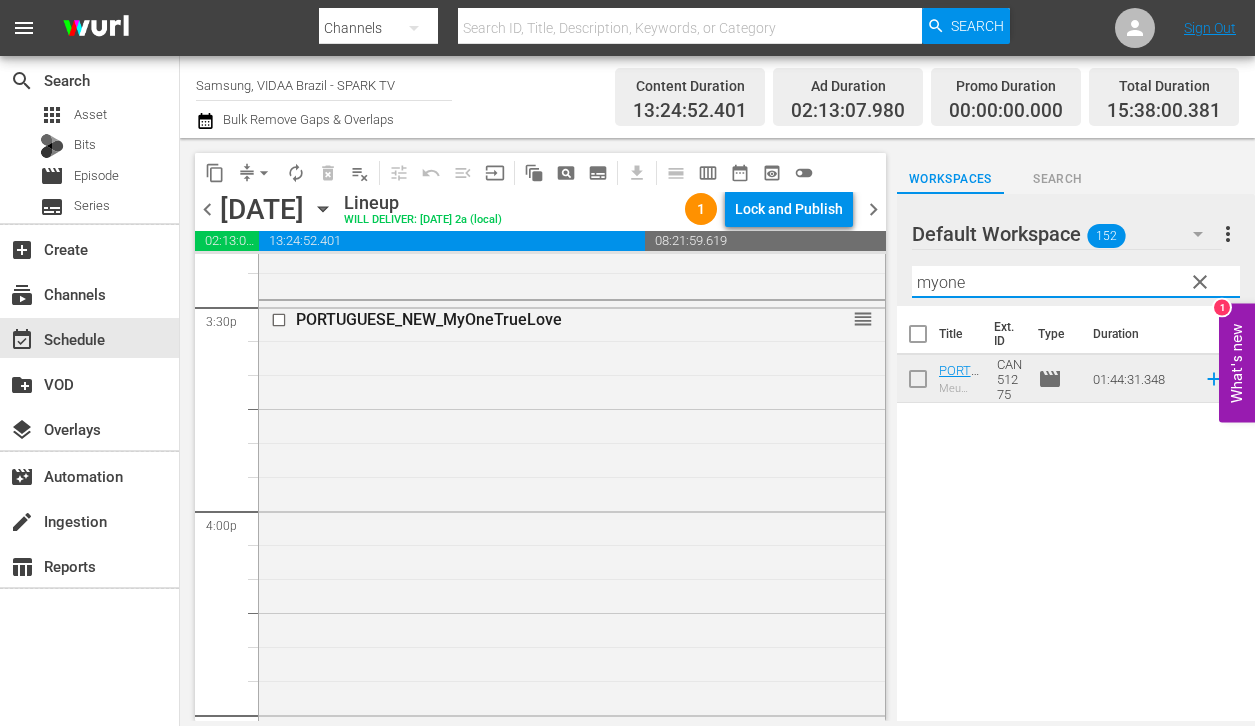 click on "myone" at bounding box center [1076, 282] 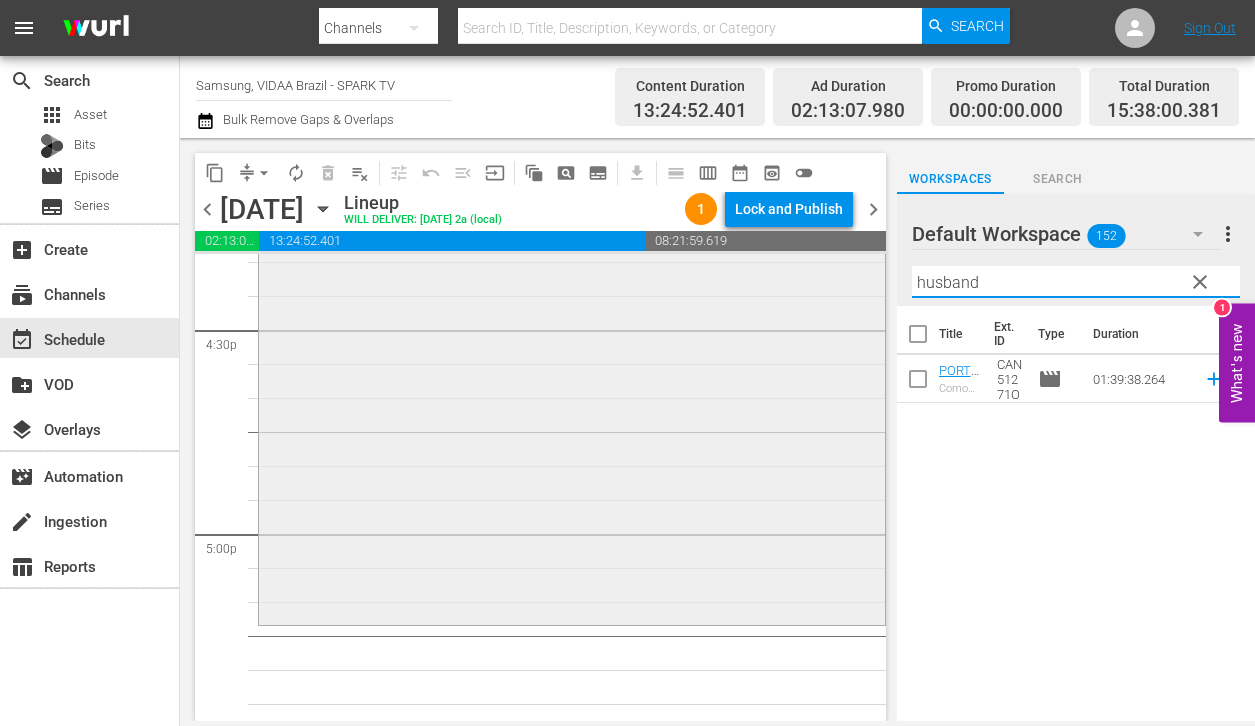 scroll, scrollTop: 6676, scrollLeft: 0, axis: vertical 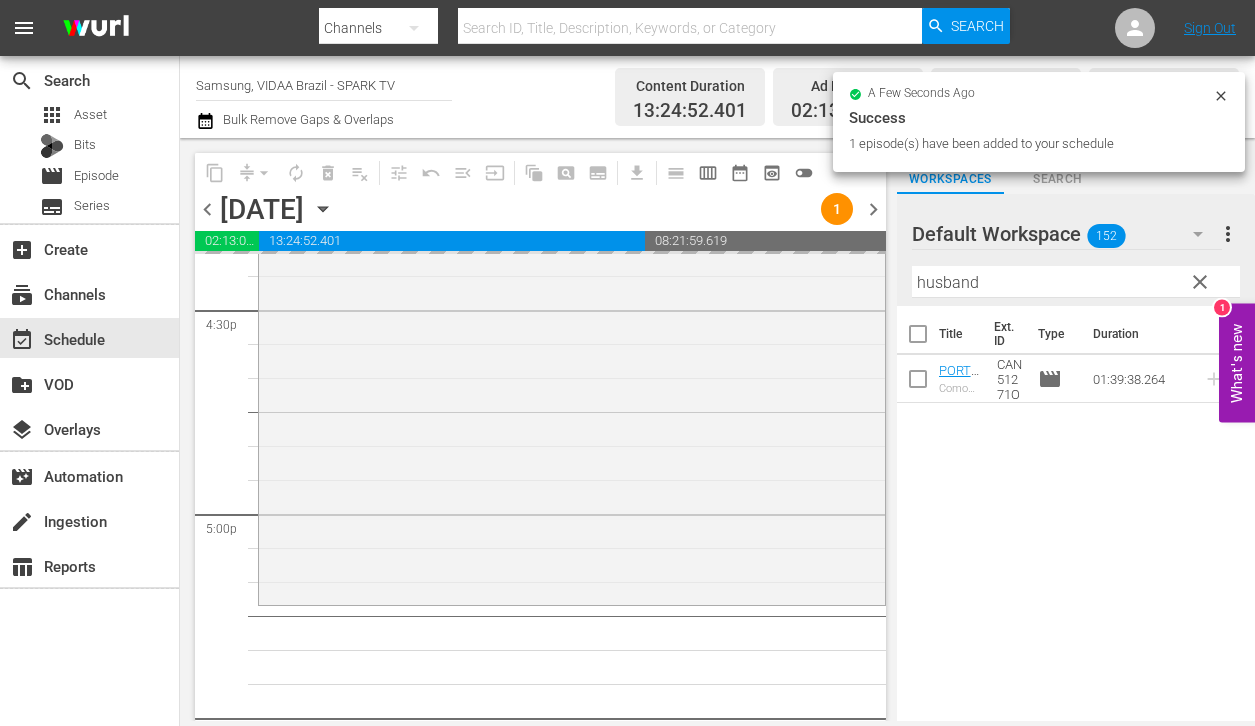 drag, startPoint x: 991, startPoint y: 373, endPoint x: 928, endPoint y: 48, distance: 331.04984 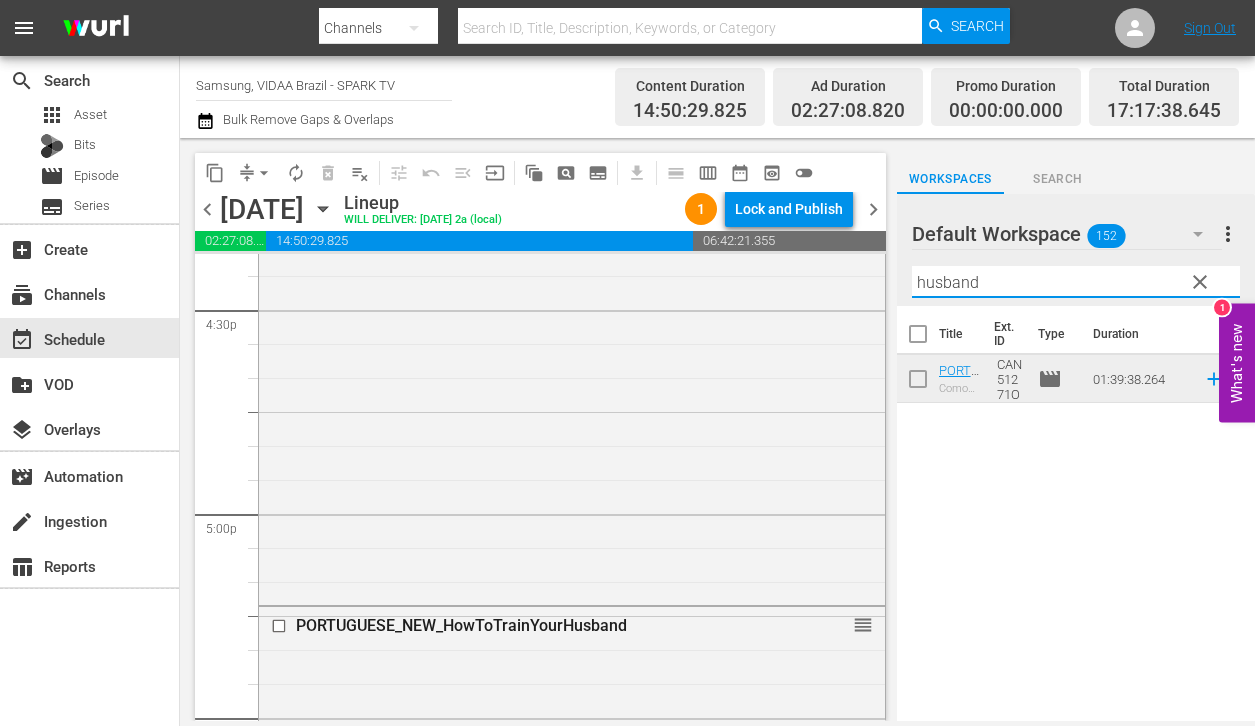 click on "husband" at bounding box center (1076, 282) 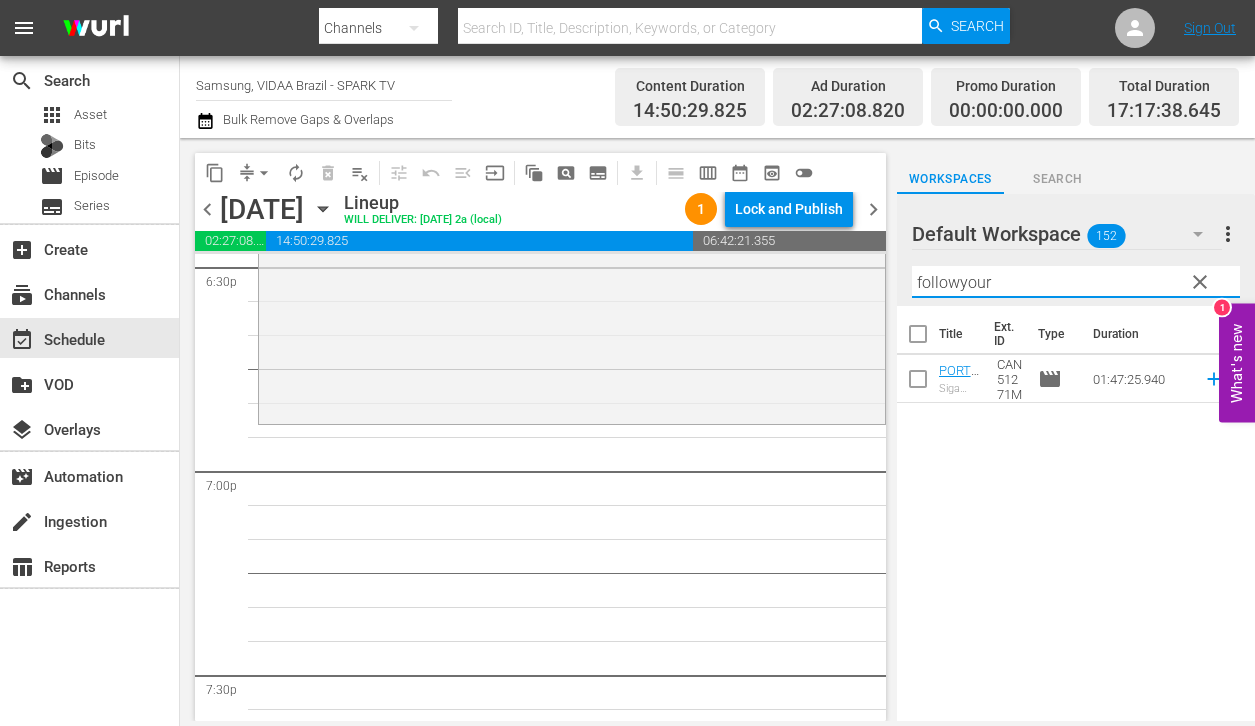 scroll, scrollTop: 7550, scrollLeft: 0, axis: vertical 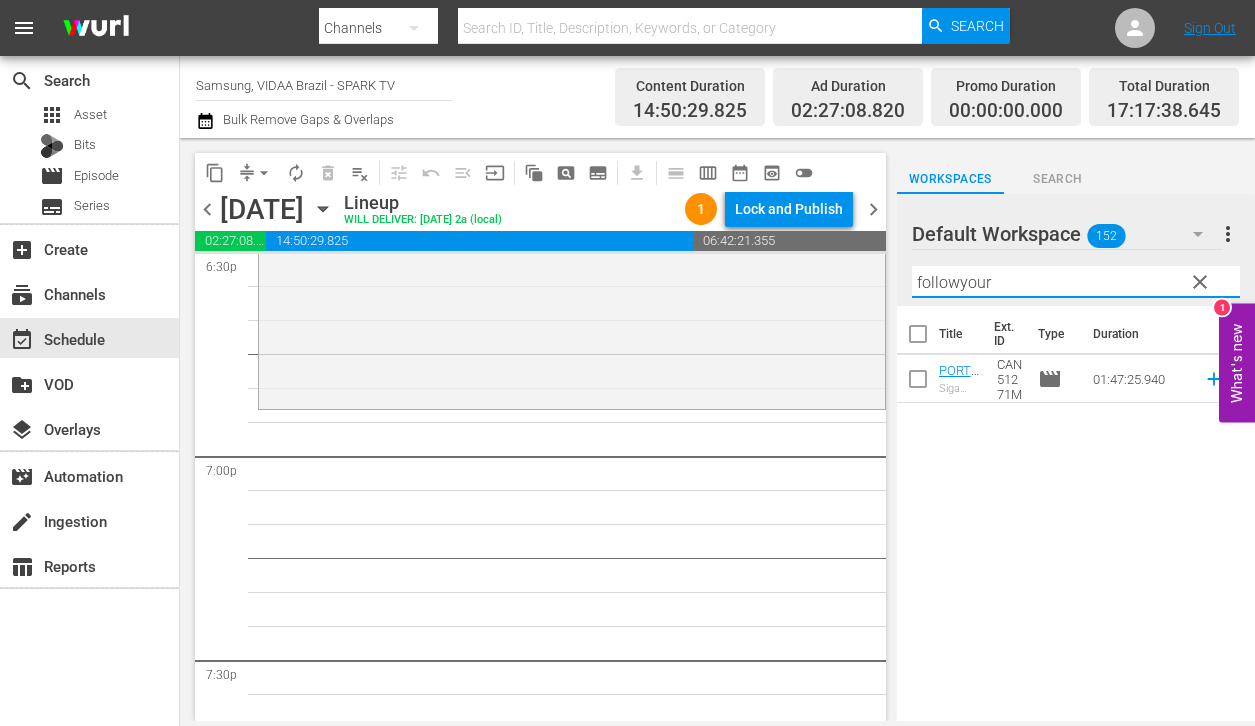 type on "followyour" 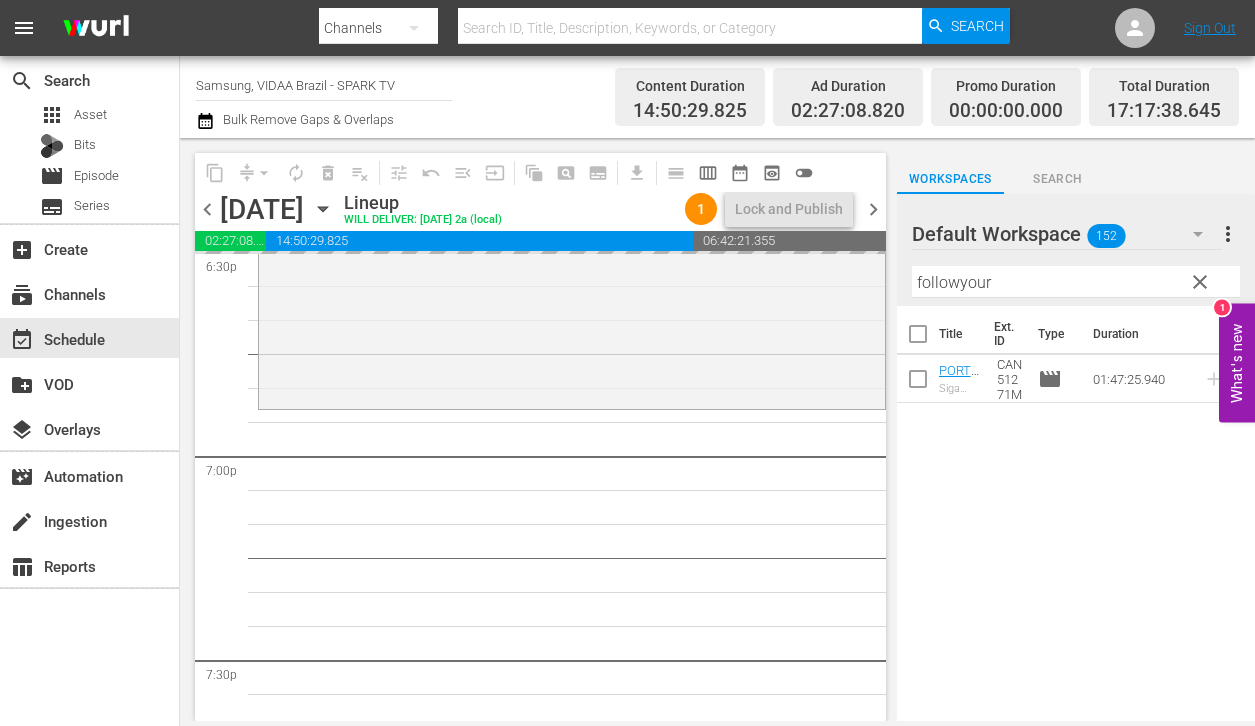 drag, startPoint x: 994, startPoint y: 383, endPoint x: 792, endPoint y: 0, distance: 433.0046 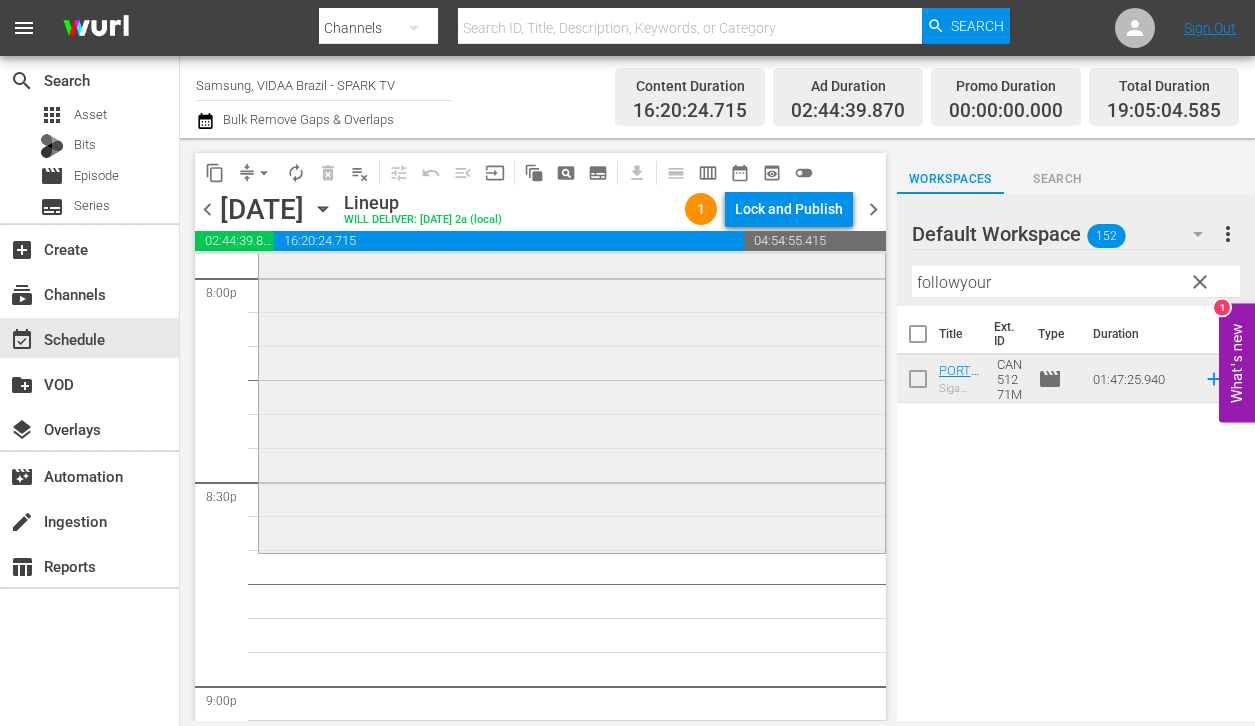 scroll, scrollTop: 8202, scrollLeft: 0, axis: vertical 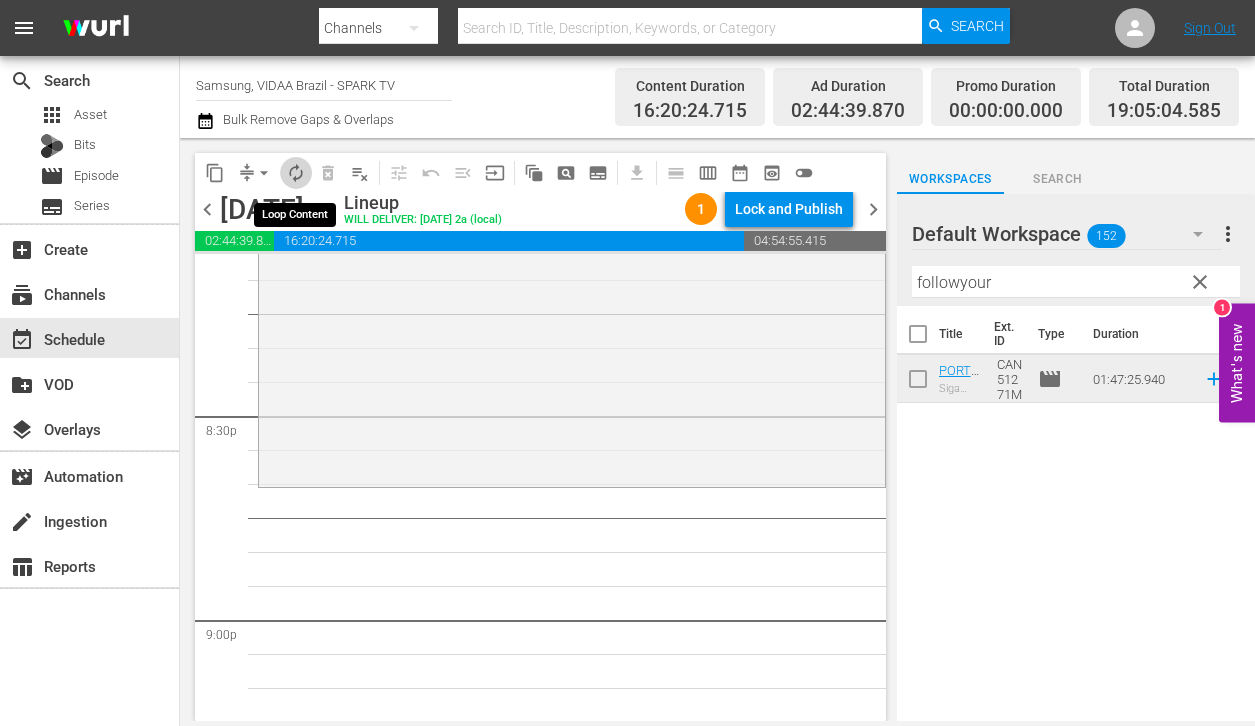 click on "autorenew_outlined" at bounding box center (296, 173) 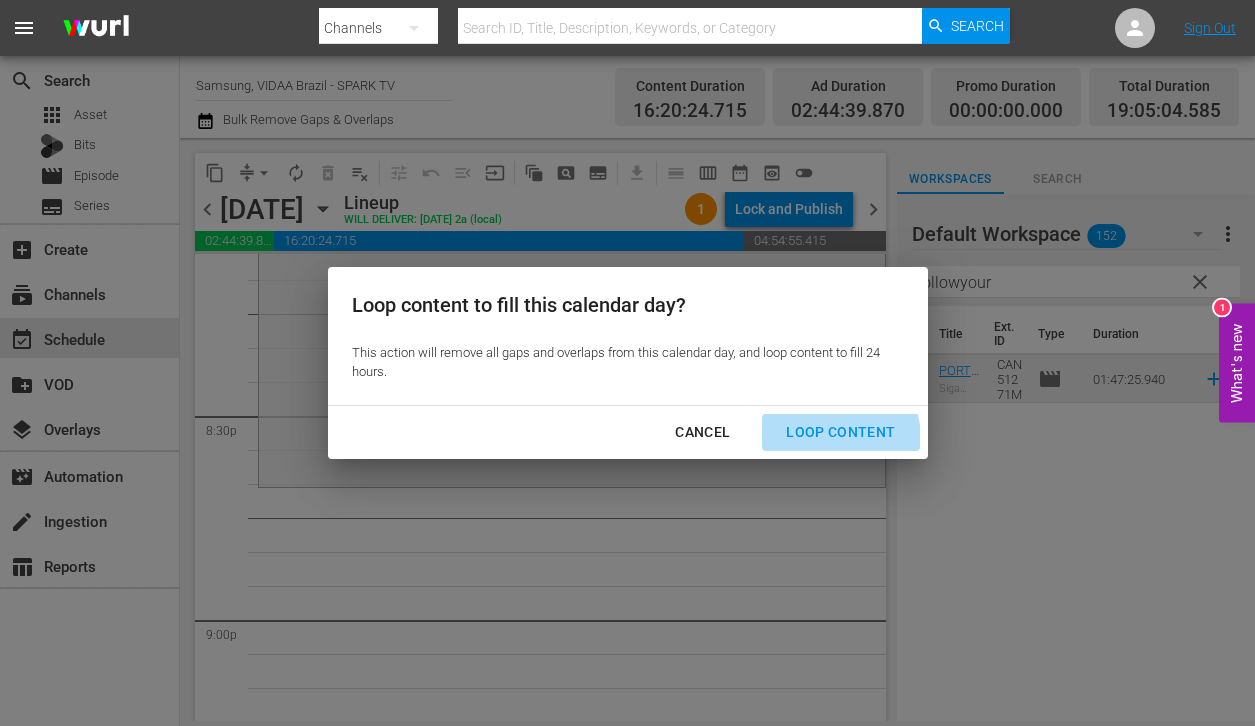 click on "Loop Content" at bounding box center (840, 432) 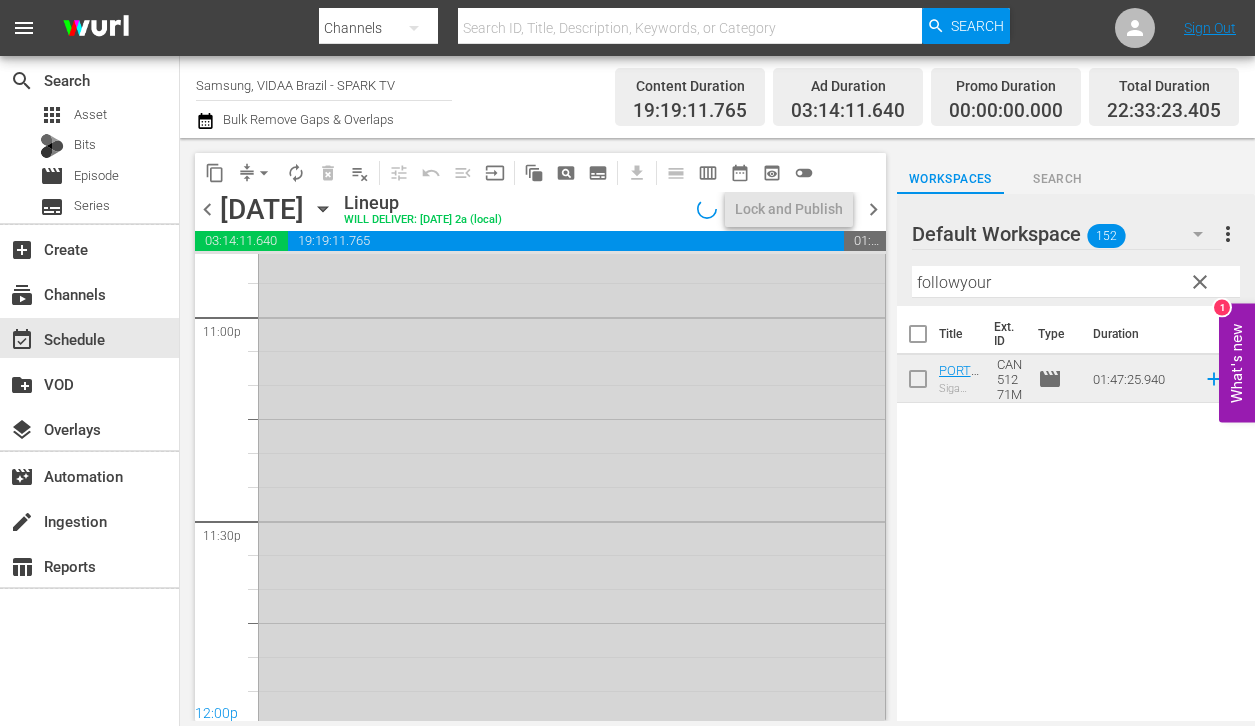 scroll, scrollTop: 9385, scrollLeft: 0, axis: vertical 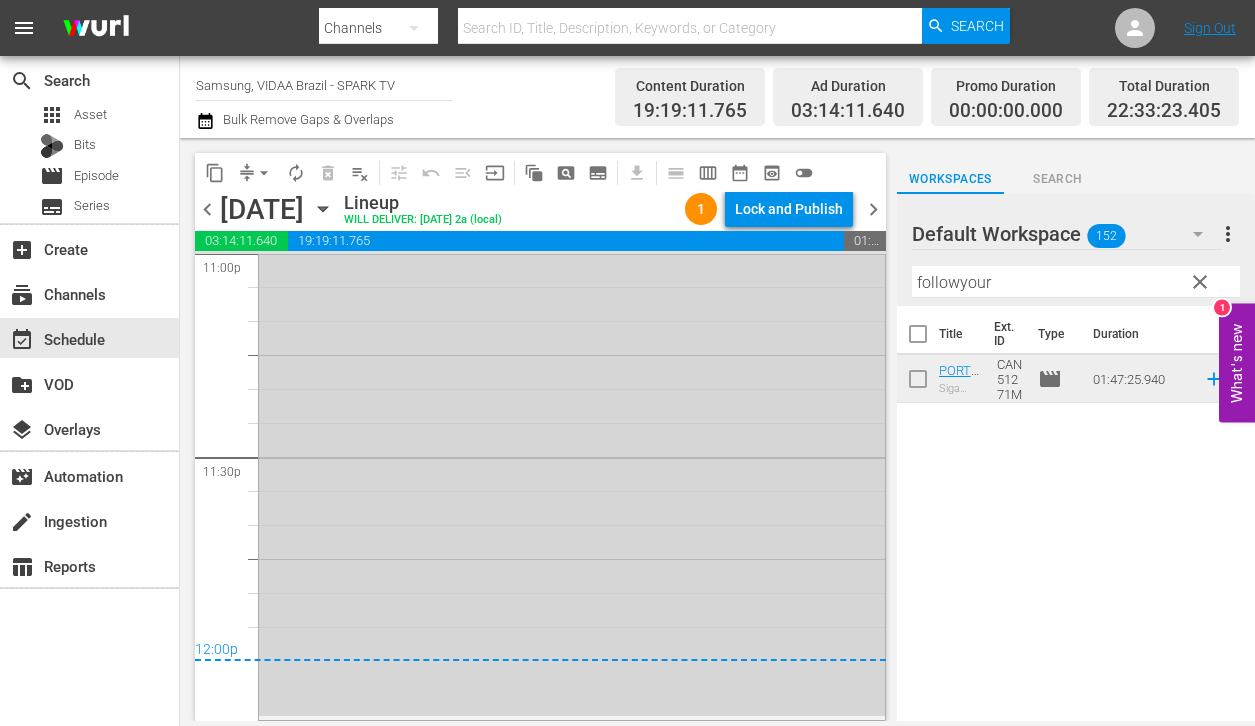 click on "chevron_right" at bounding box center (873, 209) 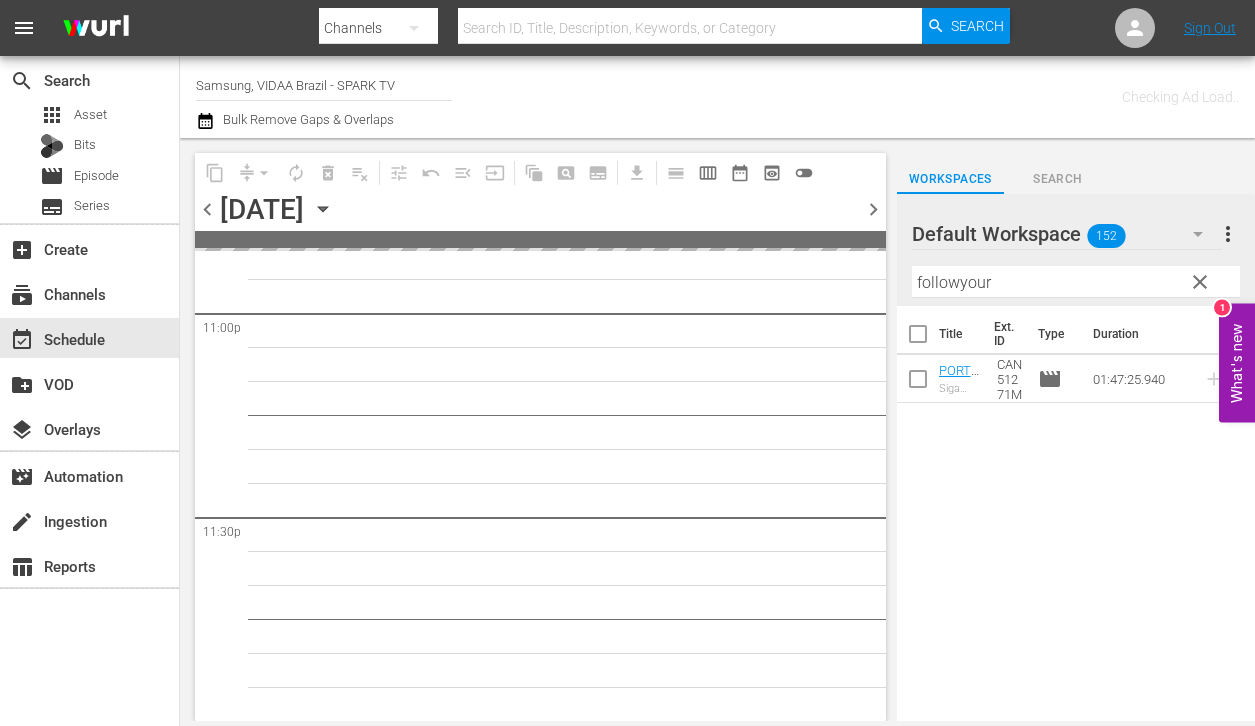 scroll, scrollTop: 9322, scrollLeft: 0, axis: vertical 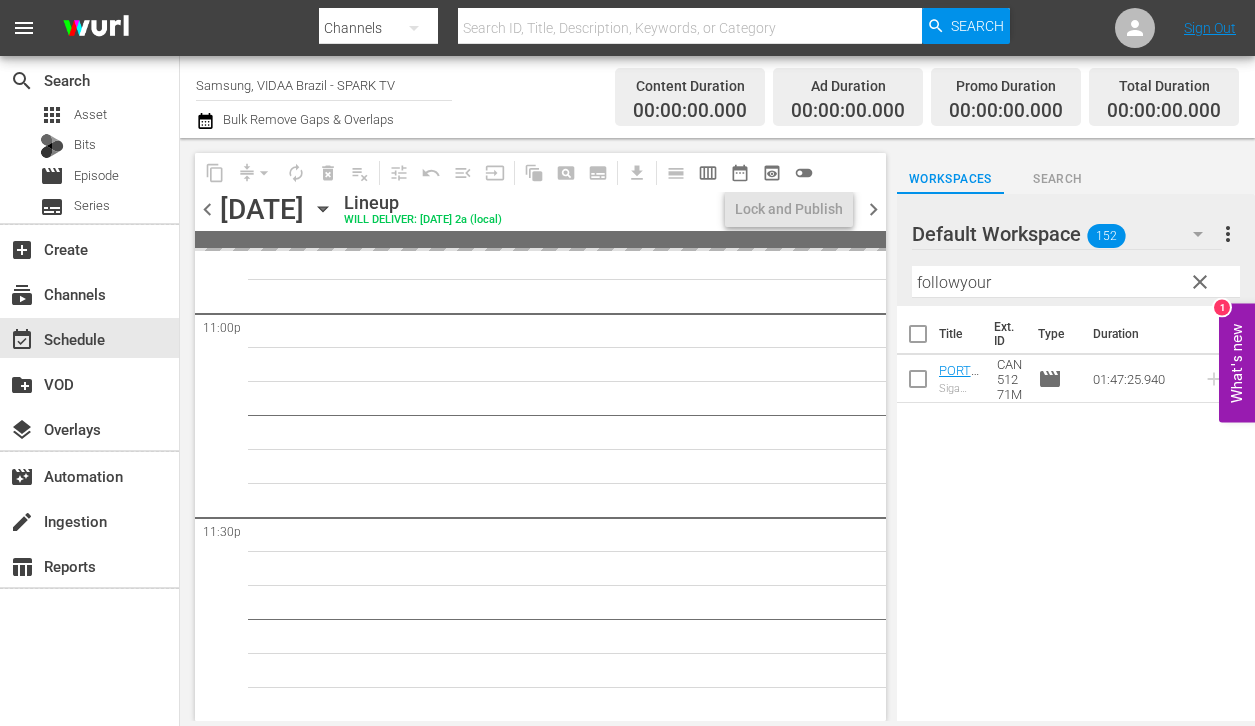 click on "chevron_left" at bounding box center (207, 209) 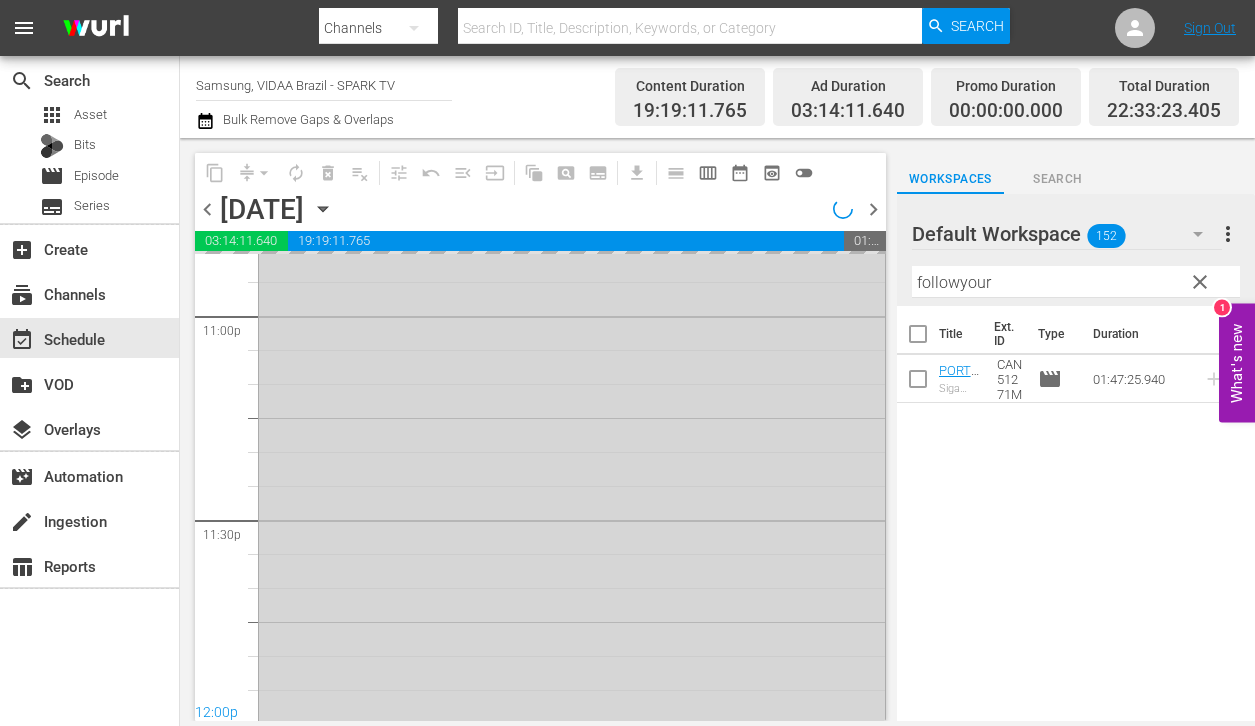 scroll, scrollTop: 9385, scrollLeft: 0, axis: vertical 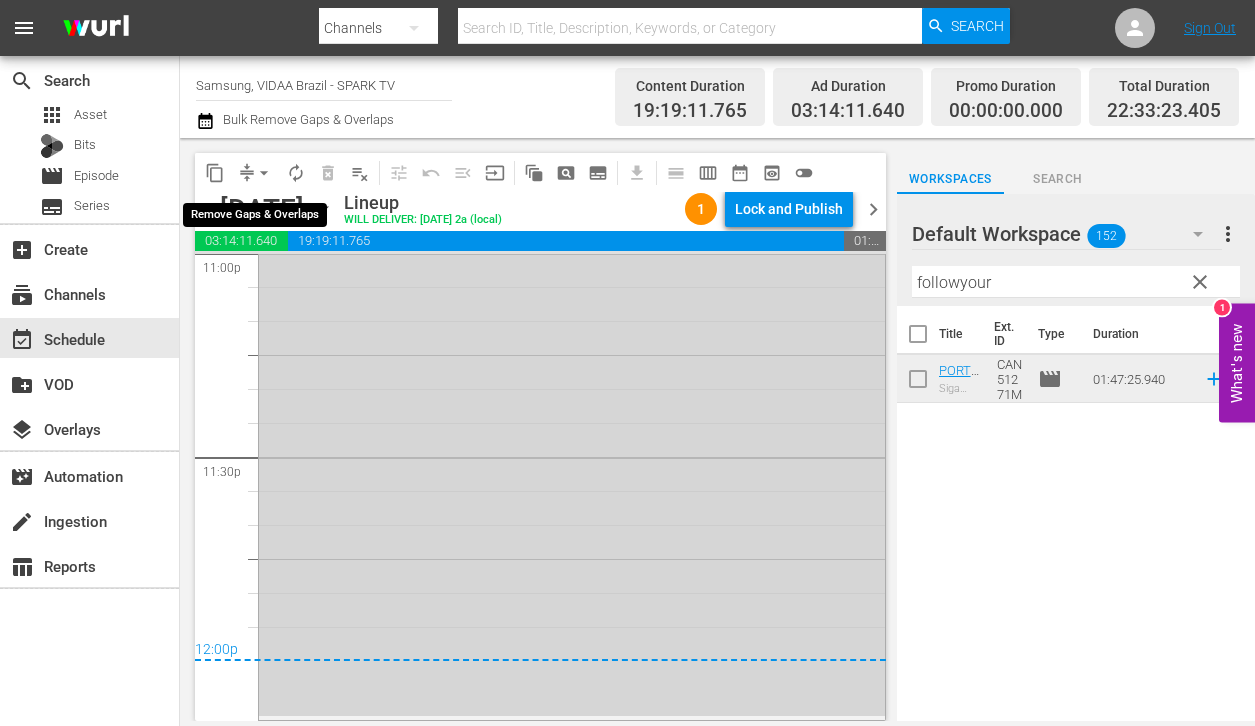 click on "arrow_drop_down" at bounding box center [264, 173] 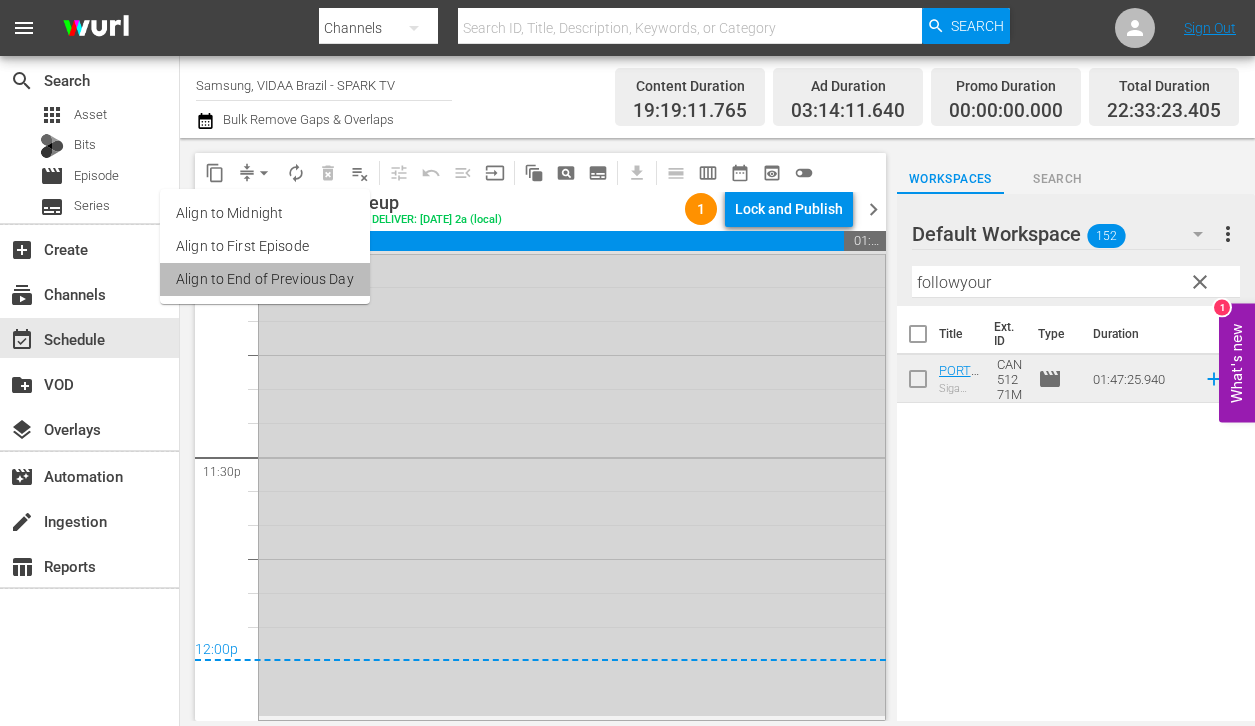click on "Align to End of Previous Day" at bounding box center [265, 279] 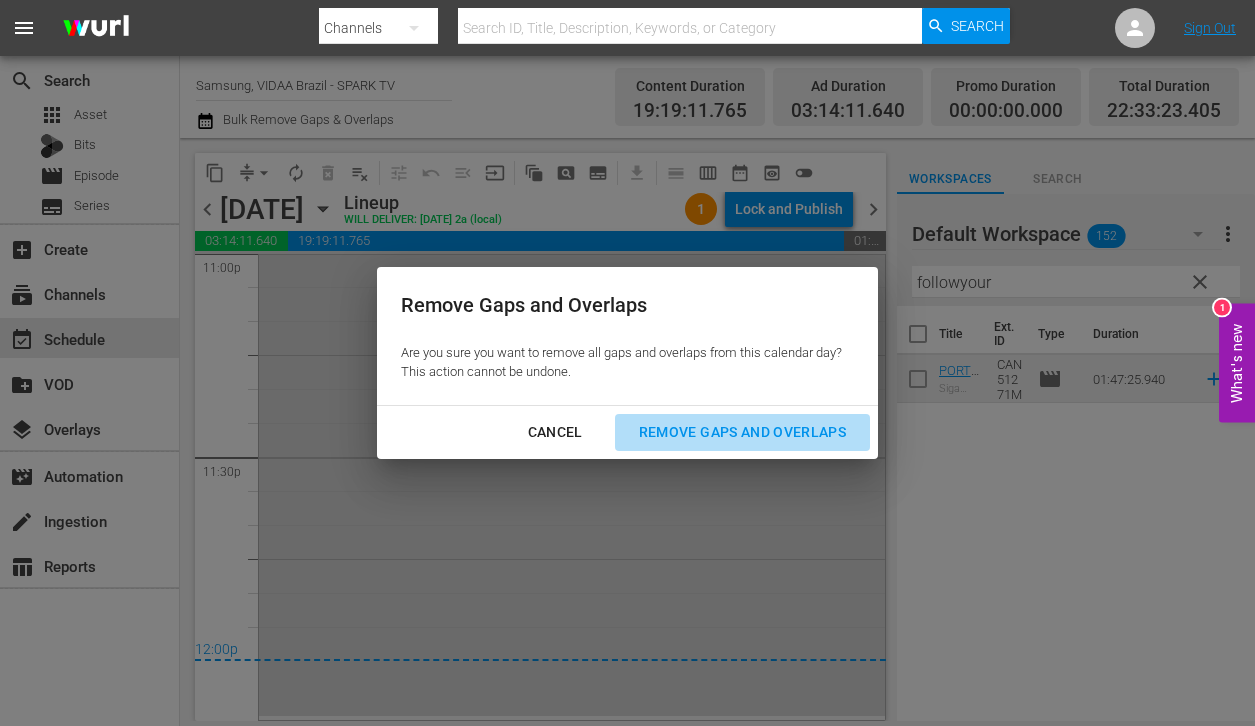 click on "Remove Gaps and Overlaps" at bounding box center [742, 432] 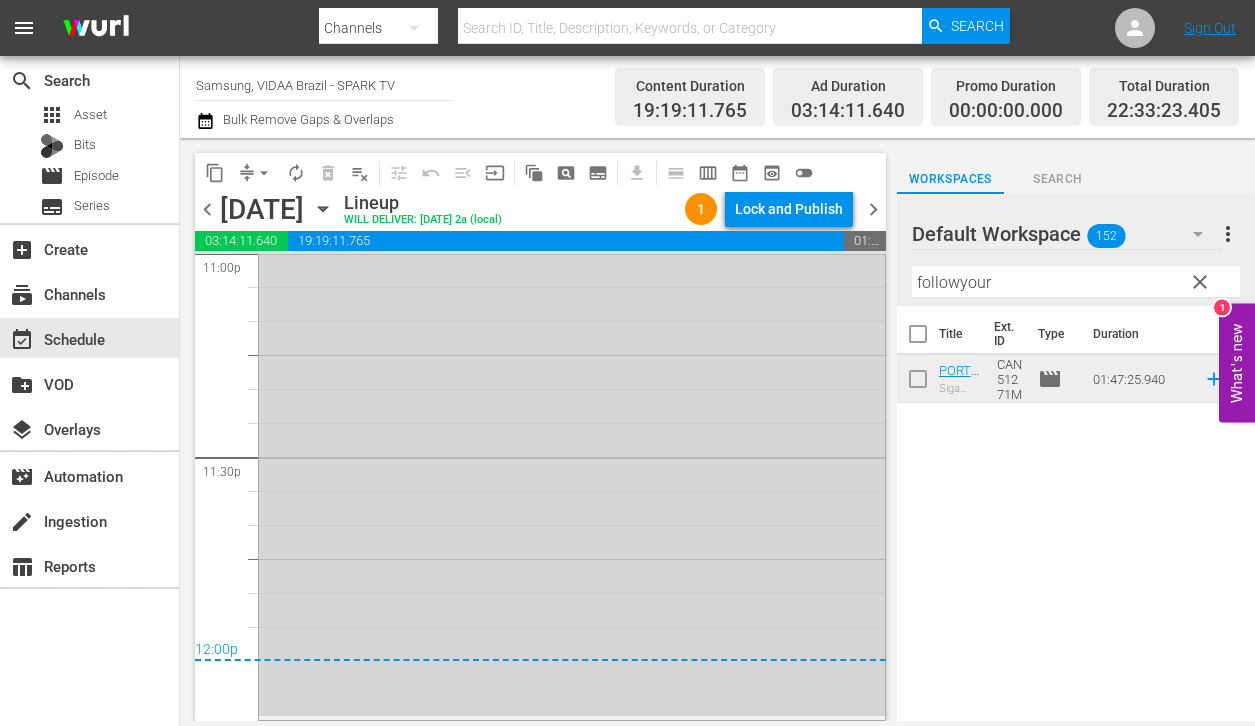 click on "Lock and Publish" at bounding box center (789, 209) 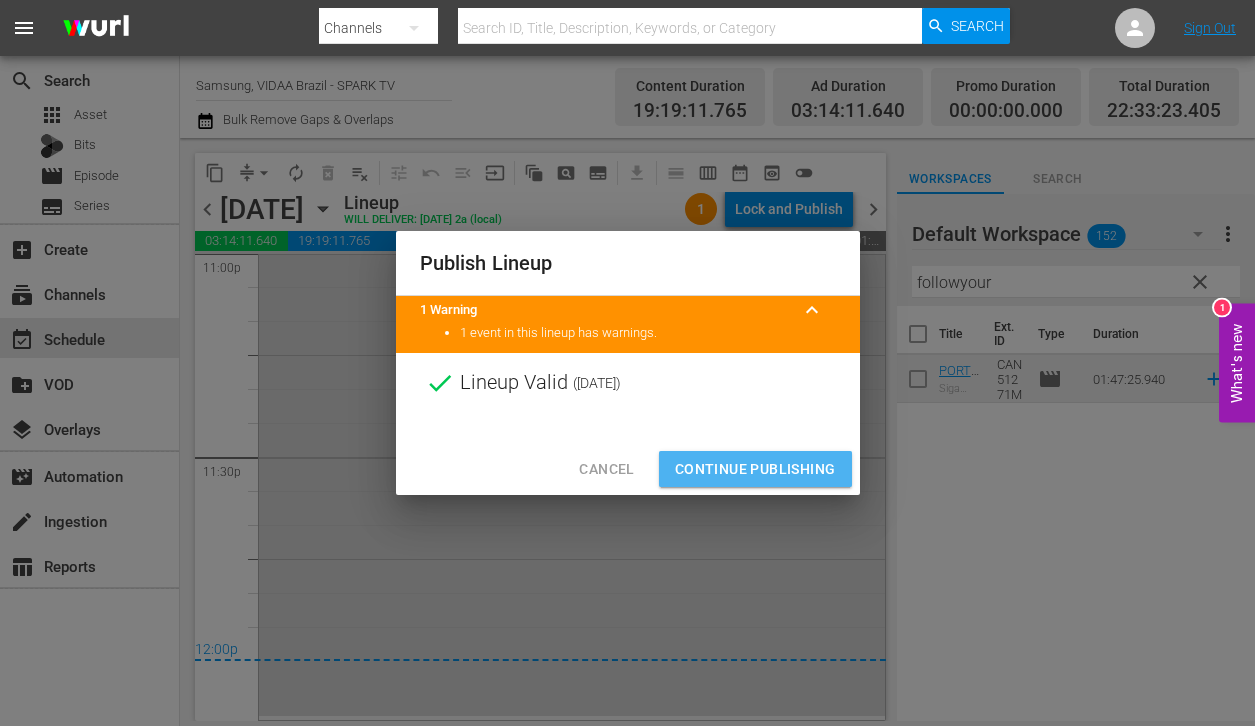 click on "Continue Publishing" at bounding box center (755, 469) 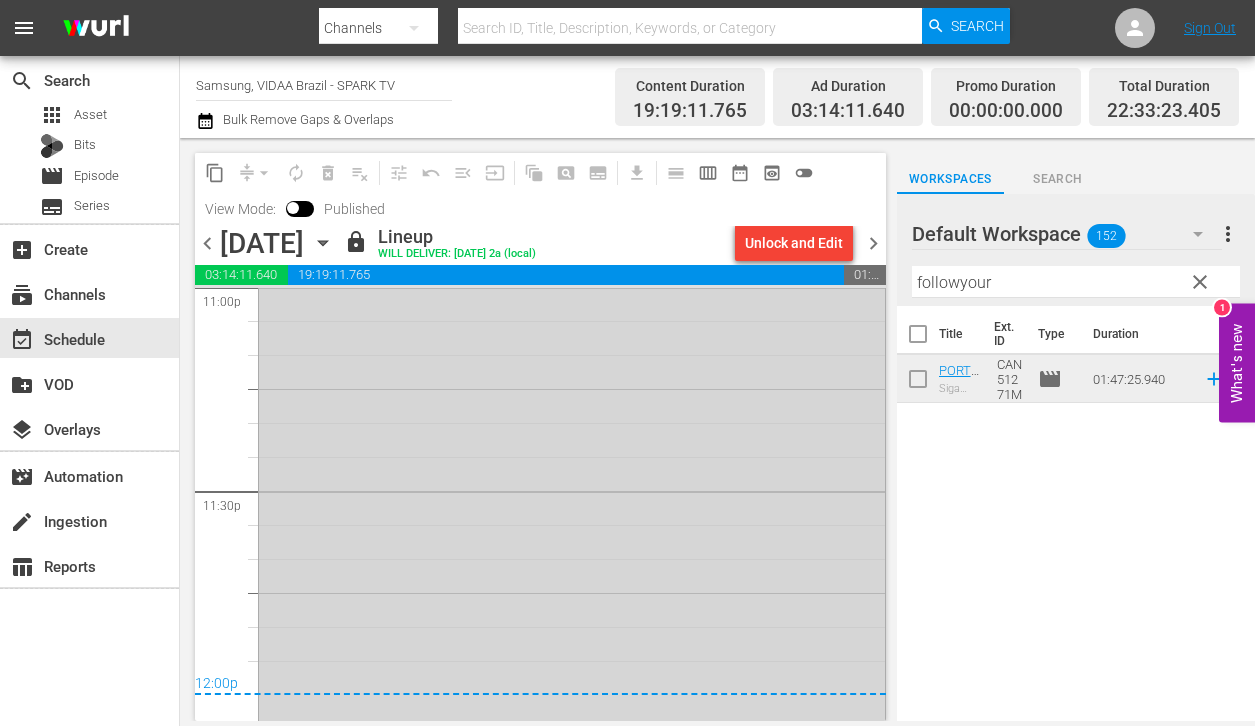 click on "clear" at bounding box center [1200, 282] 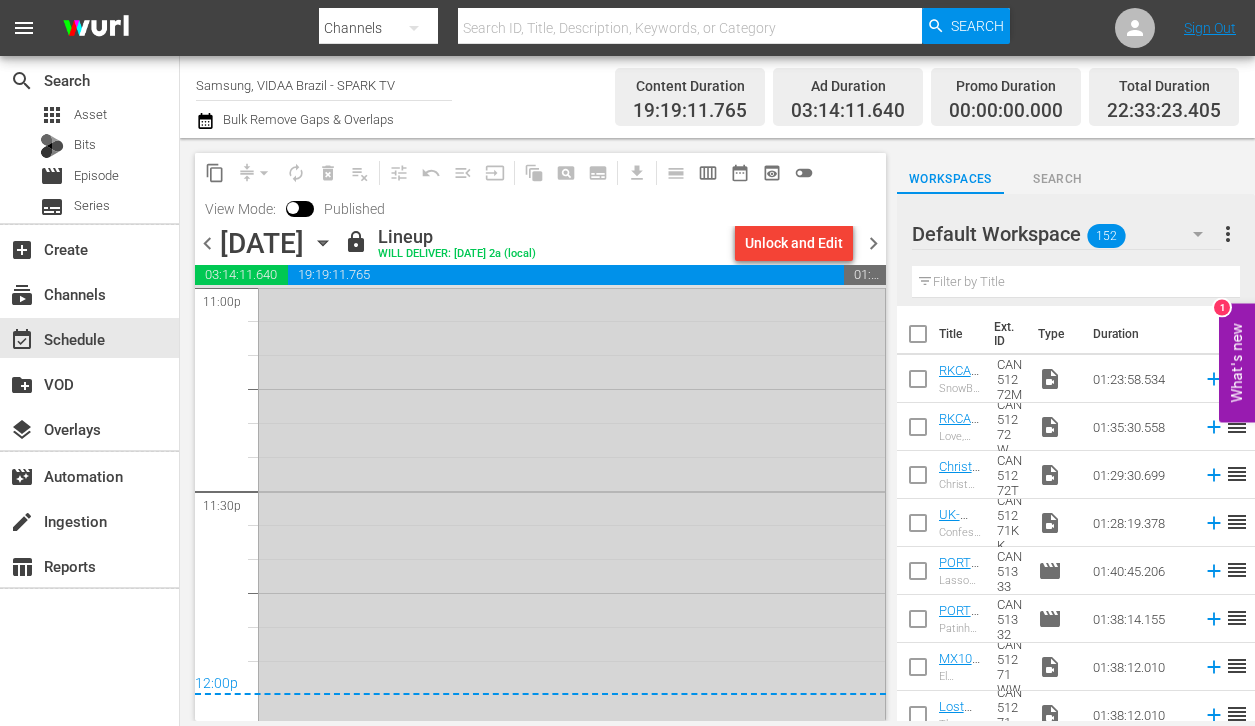 click on "chevron_right" at bounding box center [873, 243] 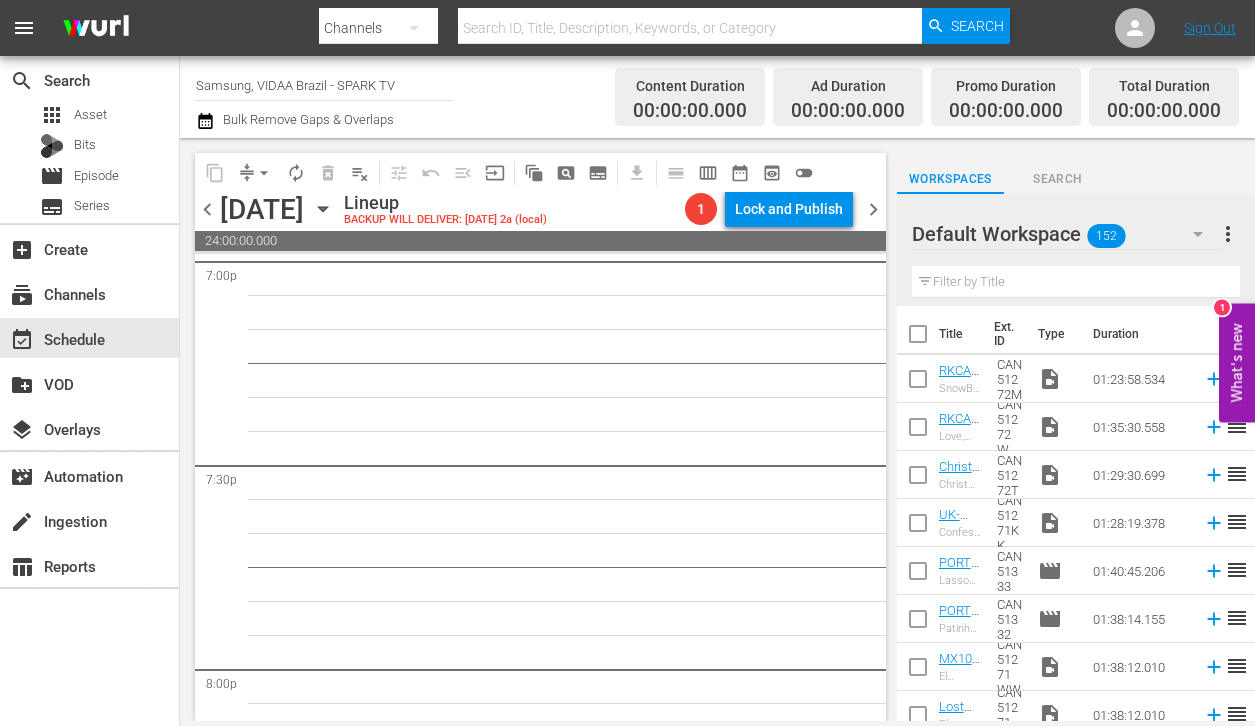 scroll, scrollTop: 7728, scrollLeft: 0, axis: vertical 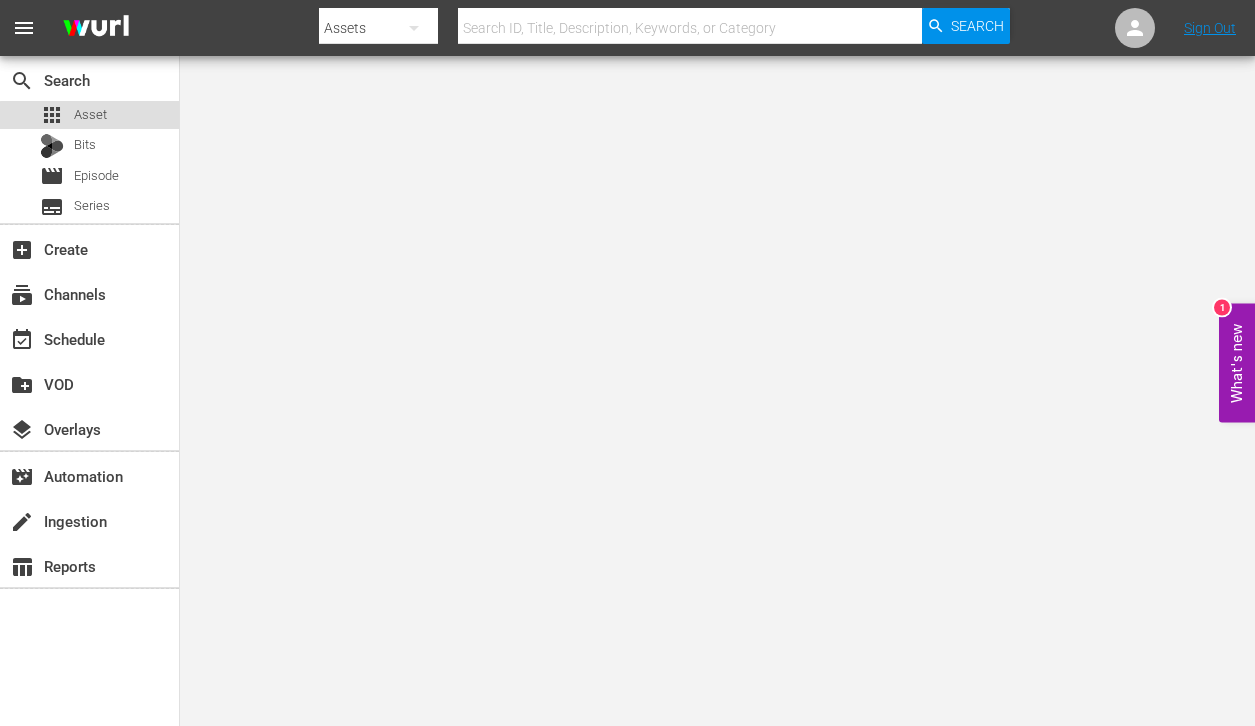 click on "Asset" at bounding box center (90, 115) 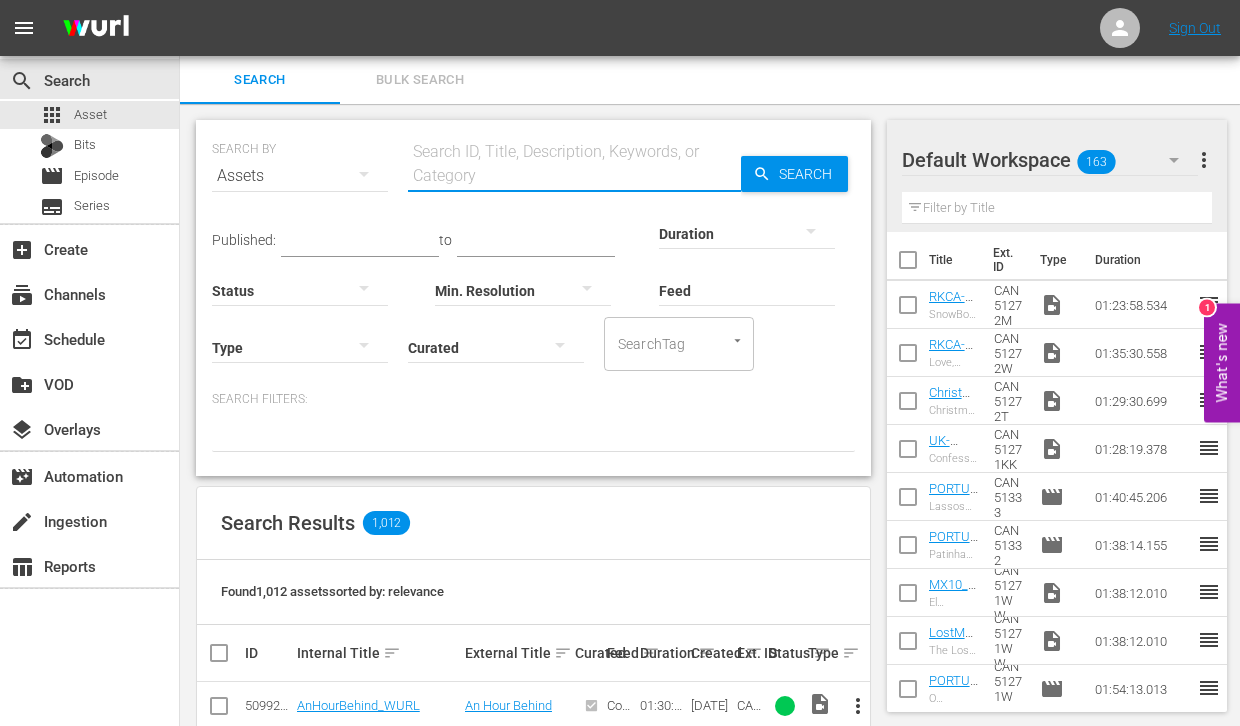 click at bounding box center [574, 176] 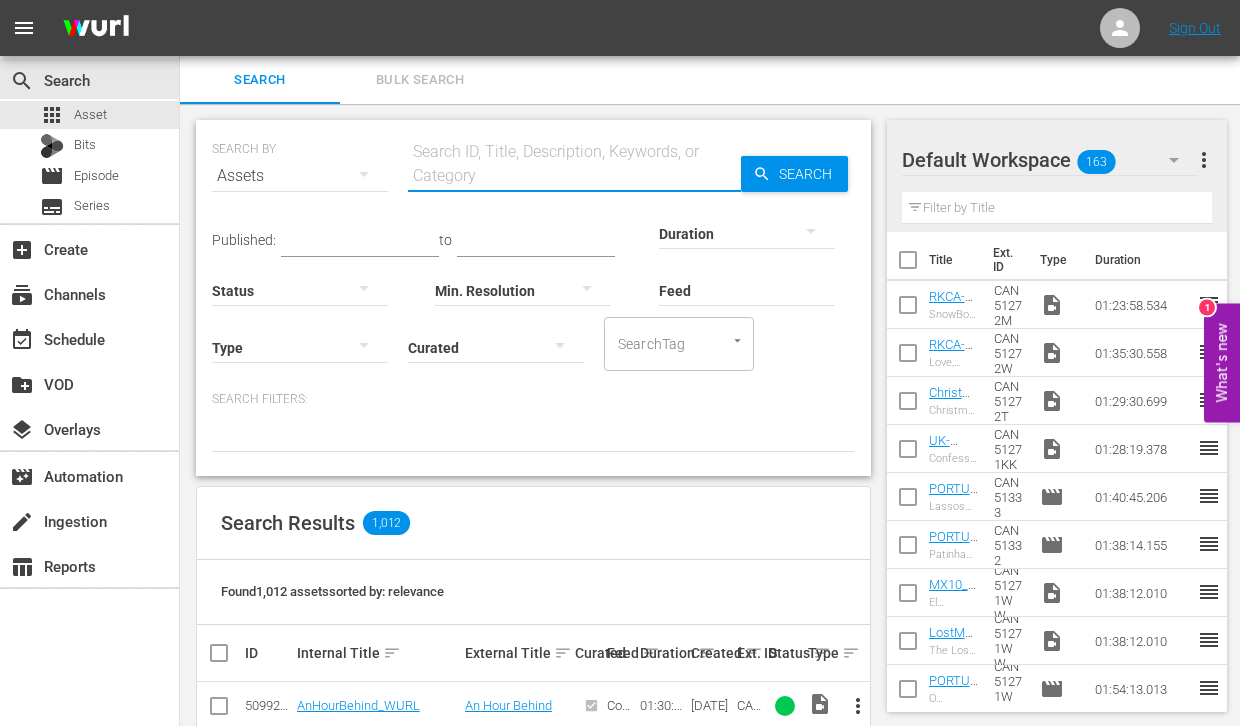 click at bounding box center (533, 435) 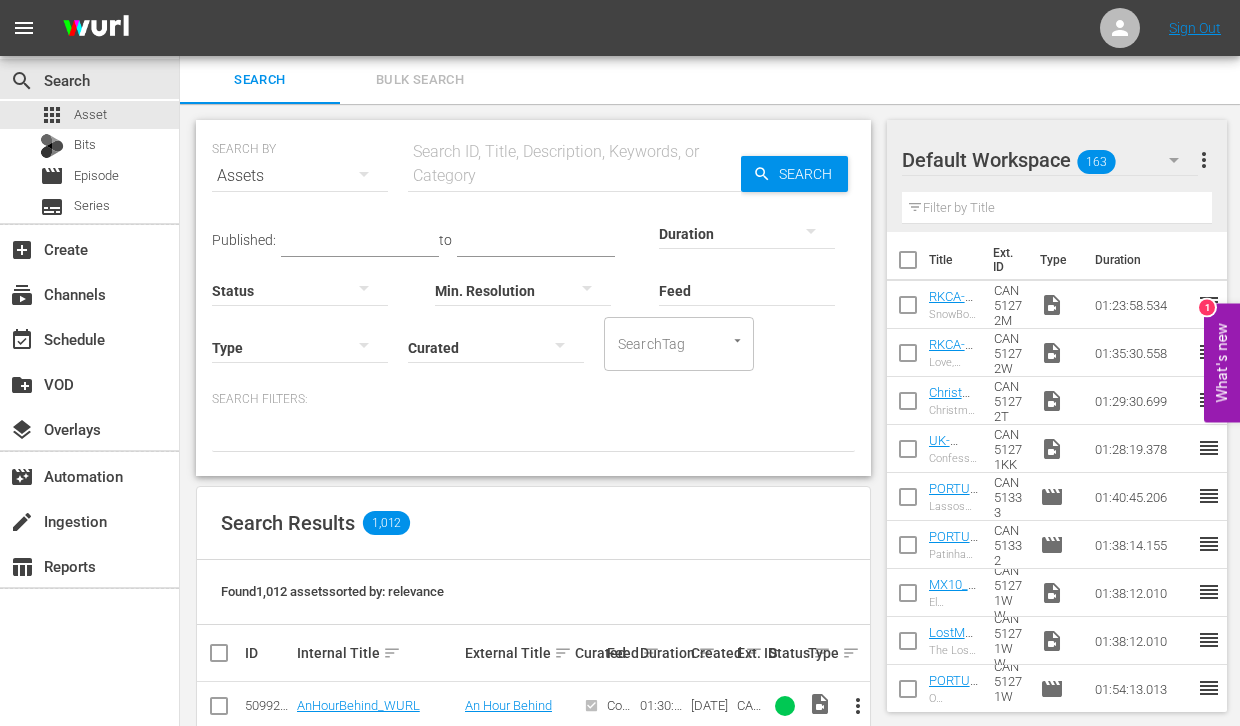 click at bounding box center (574, 176) 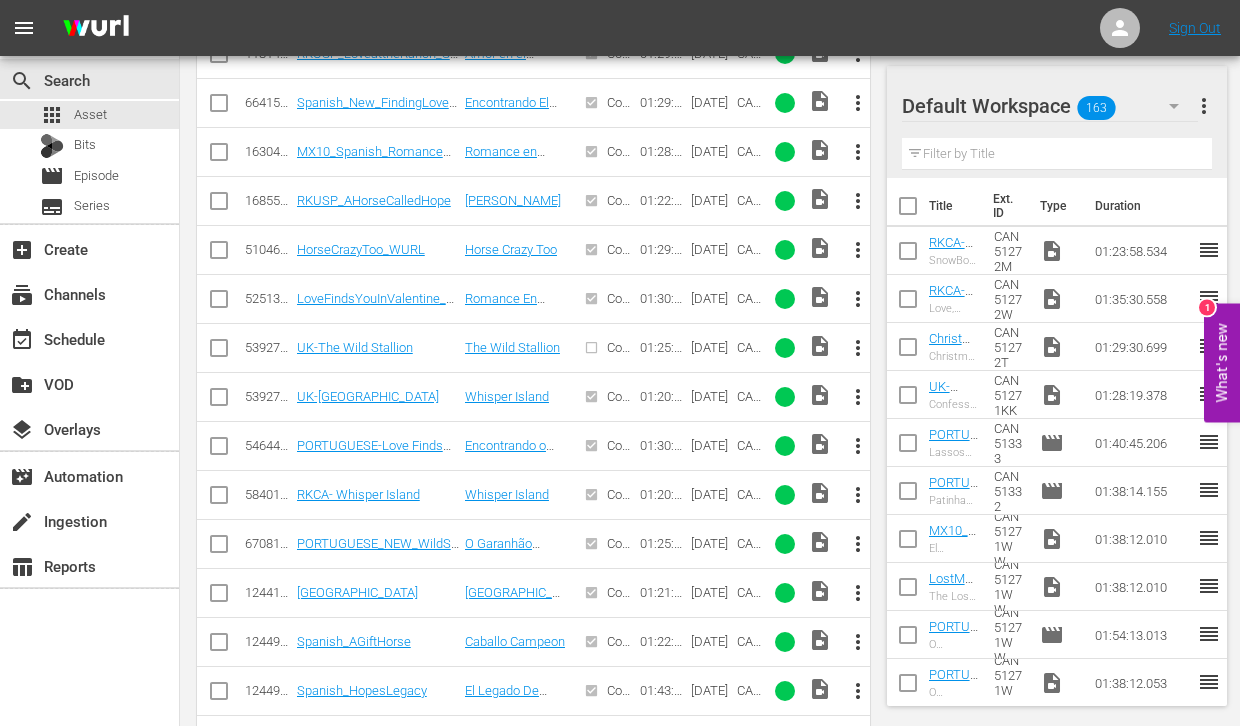 scroll, scrollTop: 875, scrollLeft: 0, axis: vertical 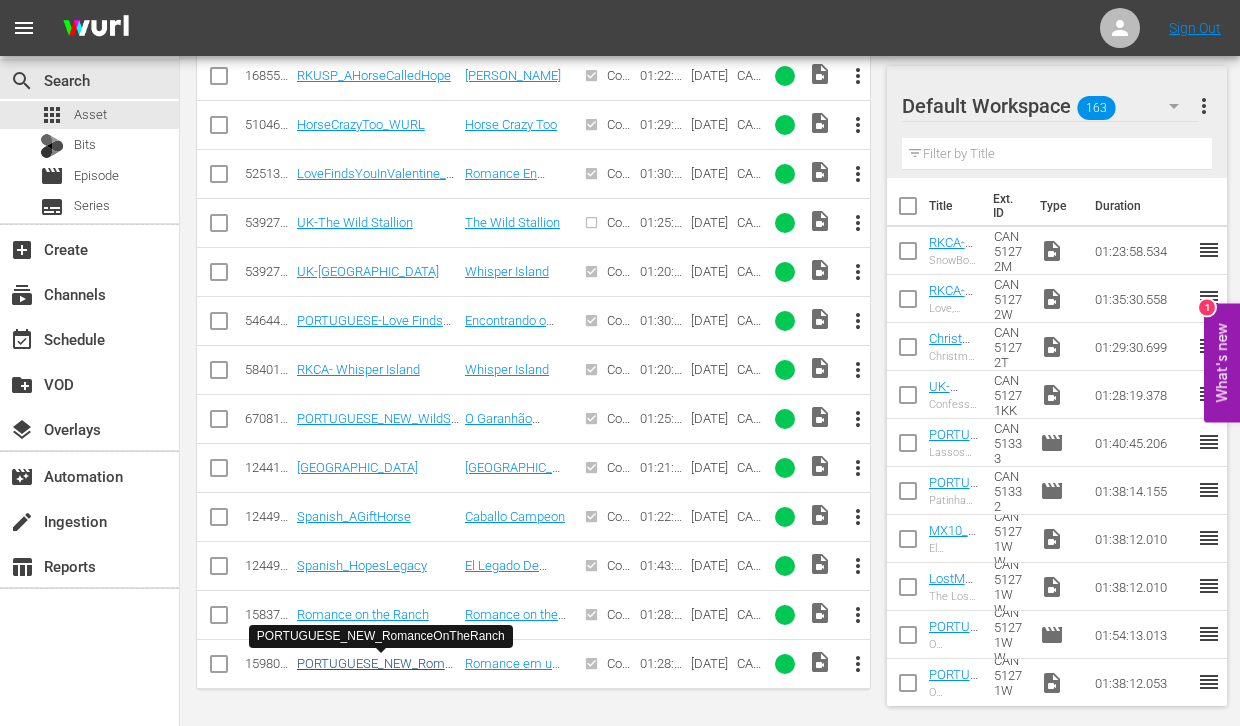 type on "Ranch" 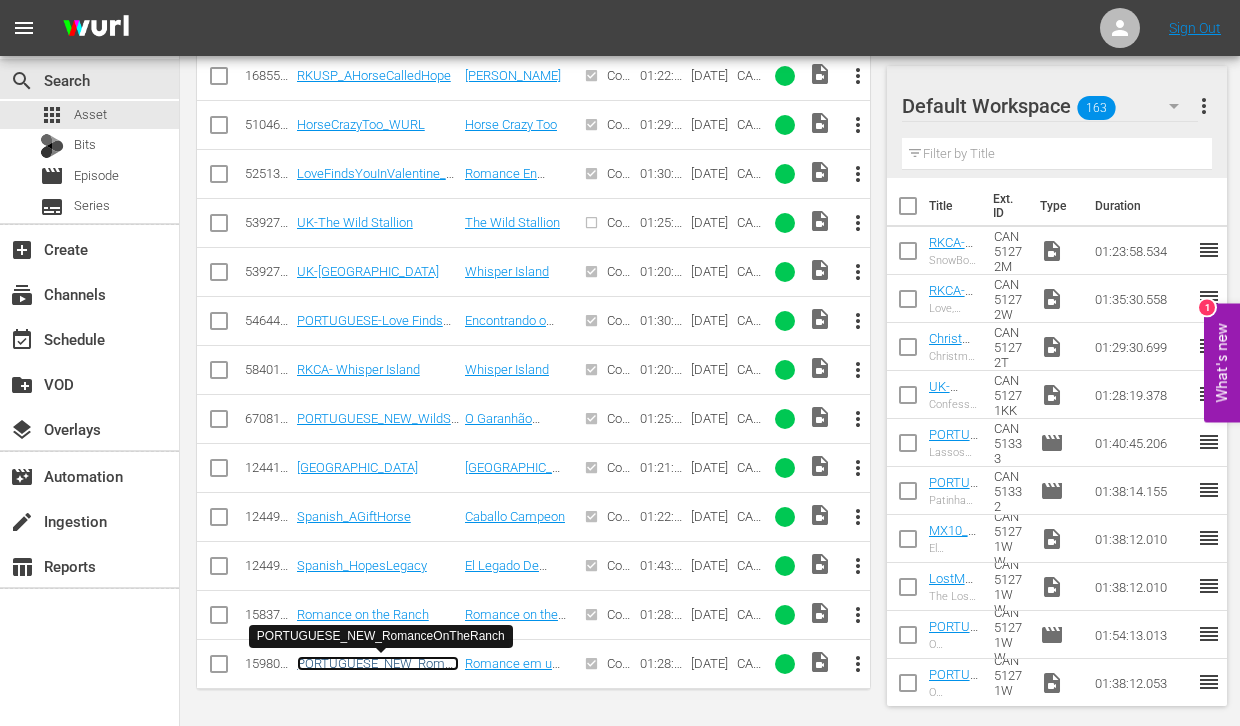 click on "PORTUGUESE_NEW_RomanceOnTheRanch" at bounding box center (378, 671) 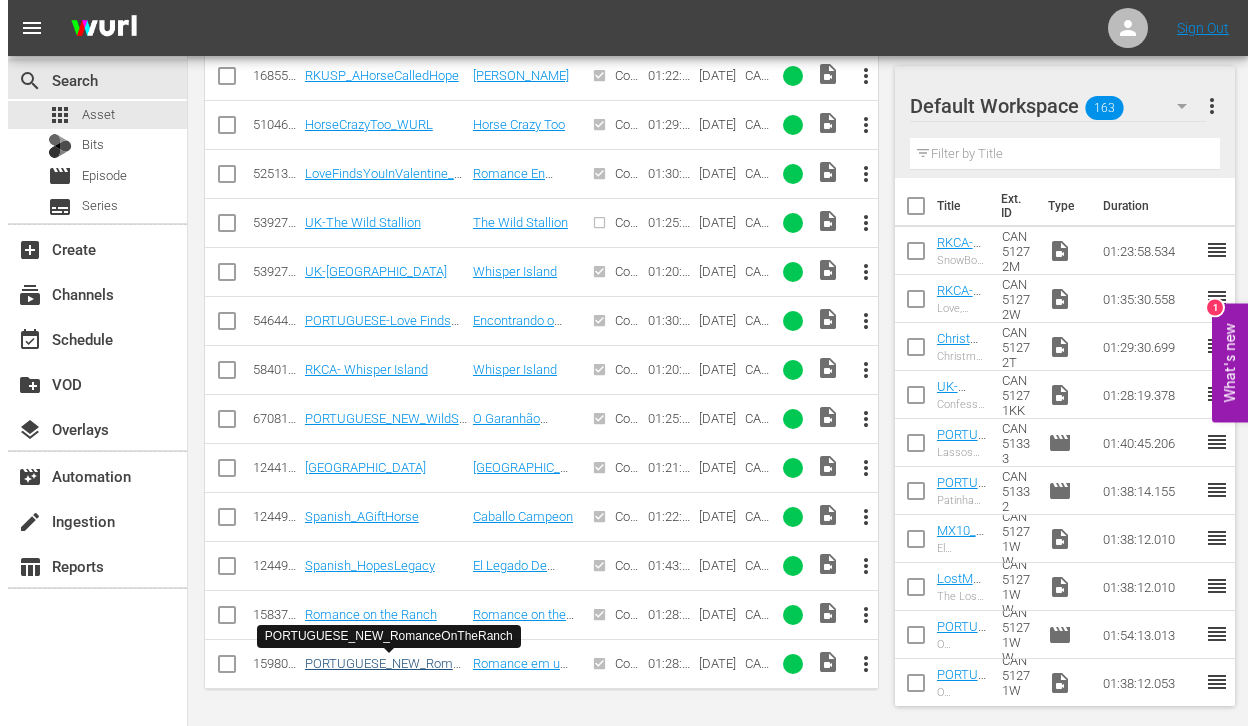 scroll, scrollTop: 0, scrollLeft: 0, axis: both 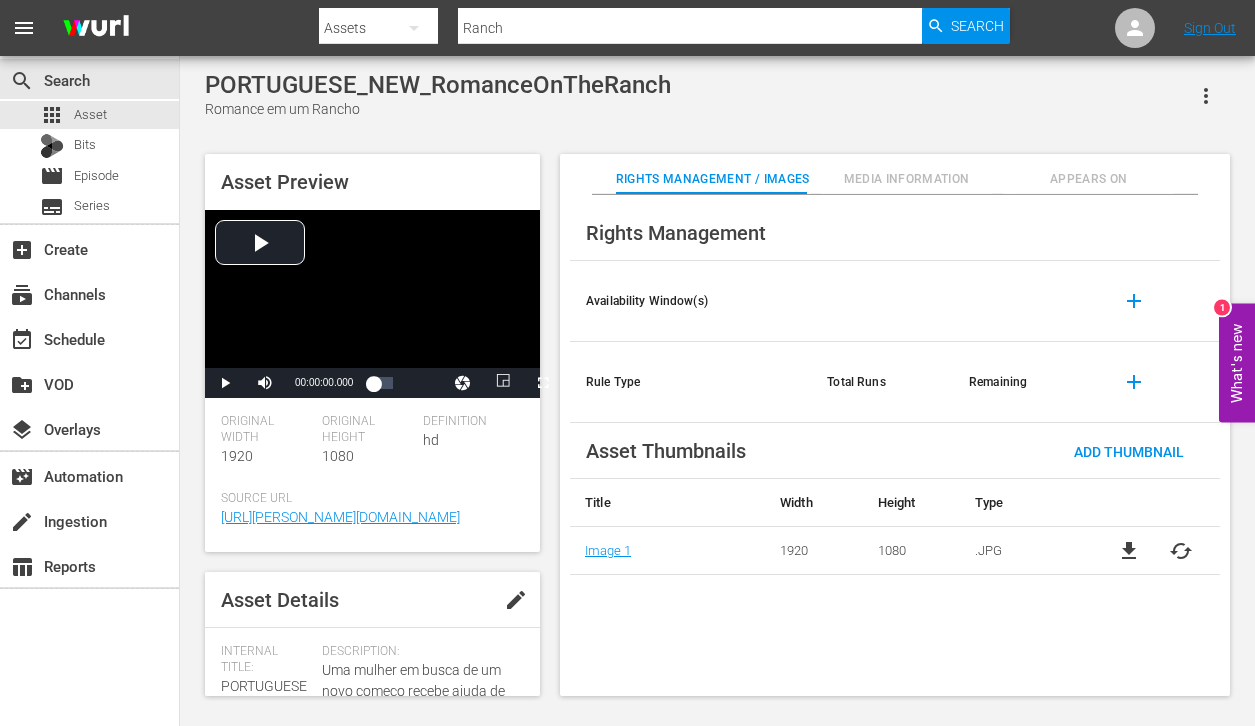 click 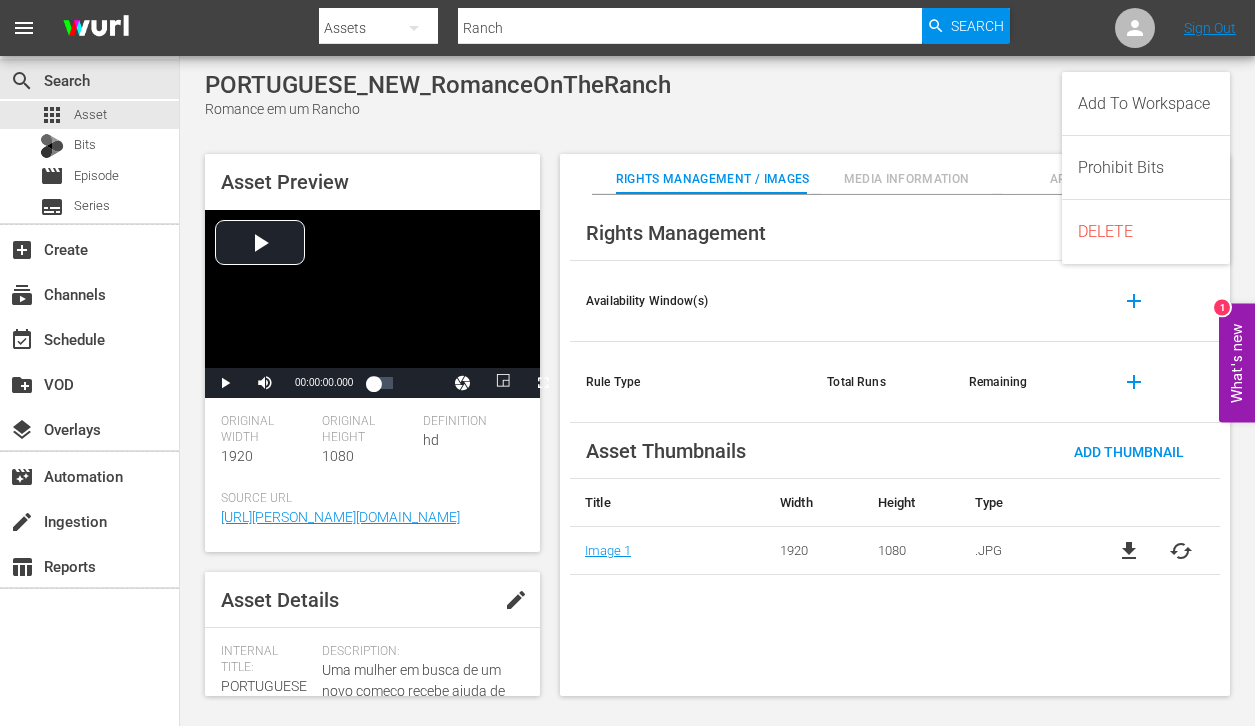 click on "PORTUGUESE_NEW_RomanceOnTheRanch Romance em um Rancho" at bounding box center (717, 95) 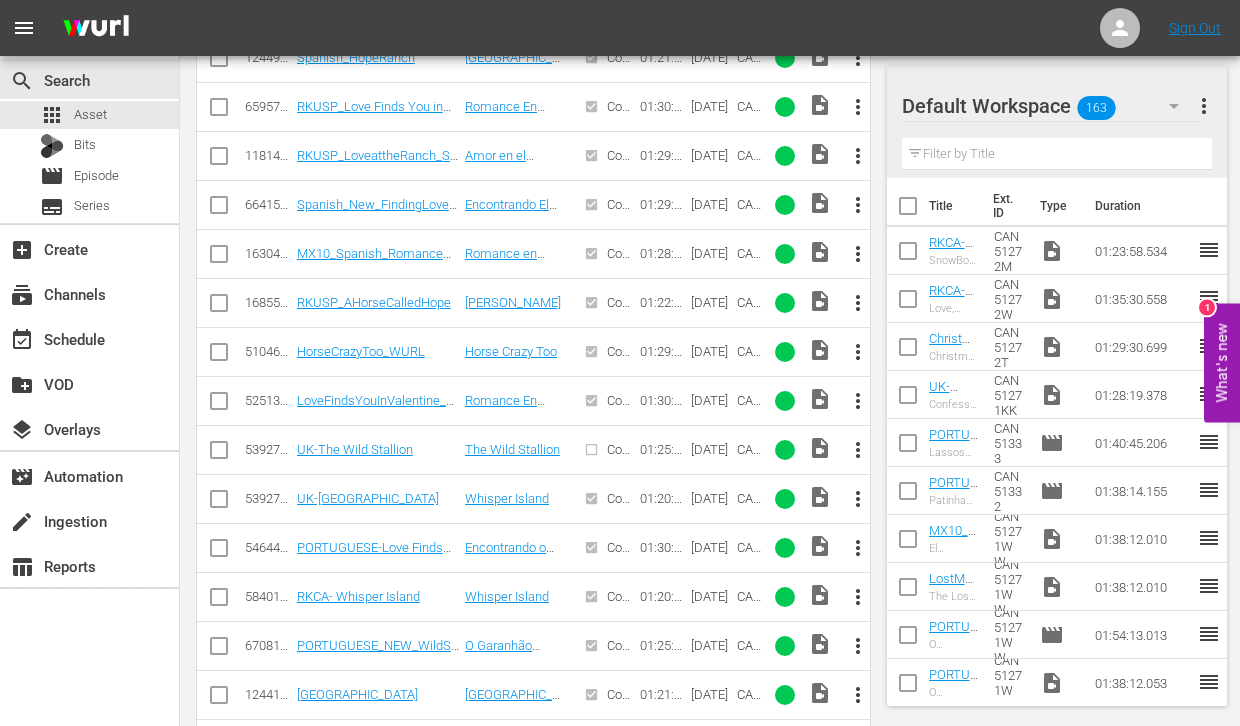 scroll, scrollTop: 875, scrollLeft: 0, axis: vertical 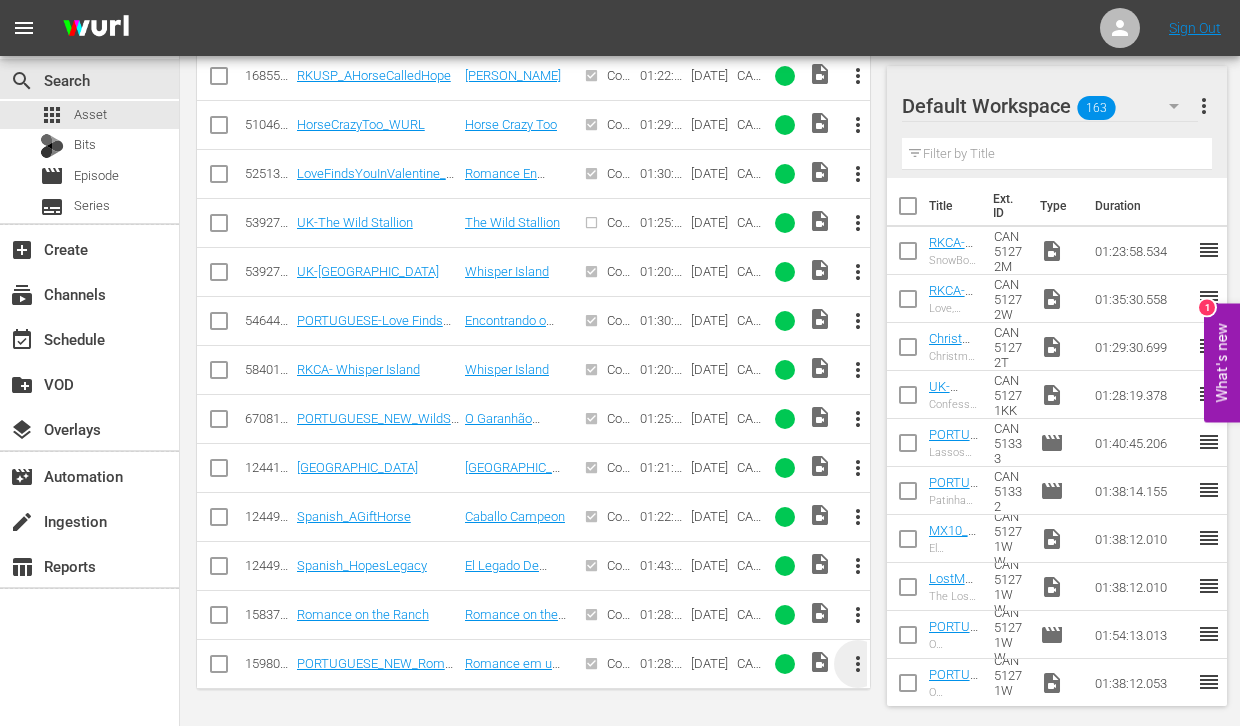 click on "more_vert" at bounding box center (858, 664) 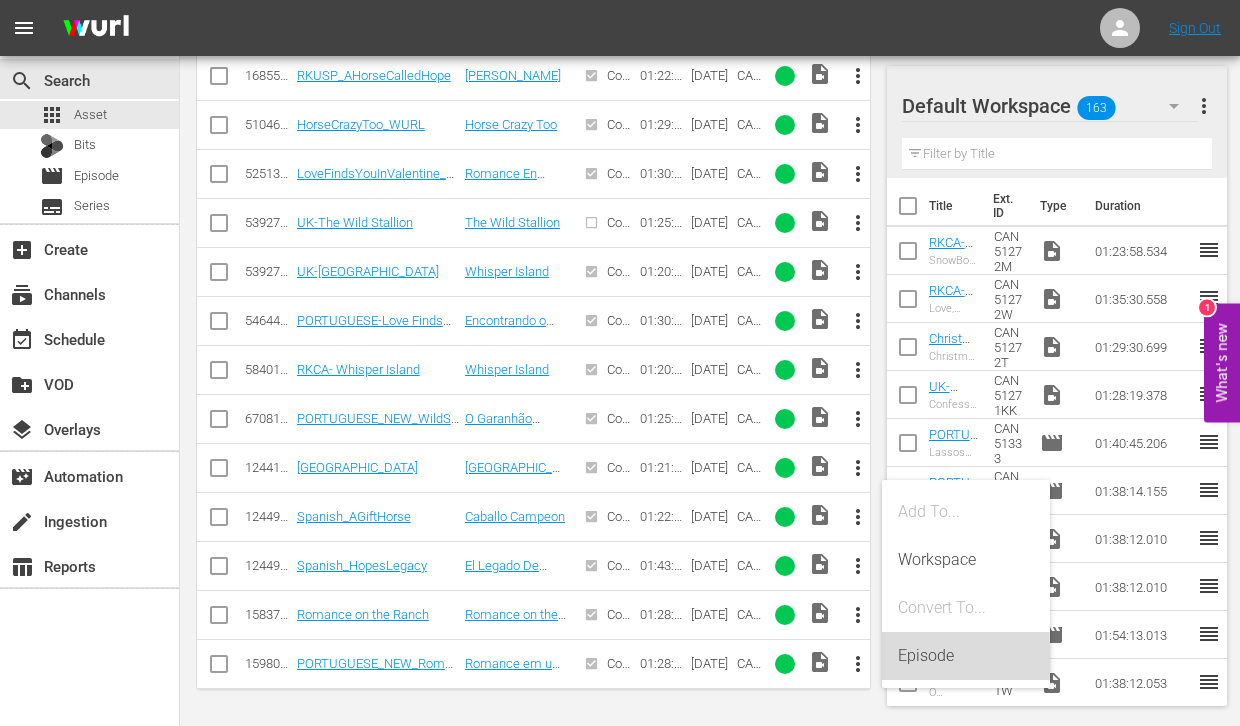 click on "Episode" at bounding box center (966, 656) 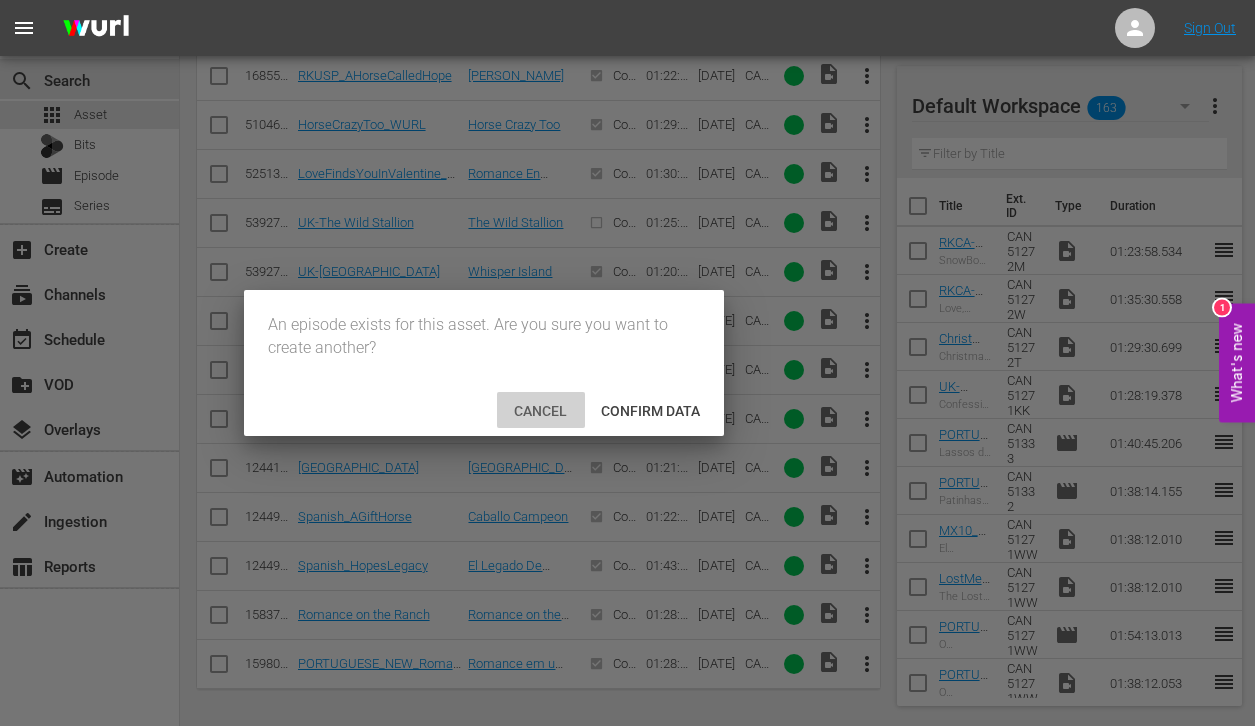 click on "Cancel" at bounding box center (540, 411) 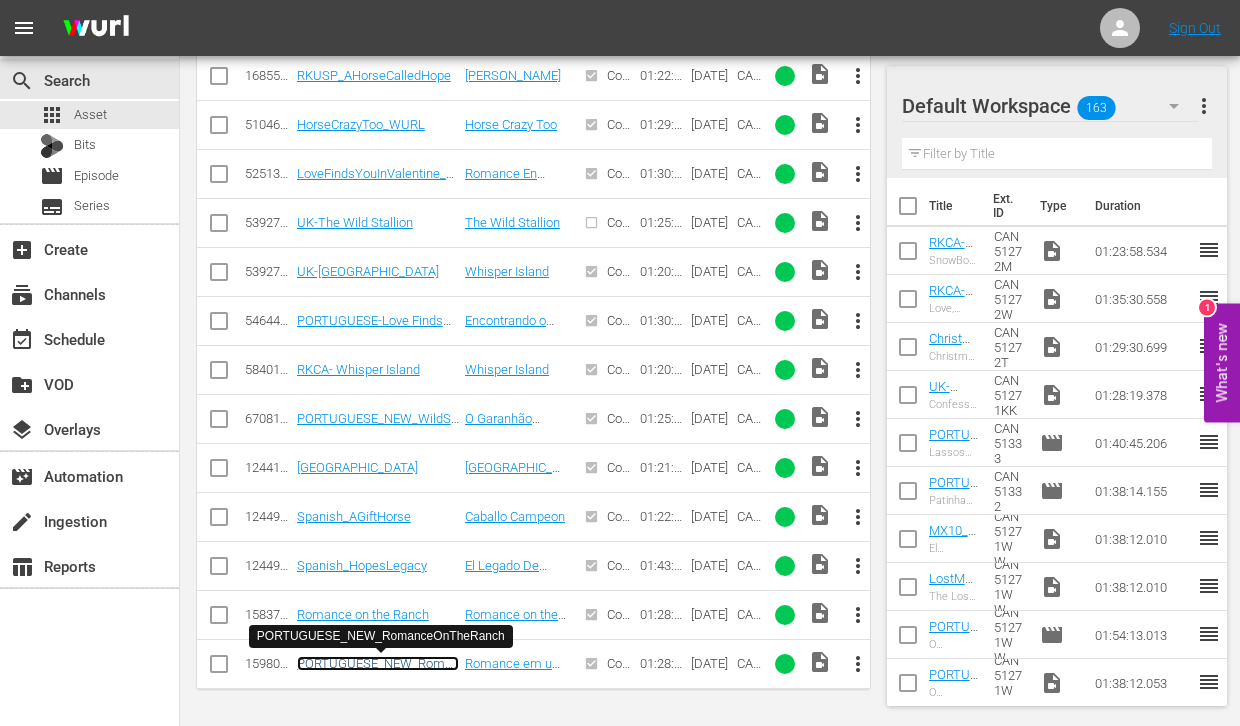 click on "PORTUGUESE_NEW_RomanceOnTheRanch" at bounding box center [378, 671] 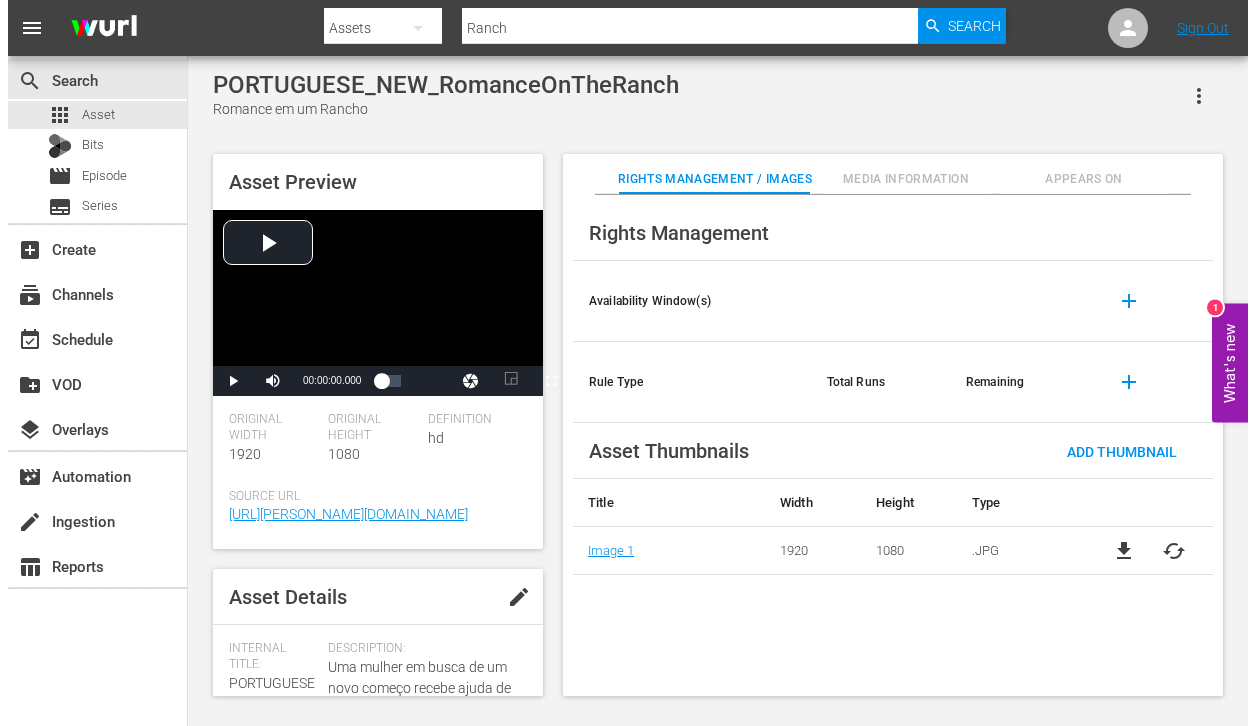 scroll, scrollTop: 0, scrollLeft: 0, axis: both 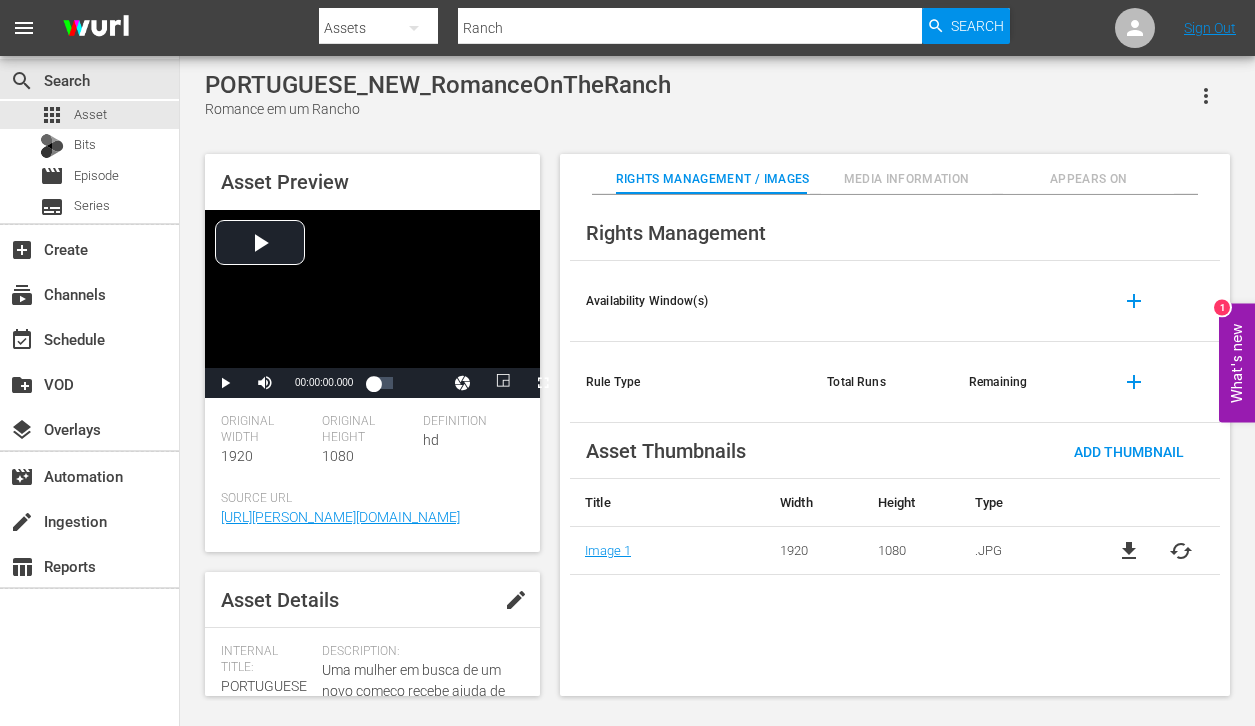click on "Appears On" at bounding box center [1088, 179] 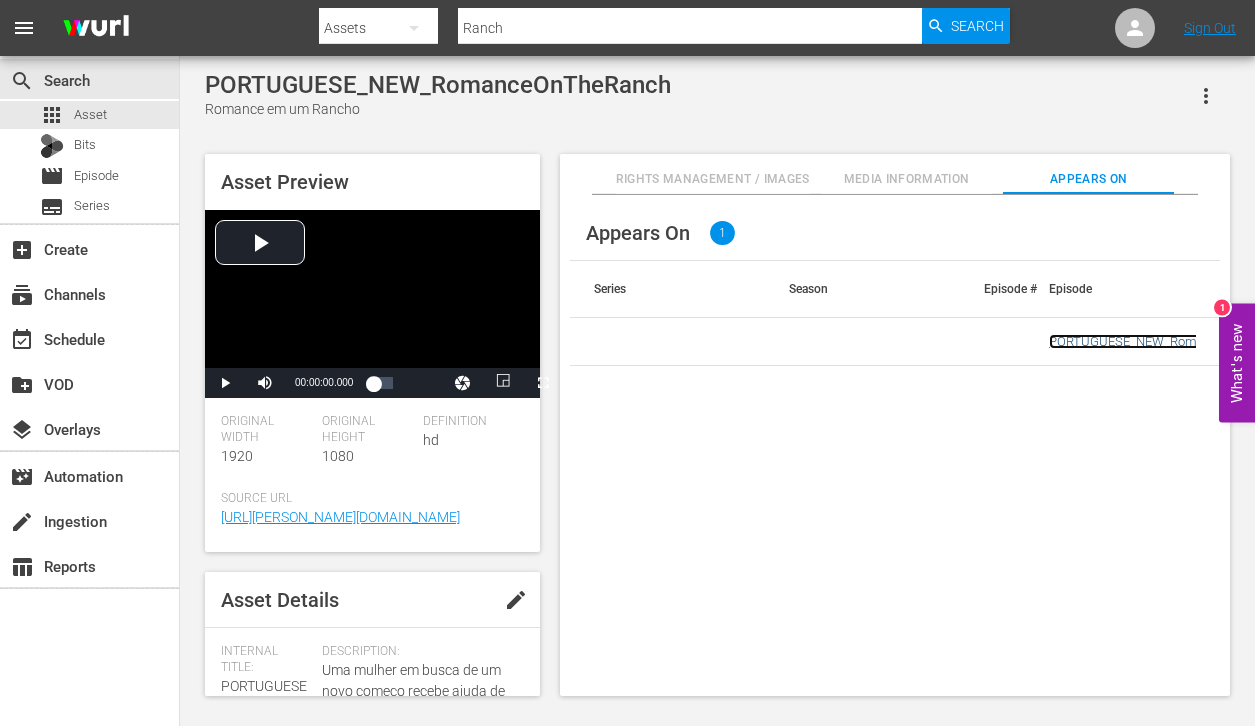 click on "PORTUGUESE_NEW_RomanceOnTheRanch" at bounding box center [1174, 341] 